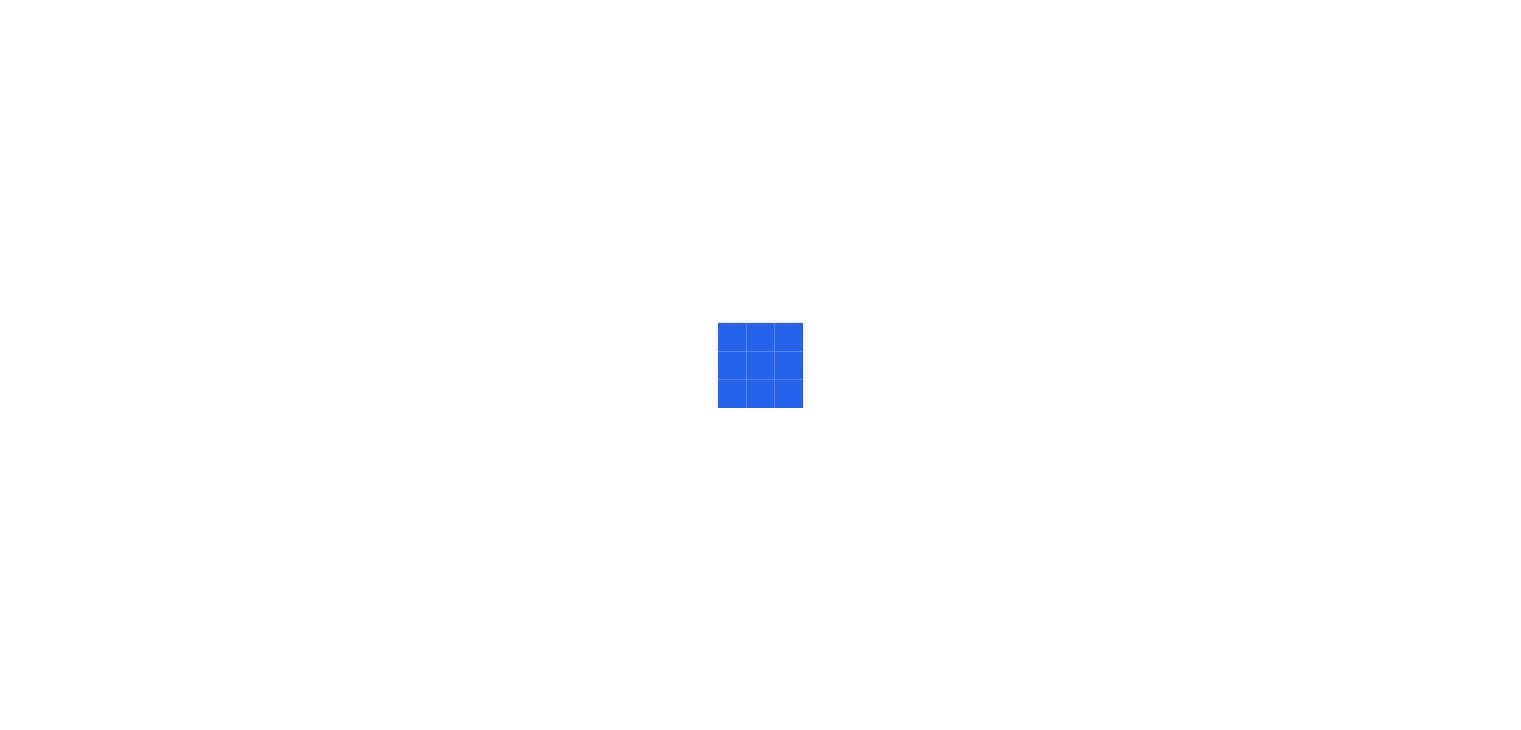 scroll, scrollTop: 0, scrollLeft: 0, axis: both 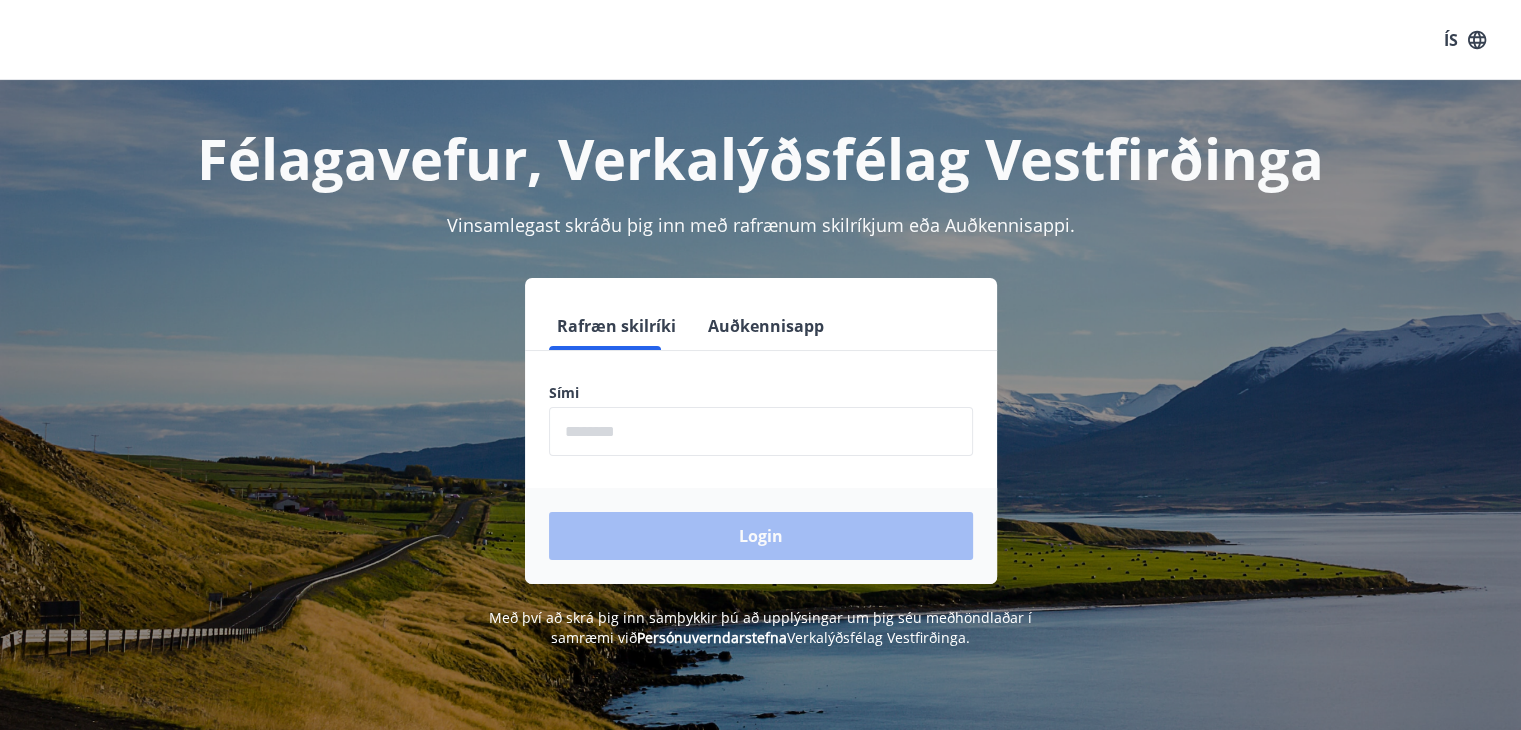 click at bounding box center (761, 431) 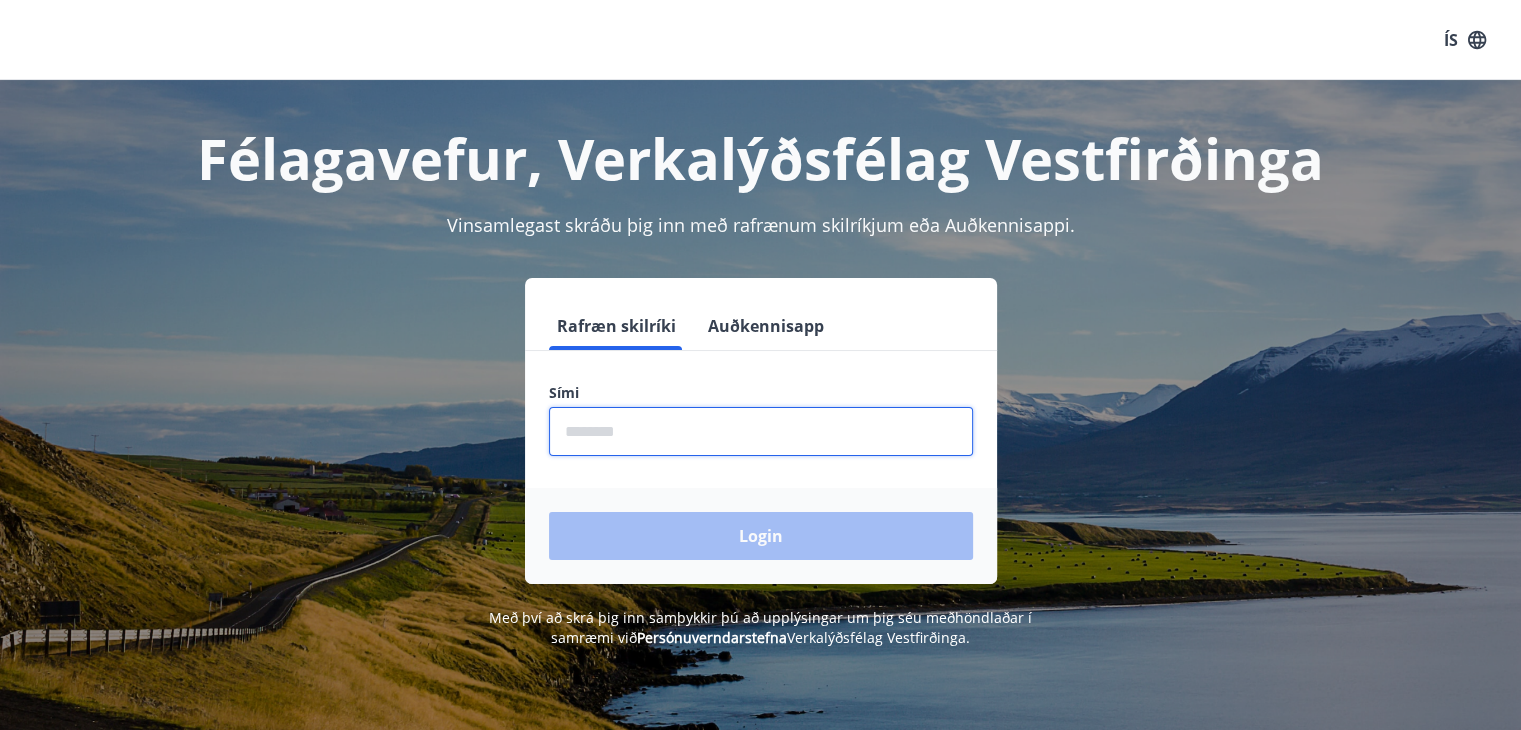 type on "********" 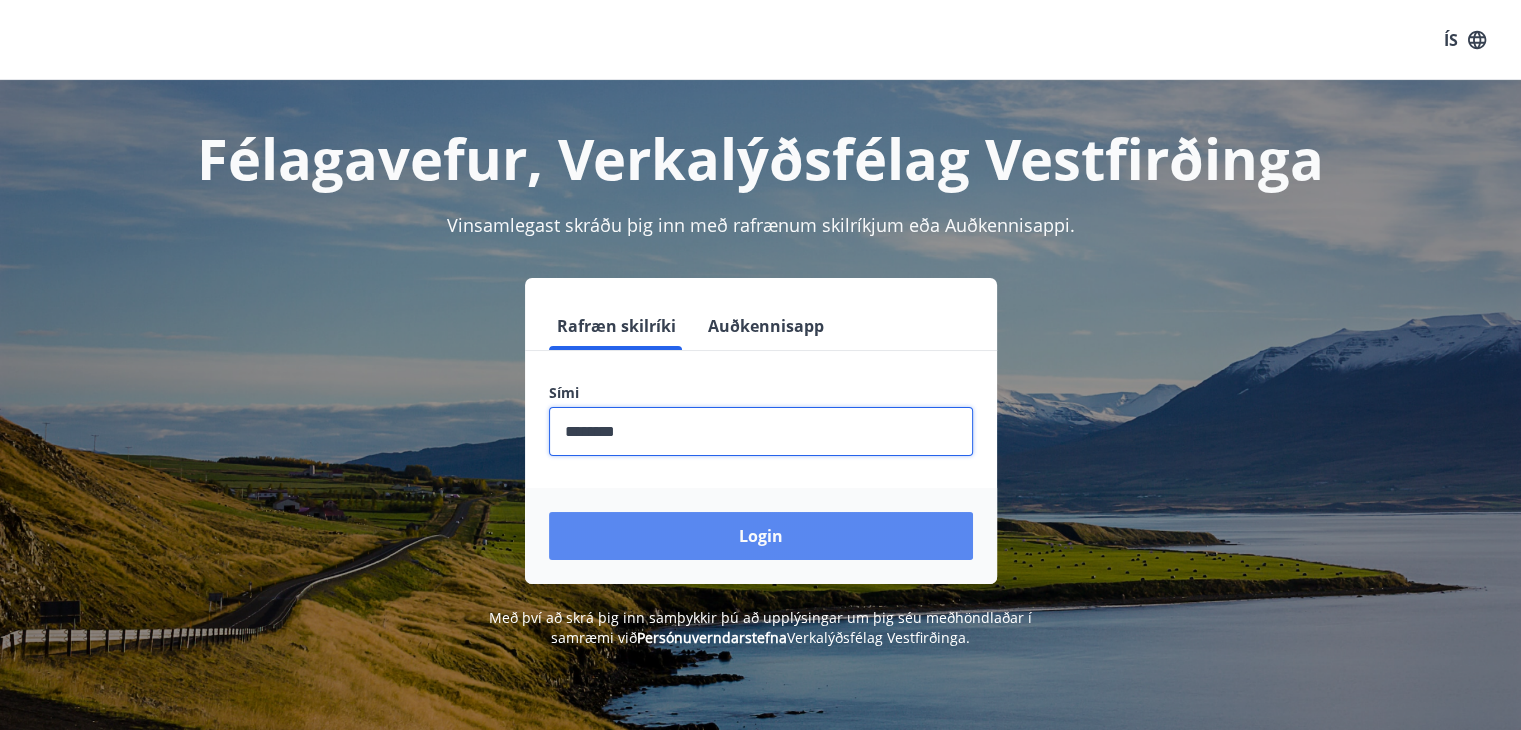 click on "Login" at bounding box center [761, 536] 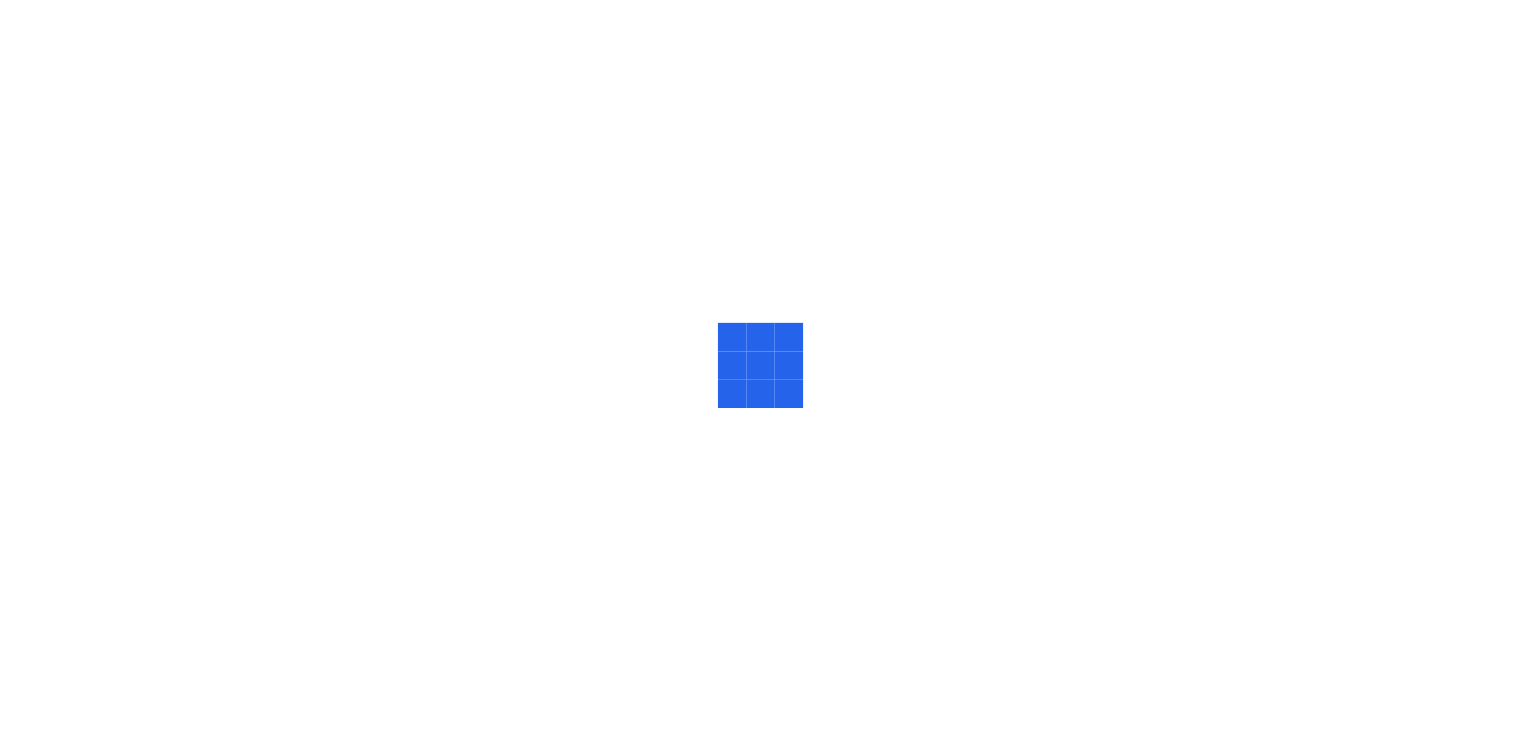 scroll, scrollTop: 0, scrollLeft: 0, axis: both 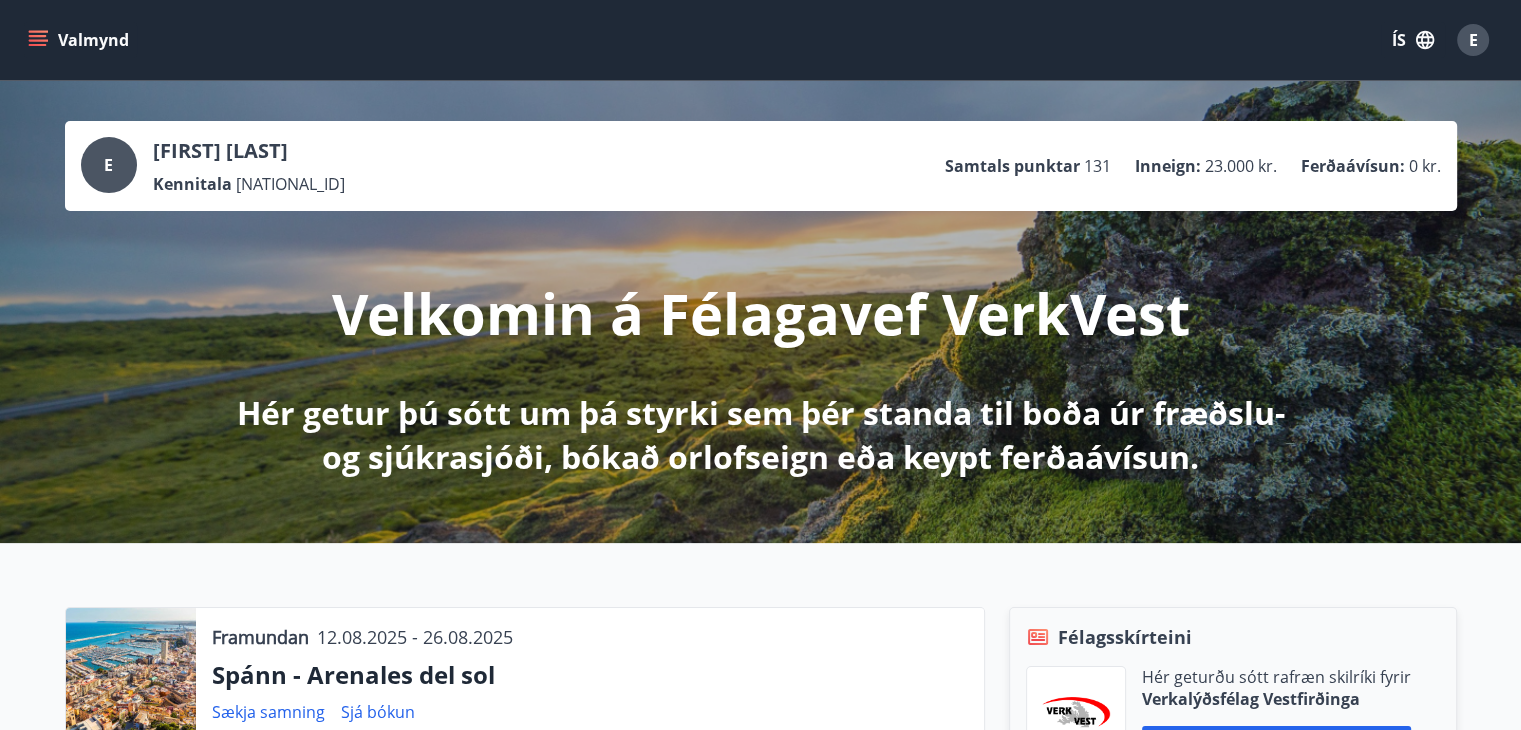 click 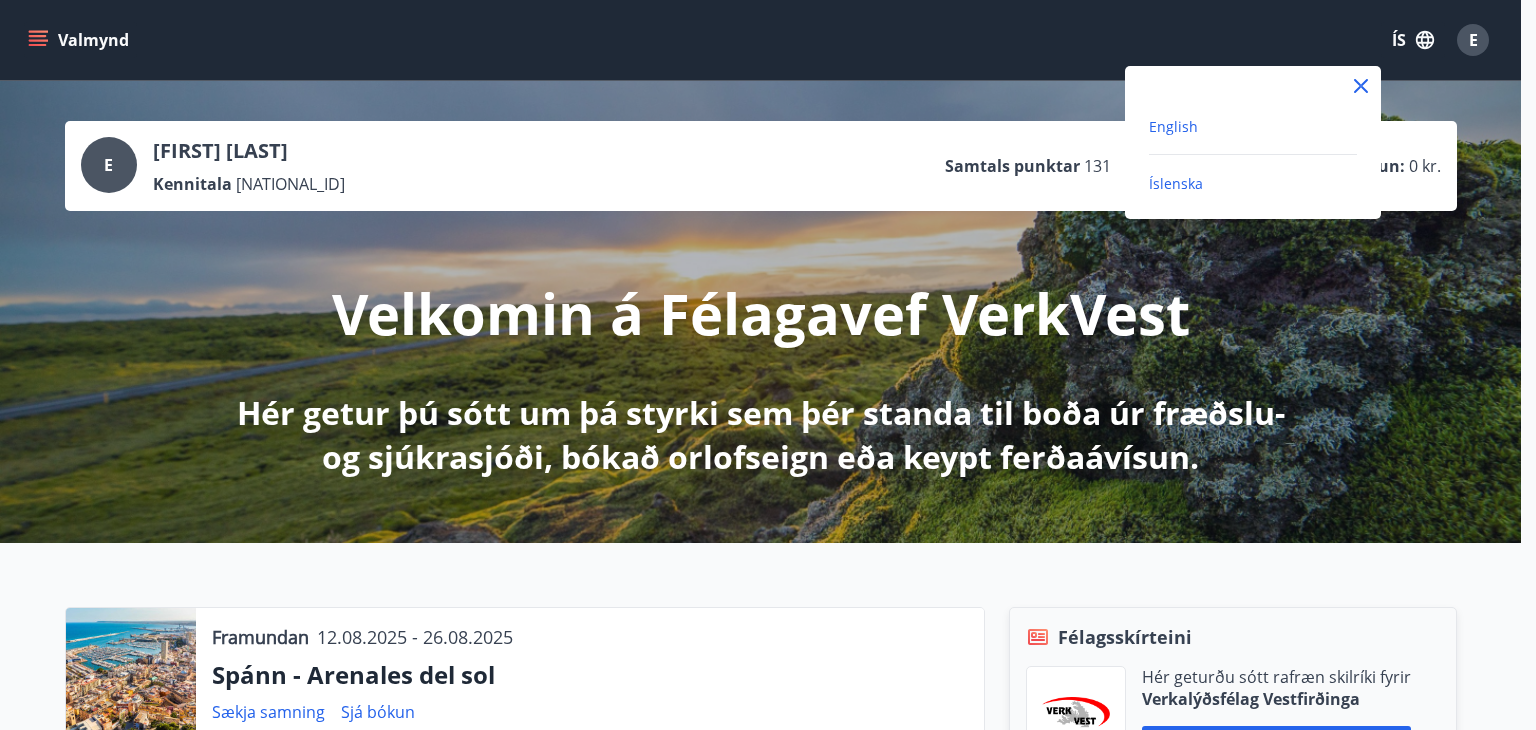 click on "English" at bounding box center [1173, 126] 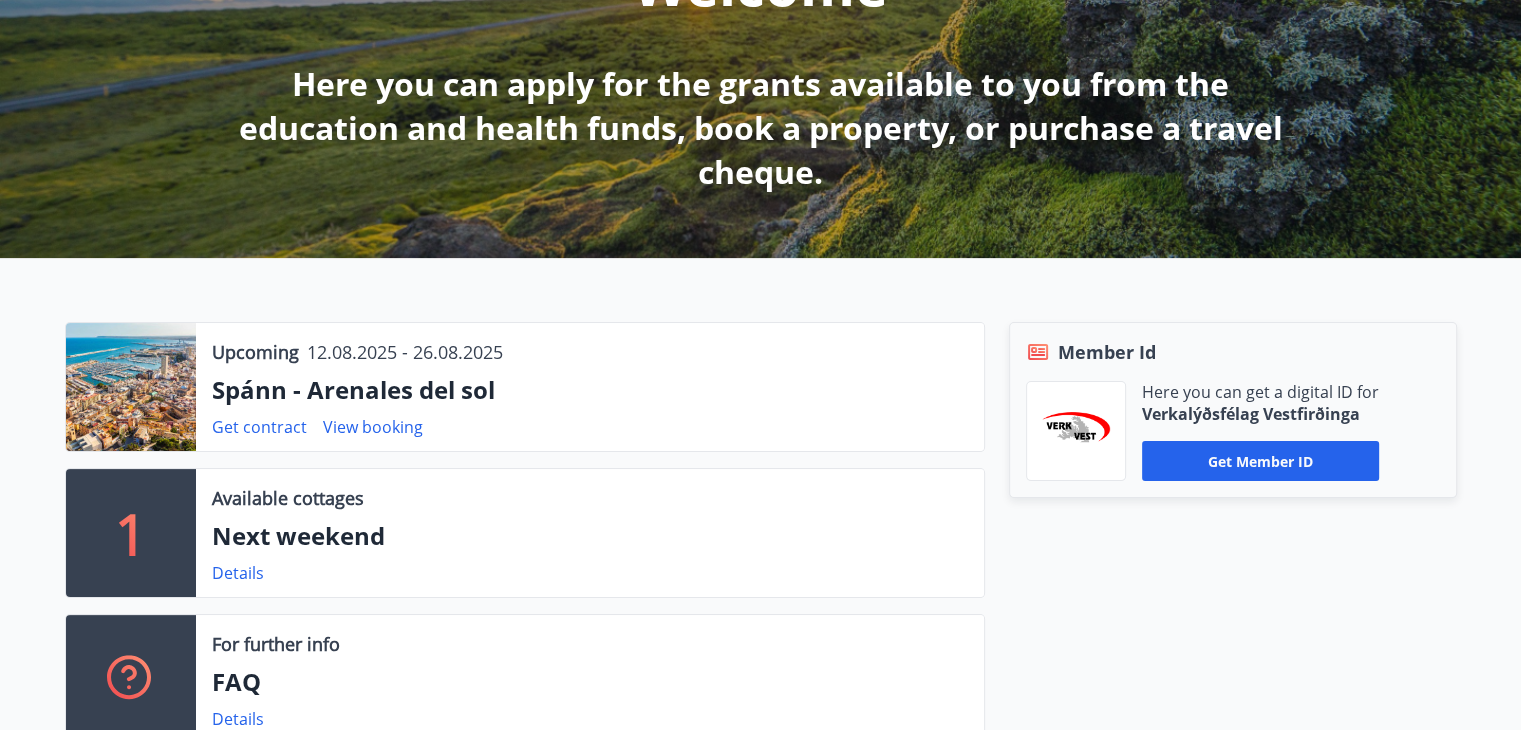 scroll, scrollTop: 333, scrollLeft: 0, axis: vertical 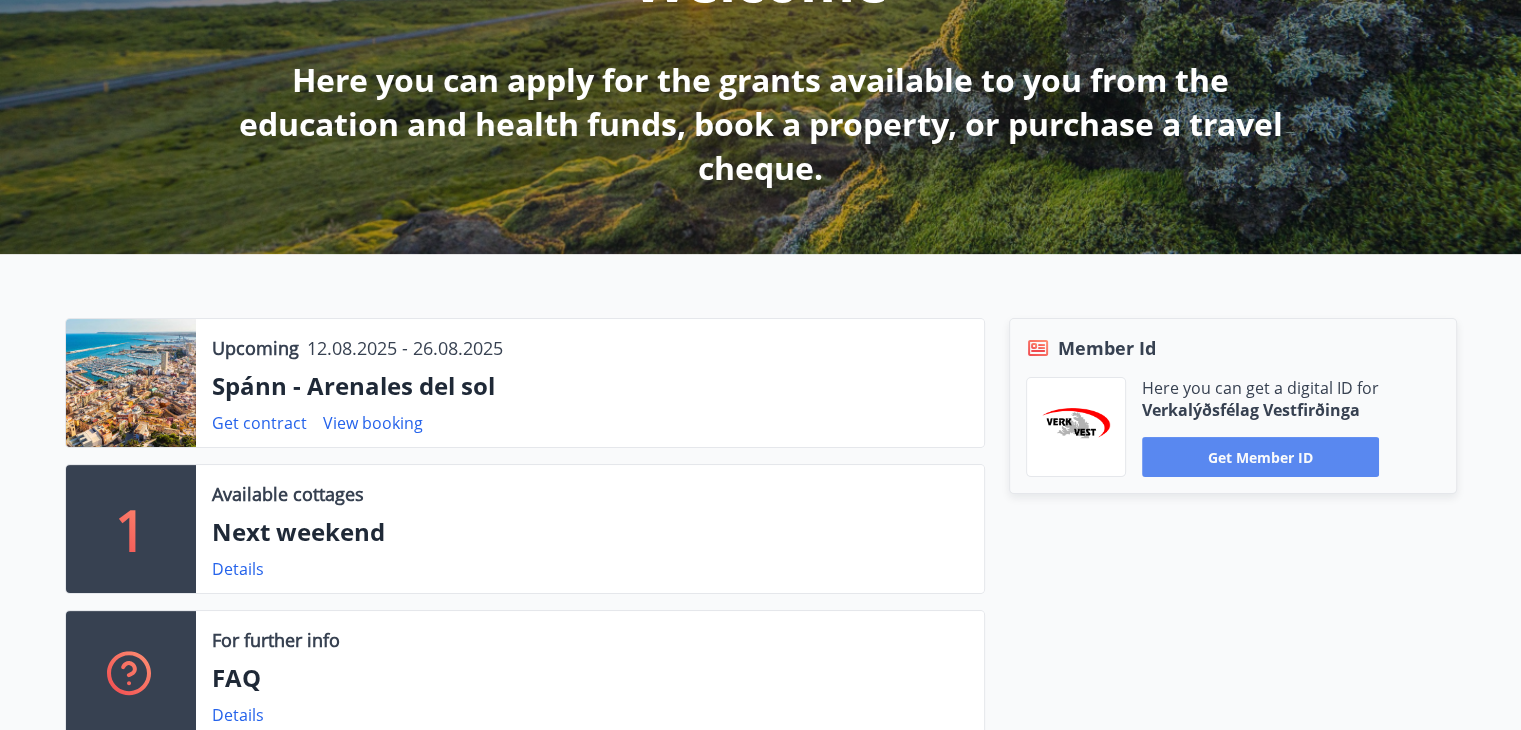 click on "Get member ID" at bounding box center [1260, 457] 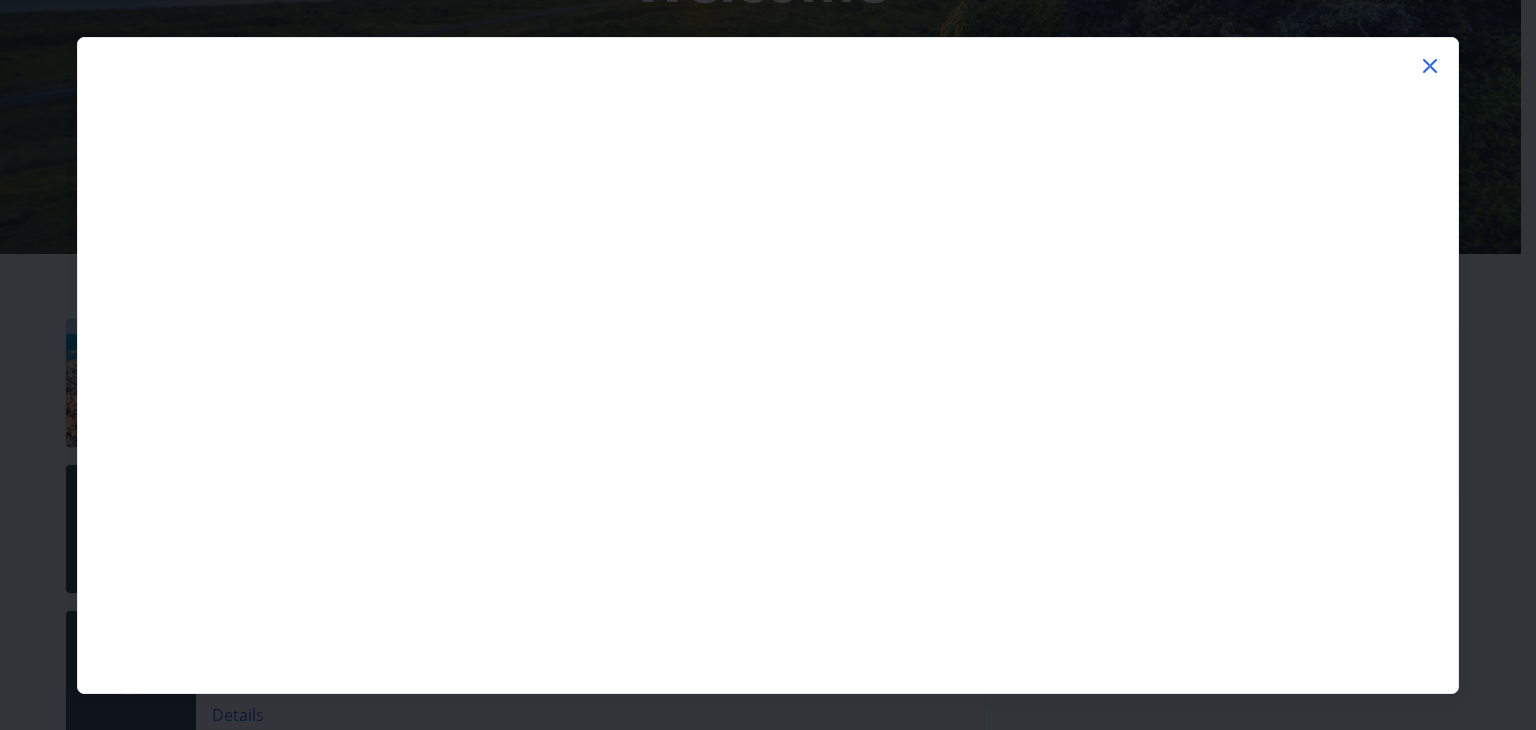 click 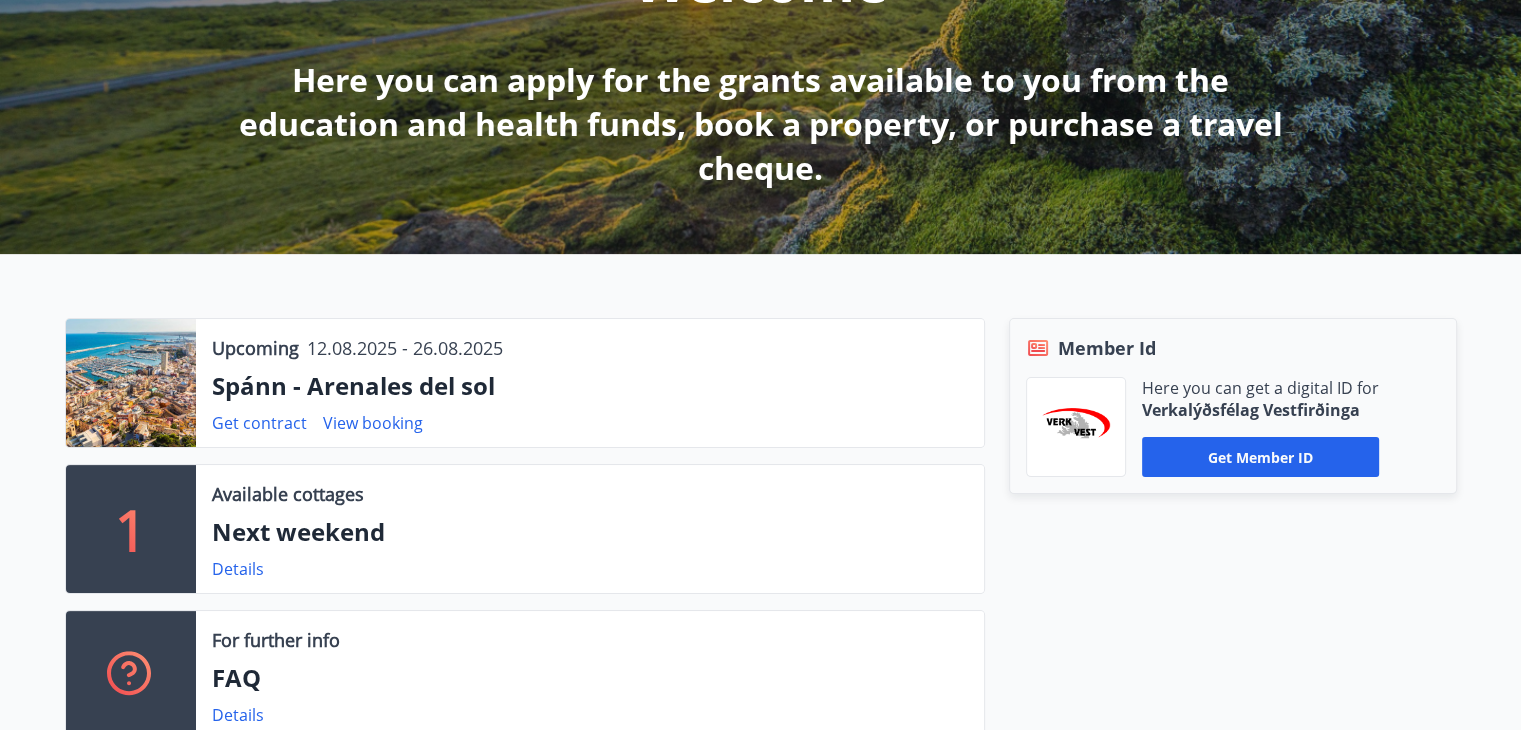 click on "Spánn - Arenales del sol" at bounding box center [590, 386] 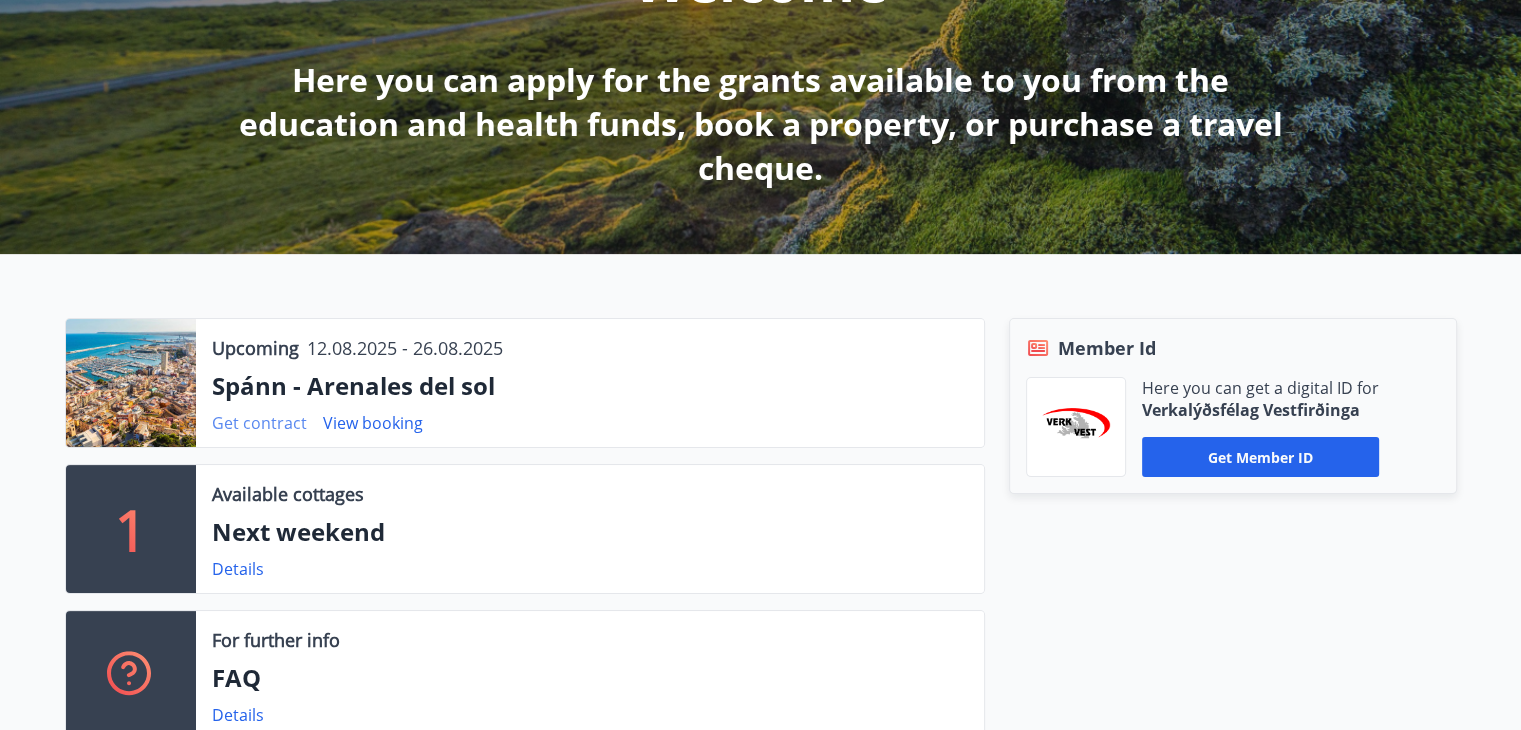 click on "Get contract" at bounding box center (259, 423) 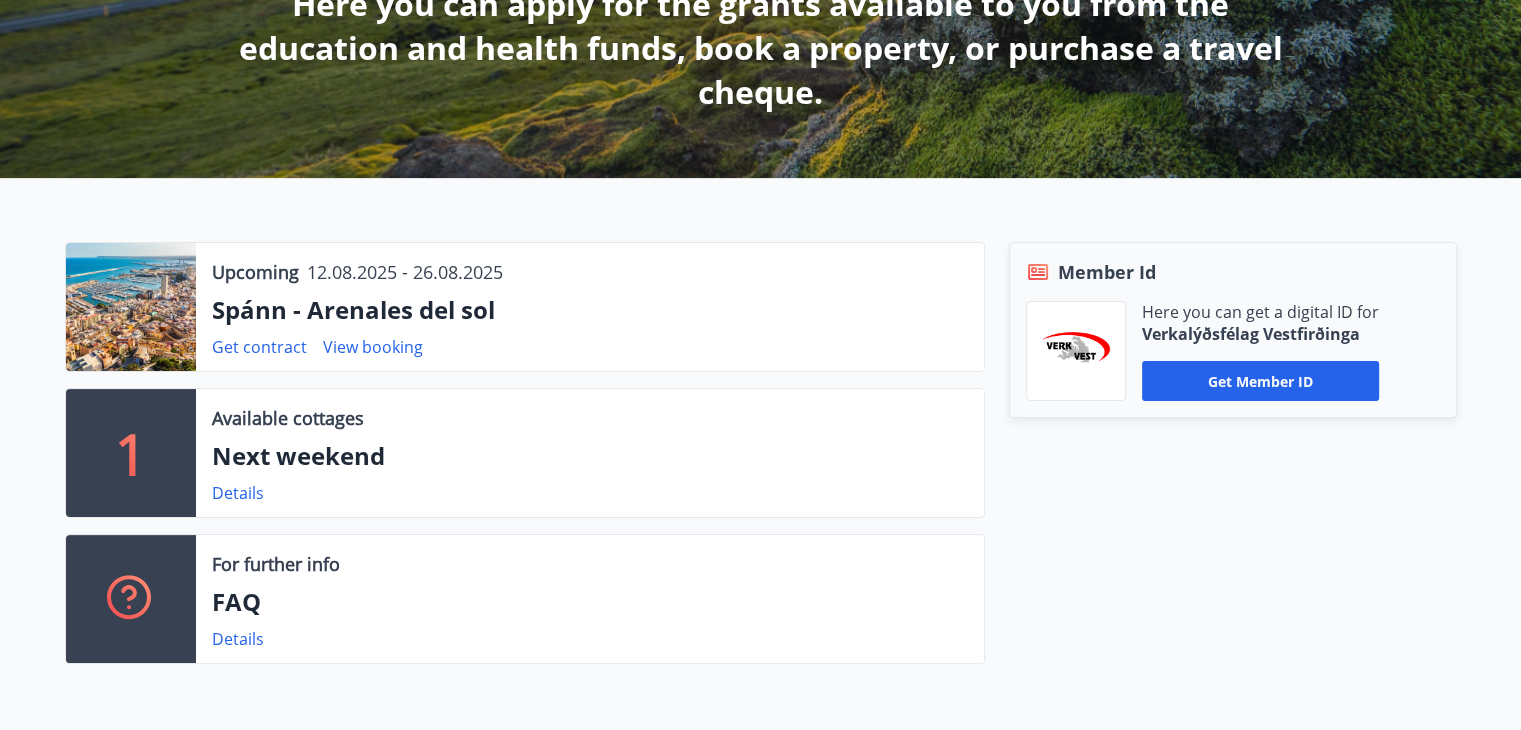 scroll, scrollTop: 0, scrollLeft: 0, axis: both 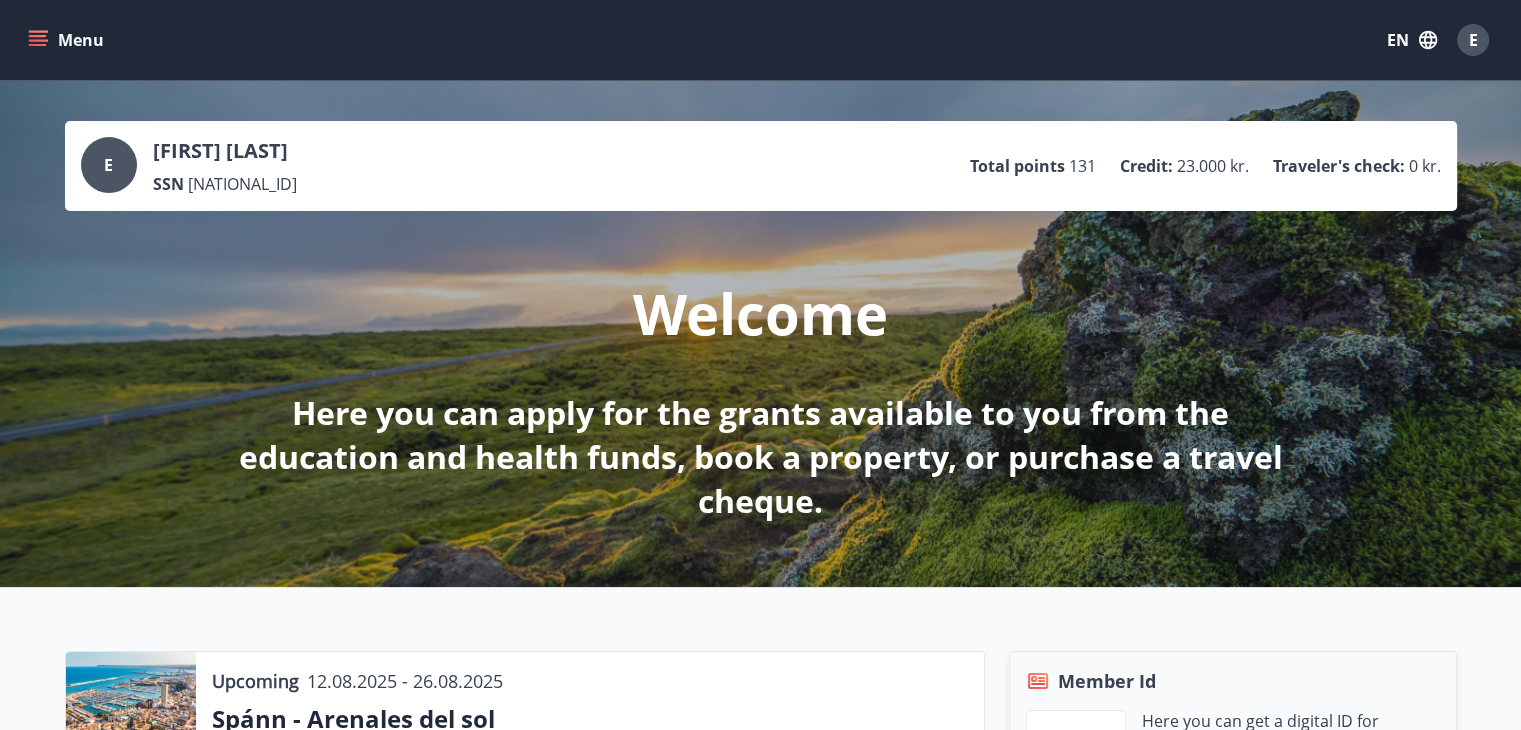 click 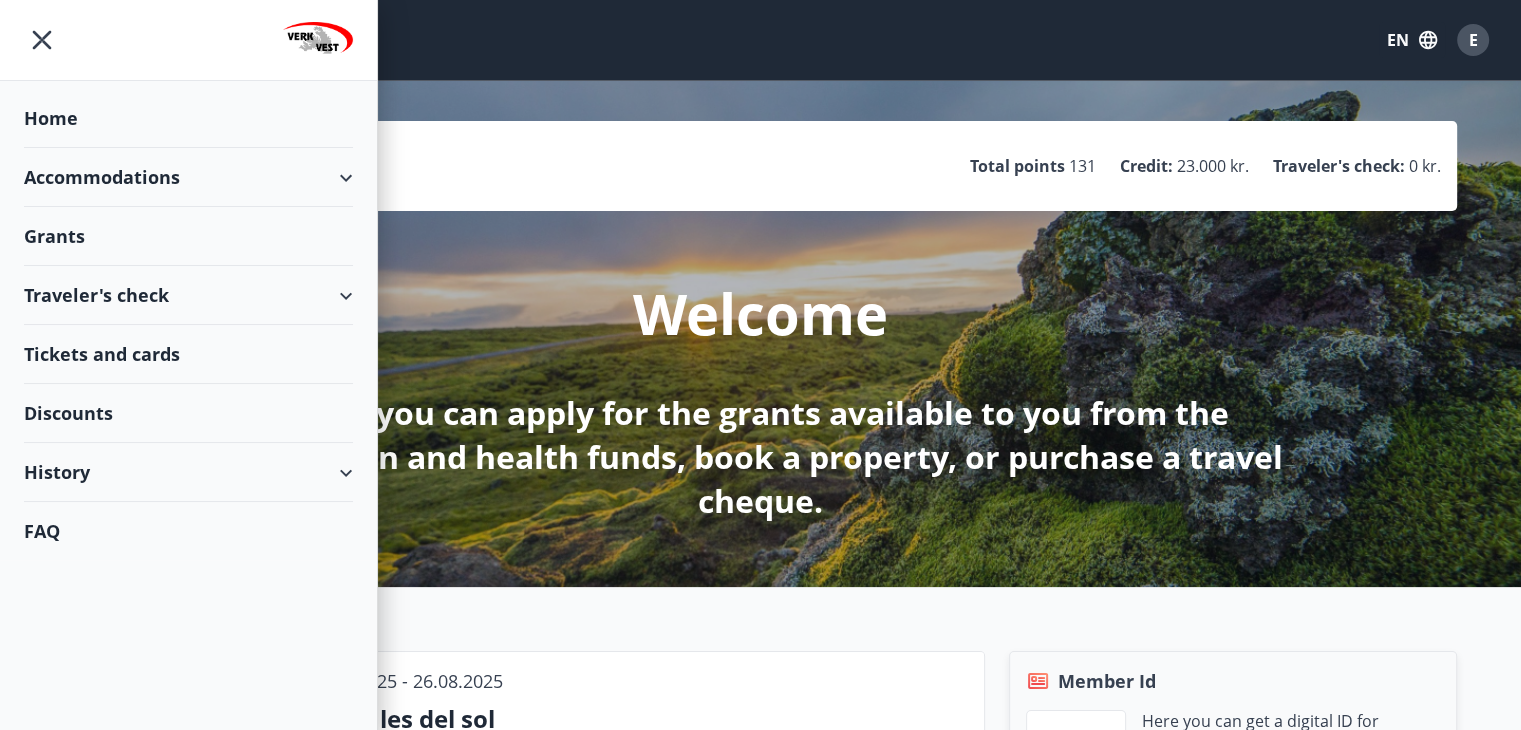 click on "Traveler's check" at bounding box center (188, 295) 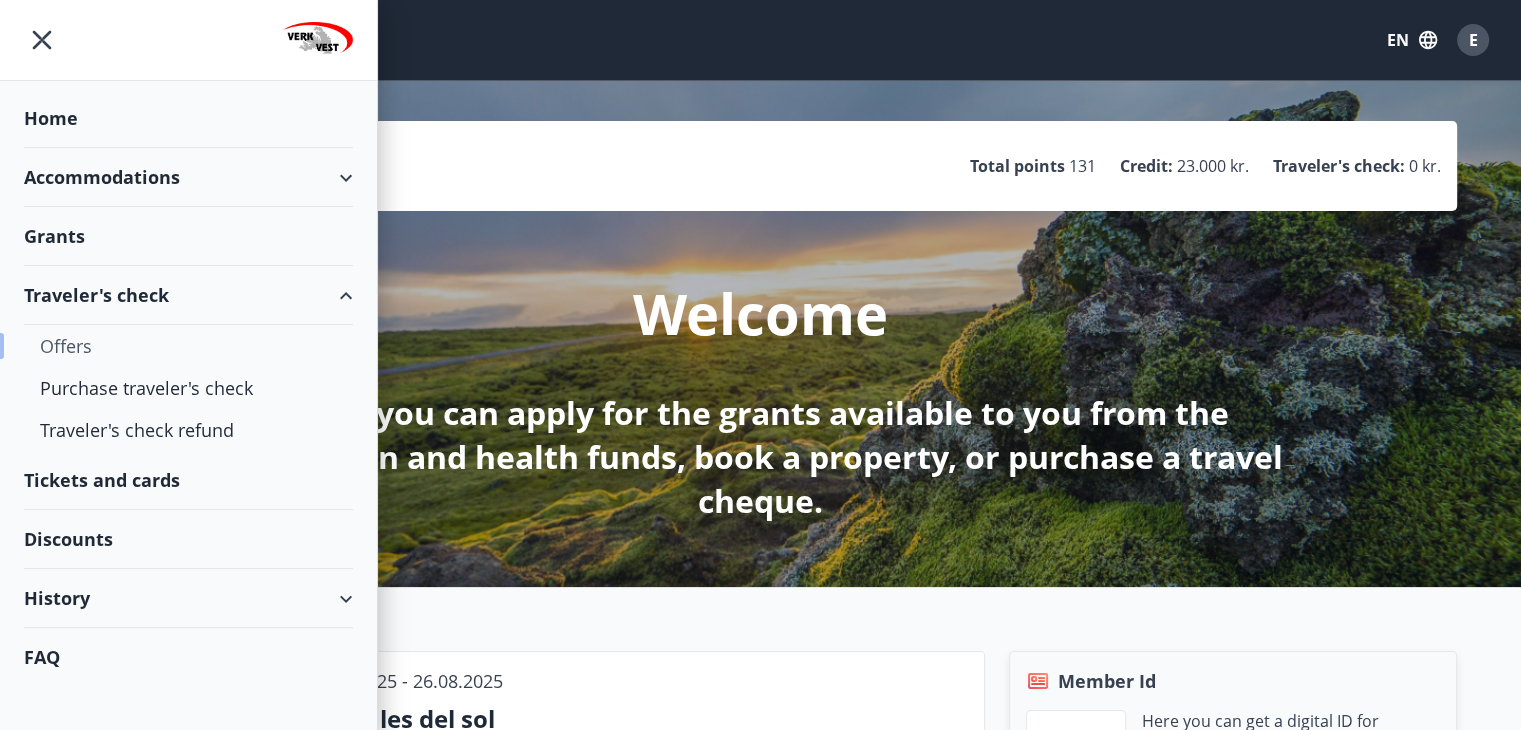 click on "Offers" at bounding box center (188, 346) 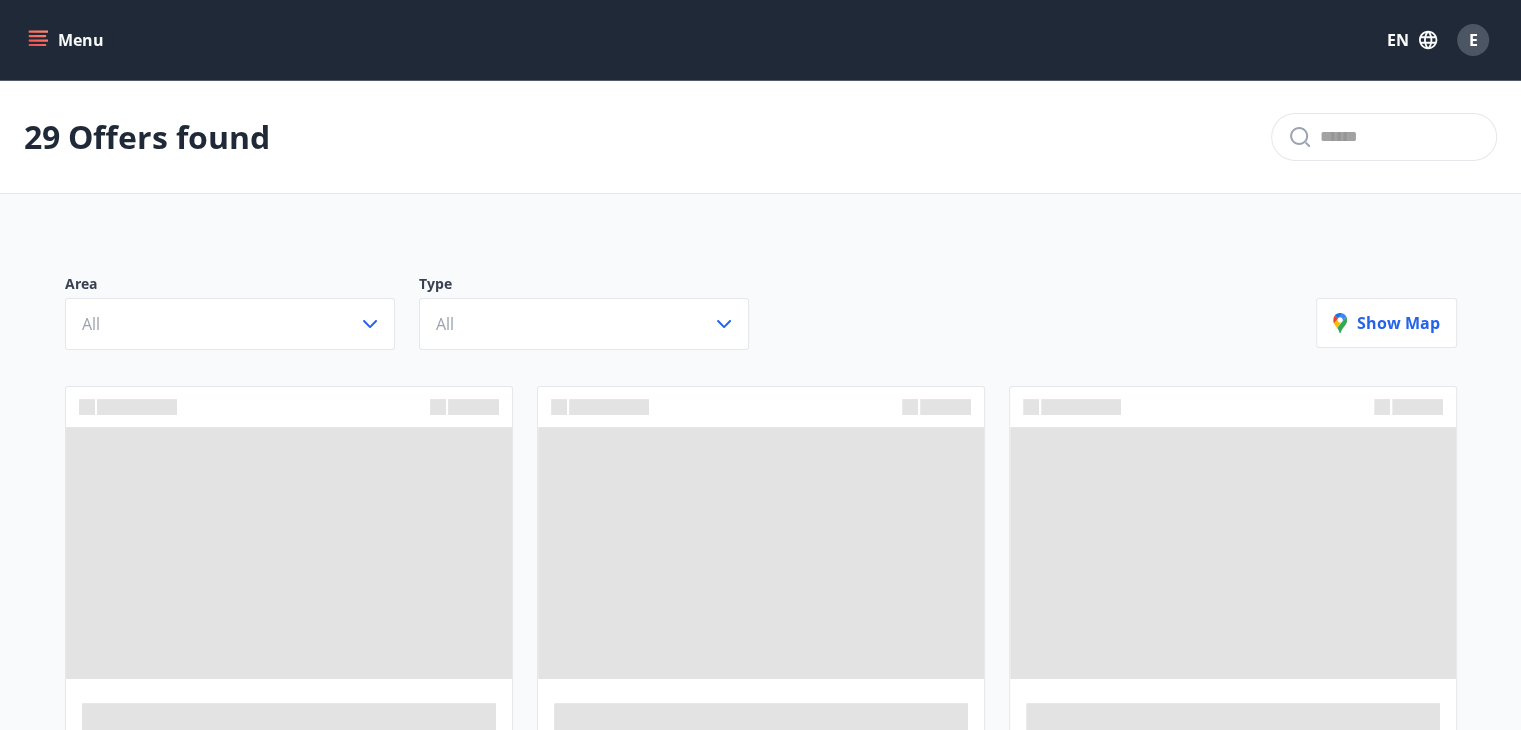 click 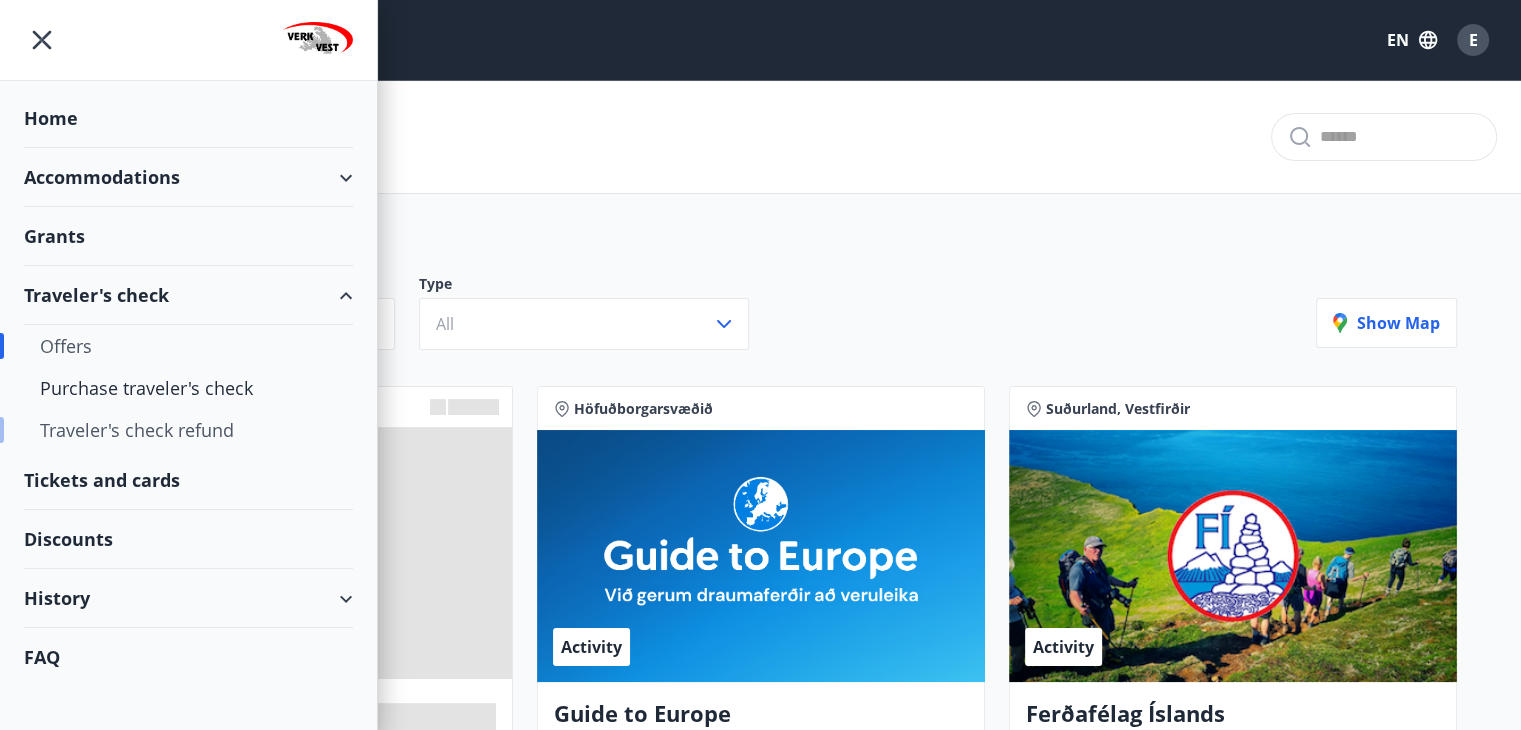 click on "Traveler's check refund" at bounding box center [188, 430] 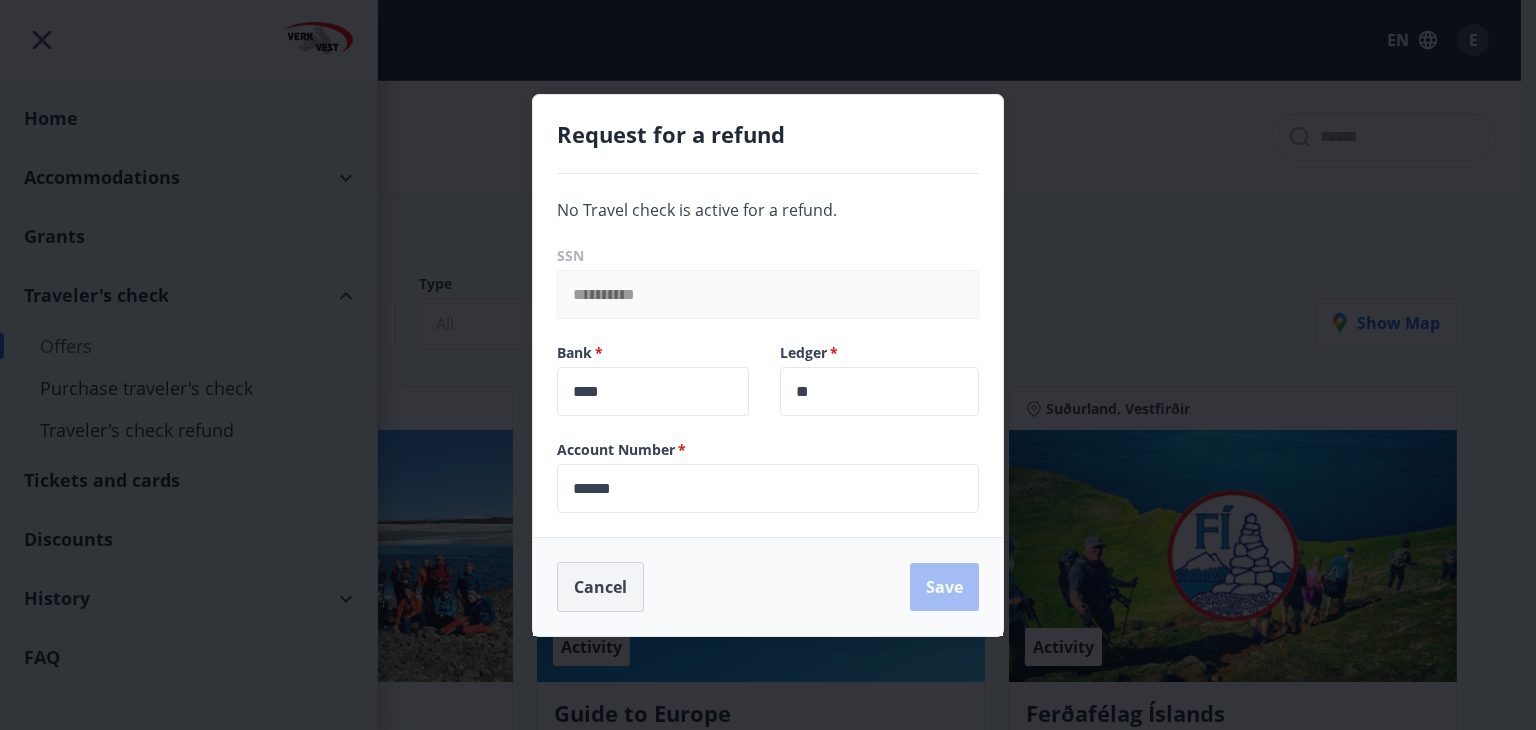click on "Cancel" at bounding box center [600, 587] 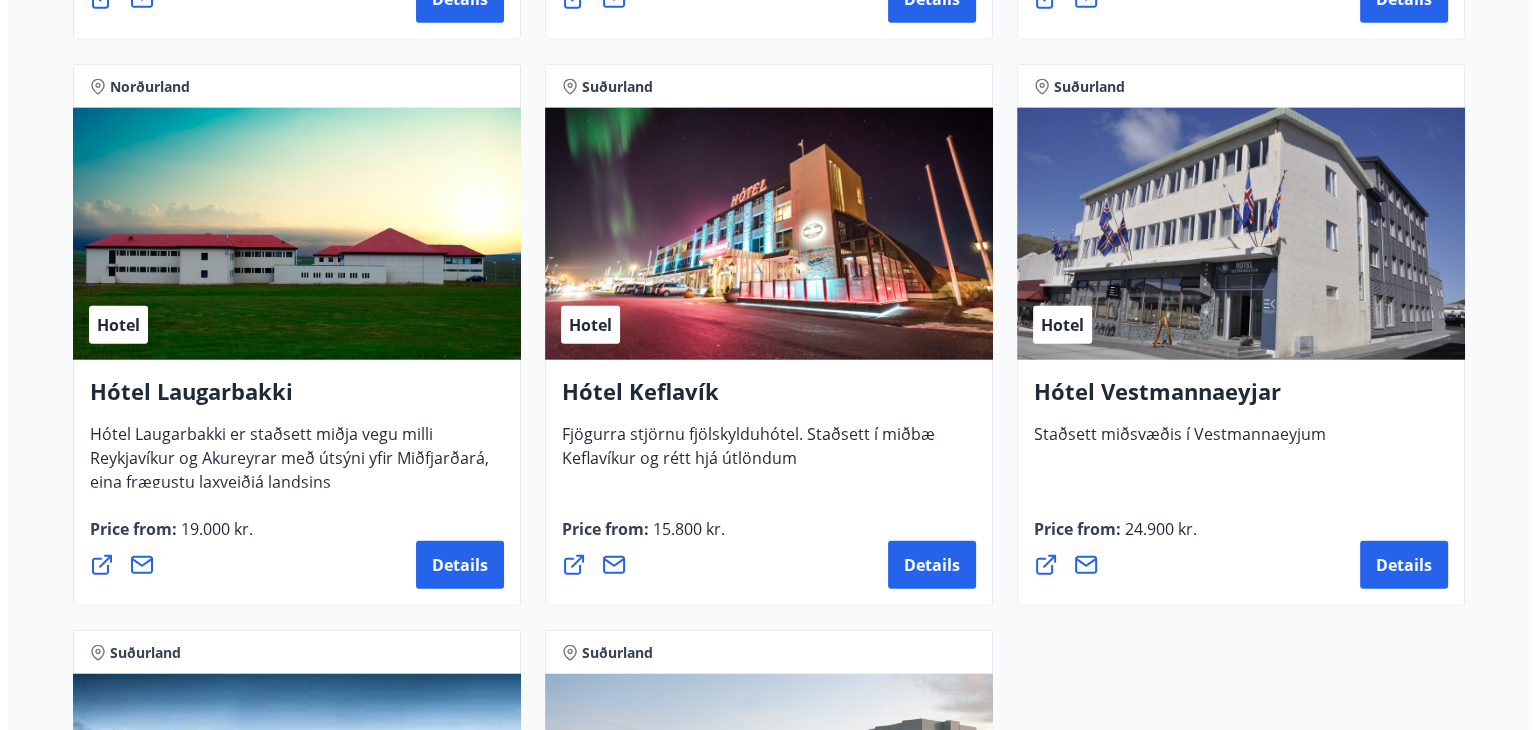 scroll, scrollTop: 4866, scrollLeft: 0, axis: vertical 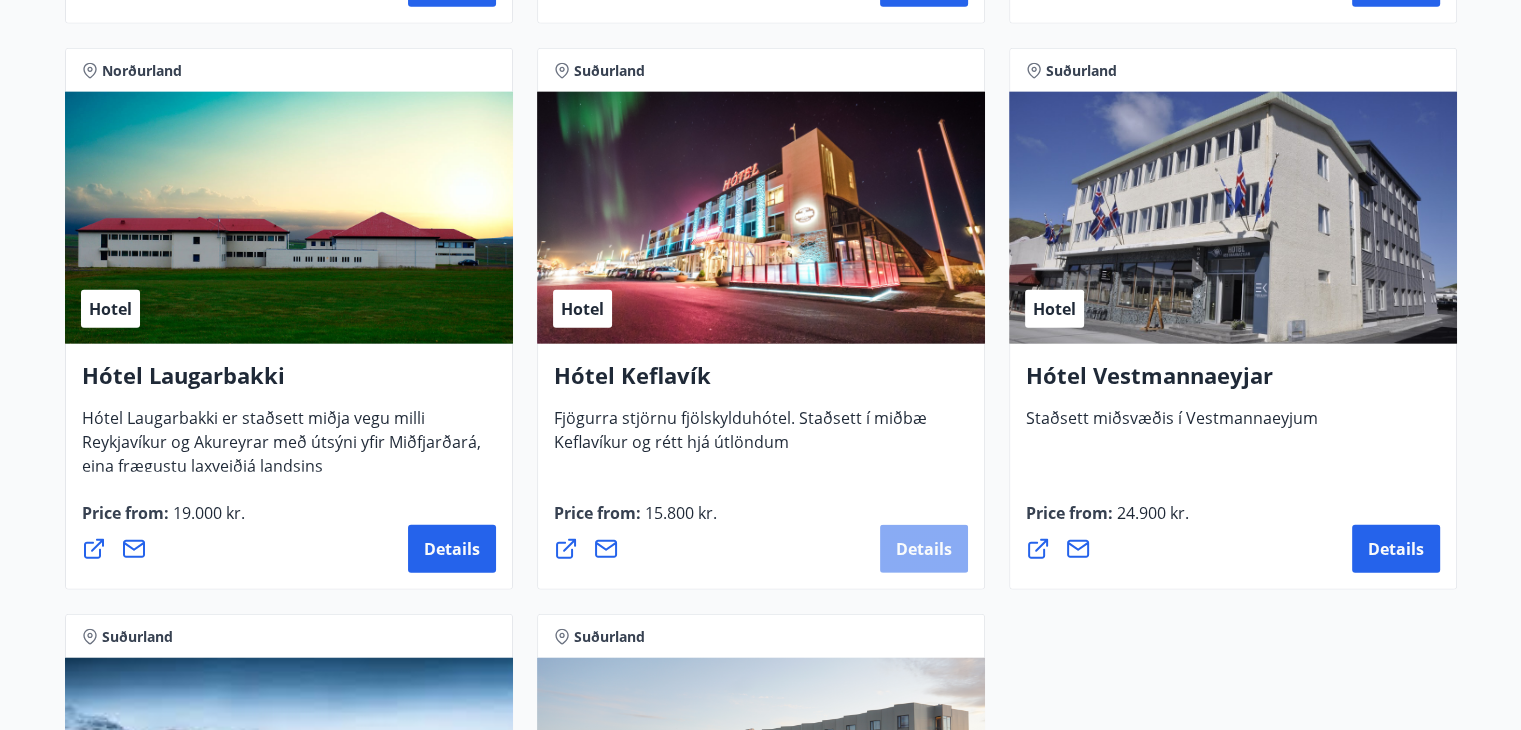click on "Details" at bounding box center [924, 549] 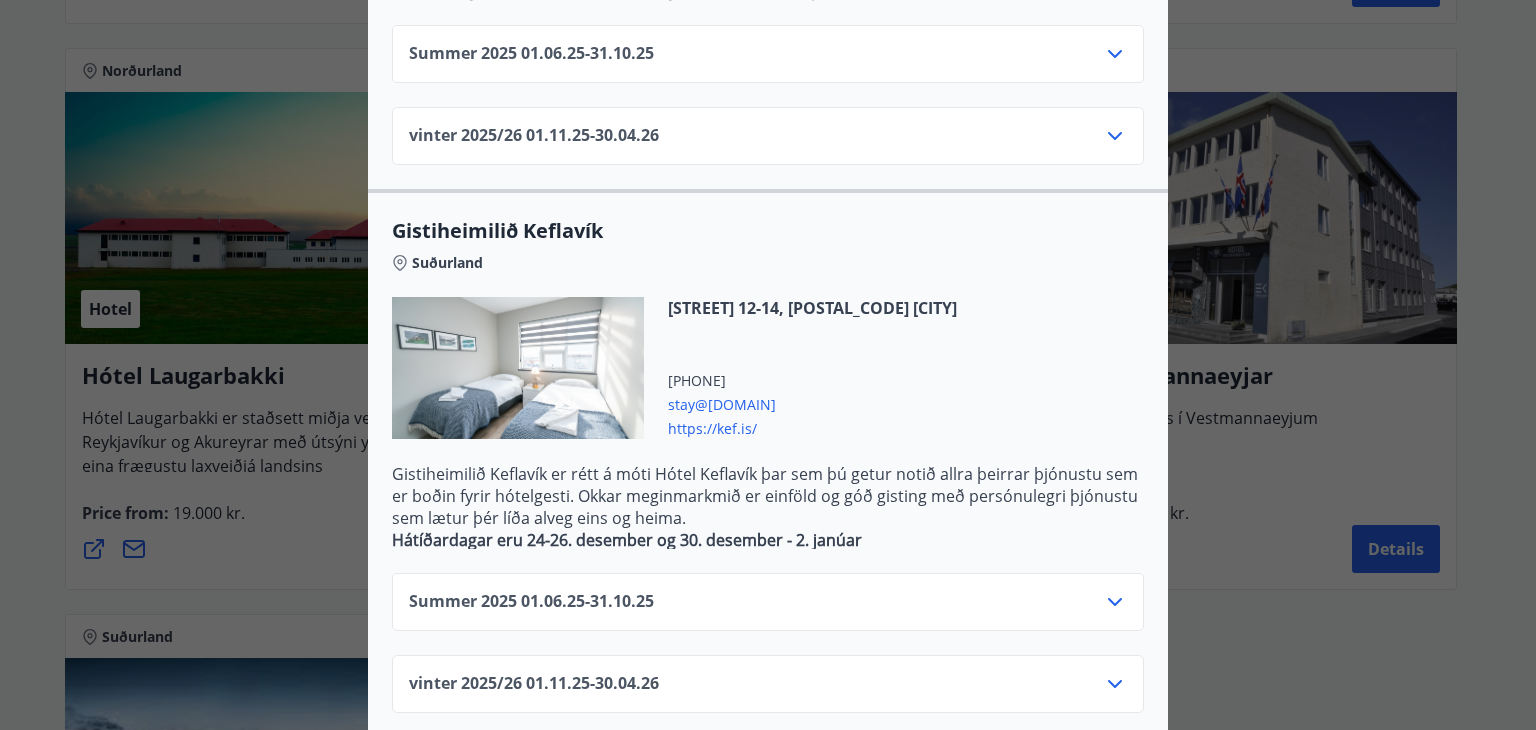 scroll, scrollTop: 782, scrollLeft: 0, axis: vertical 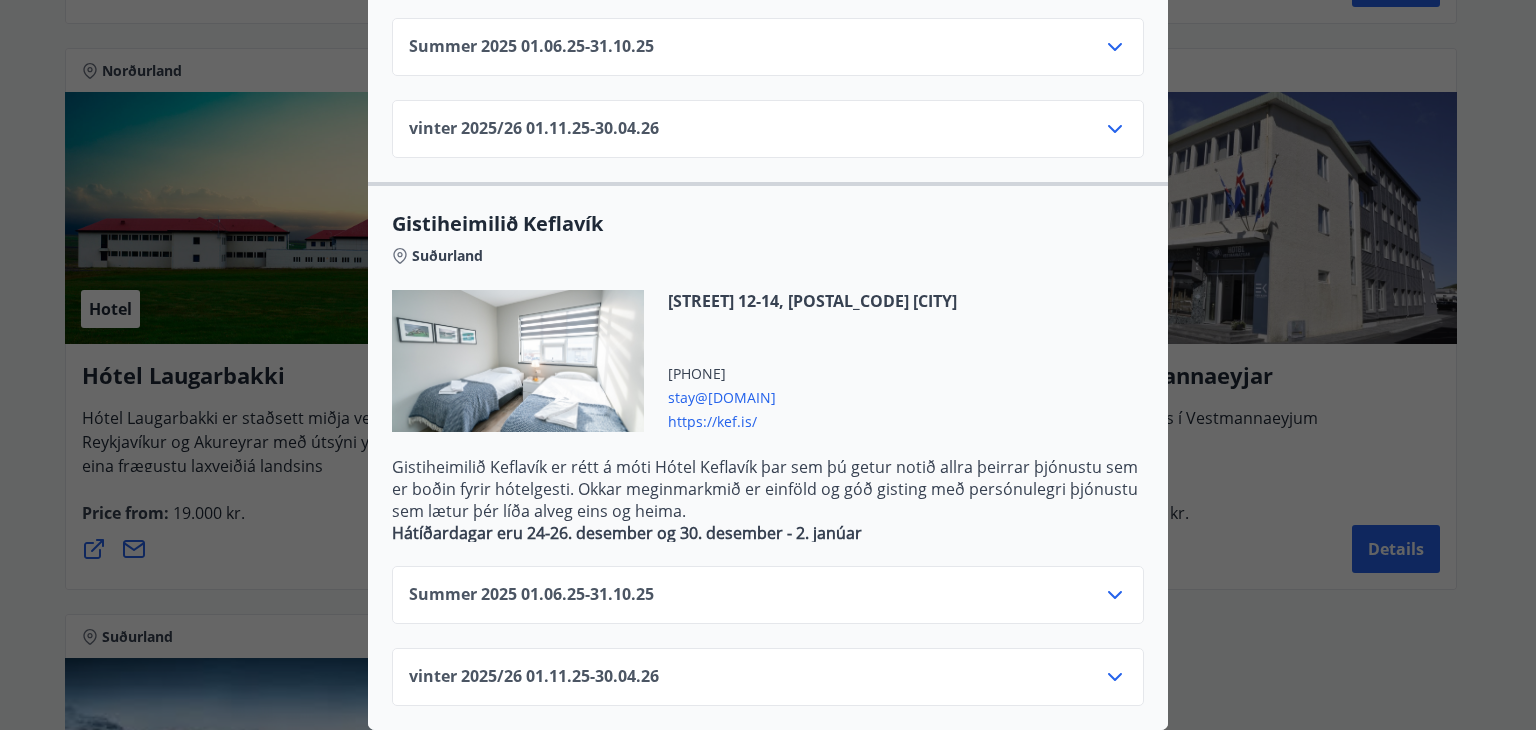 click 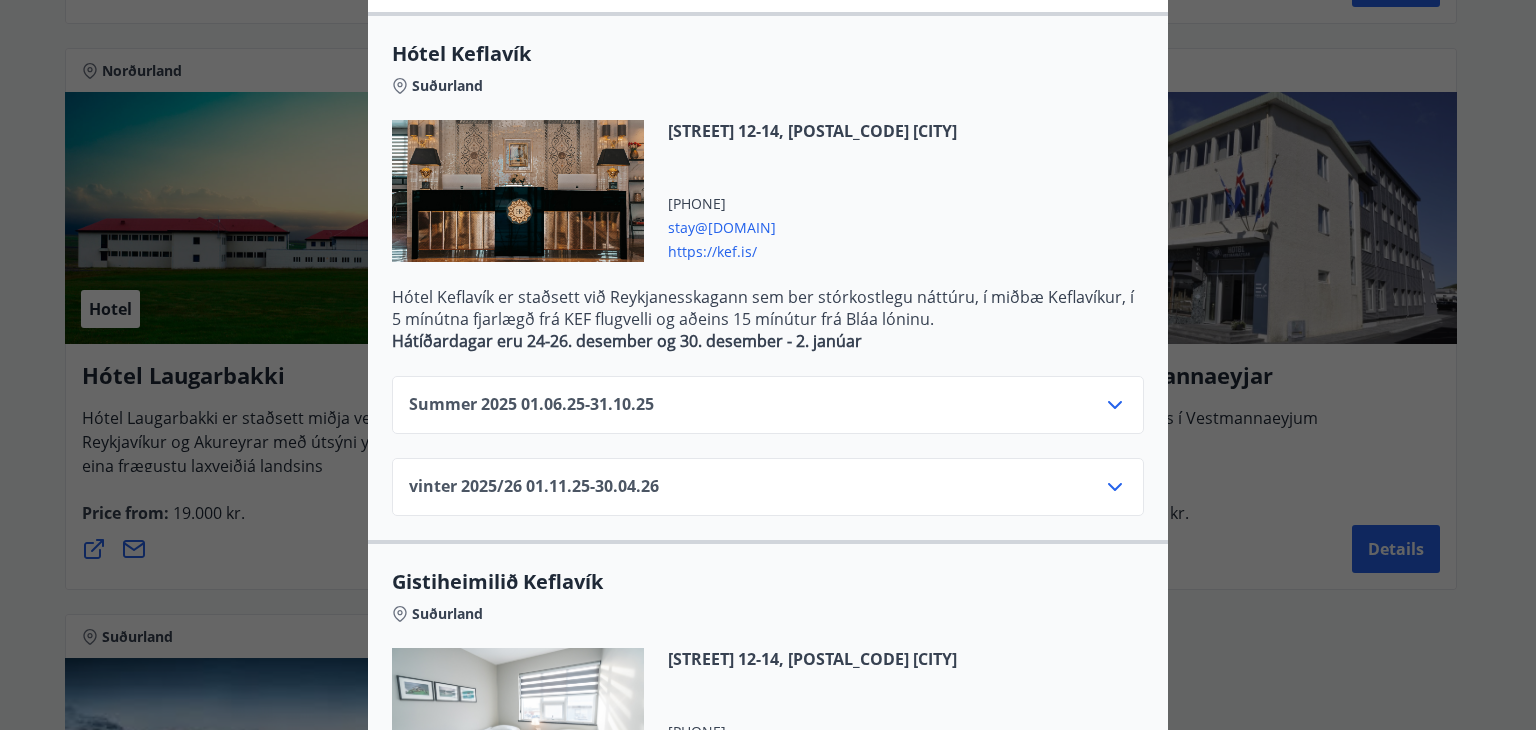 scroll, scrollTop: 372, scrollLeft: 0, axis: vertical 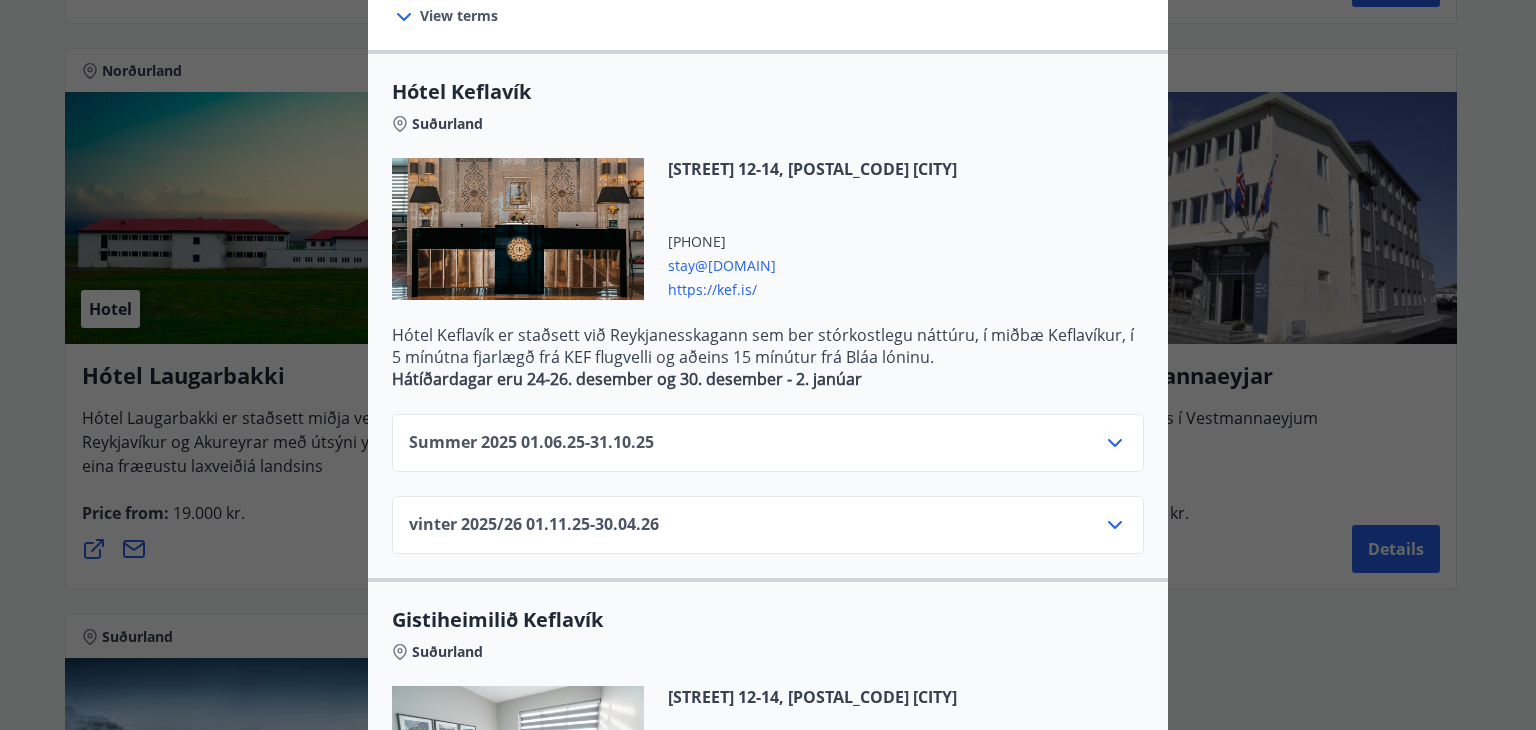 click 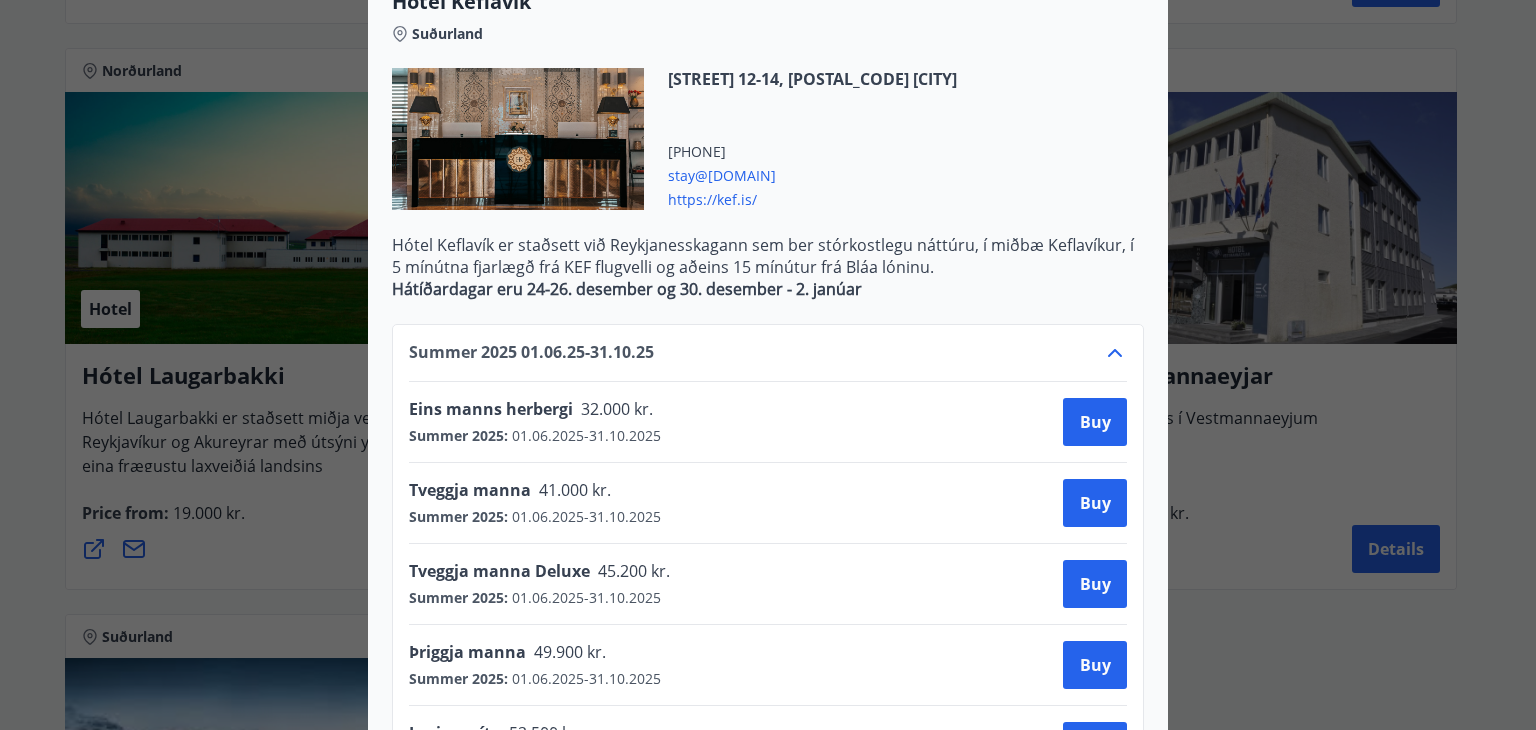 scroll, scrollTop: 572, scrollLeft: 0, axis: vertical 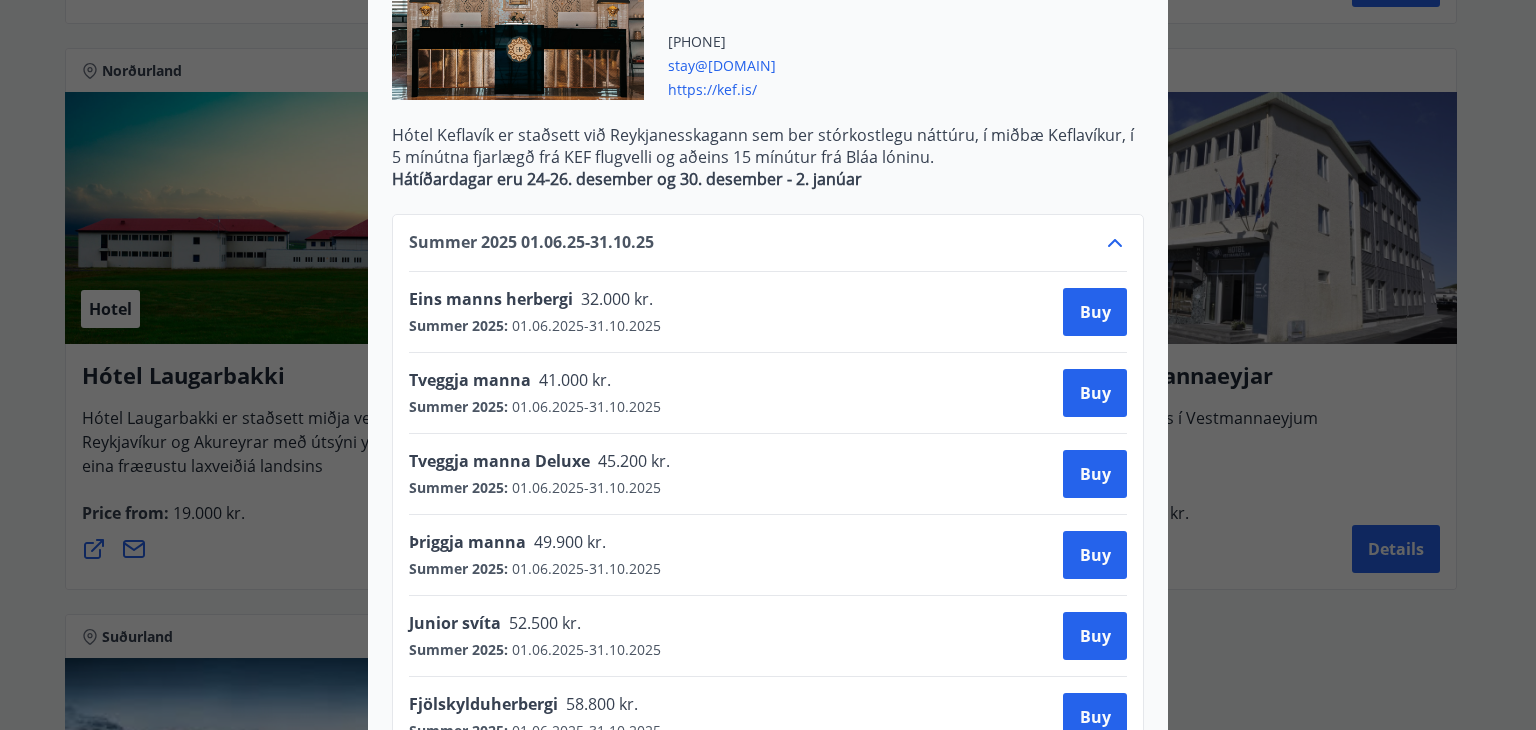 click on "Tveggja manna 41.000 kr." at bounding box center [535, 383] 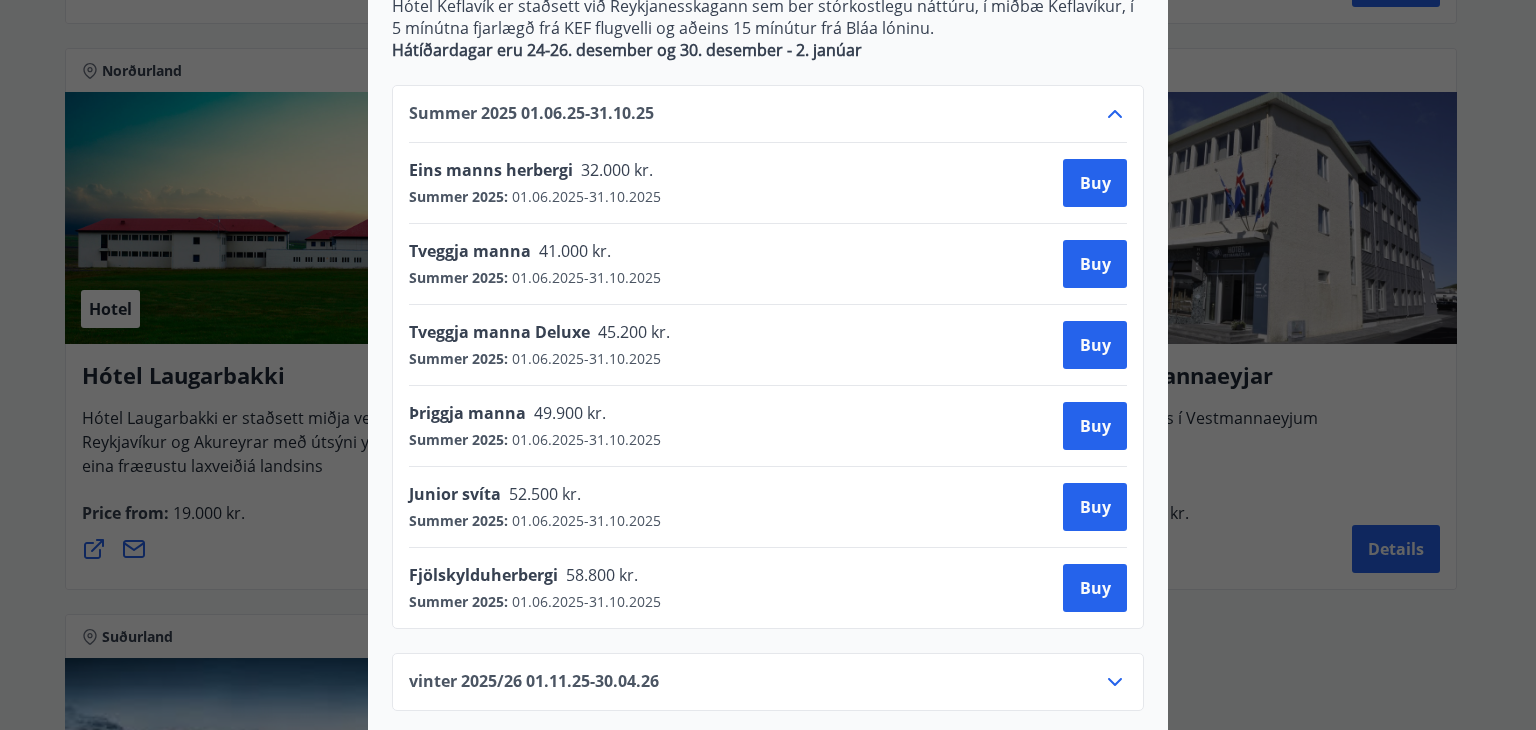 scroll, scrollTop: 639, scrollLeft: 0, axis: vertical 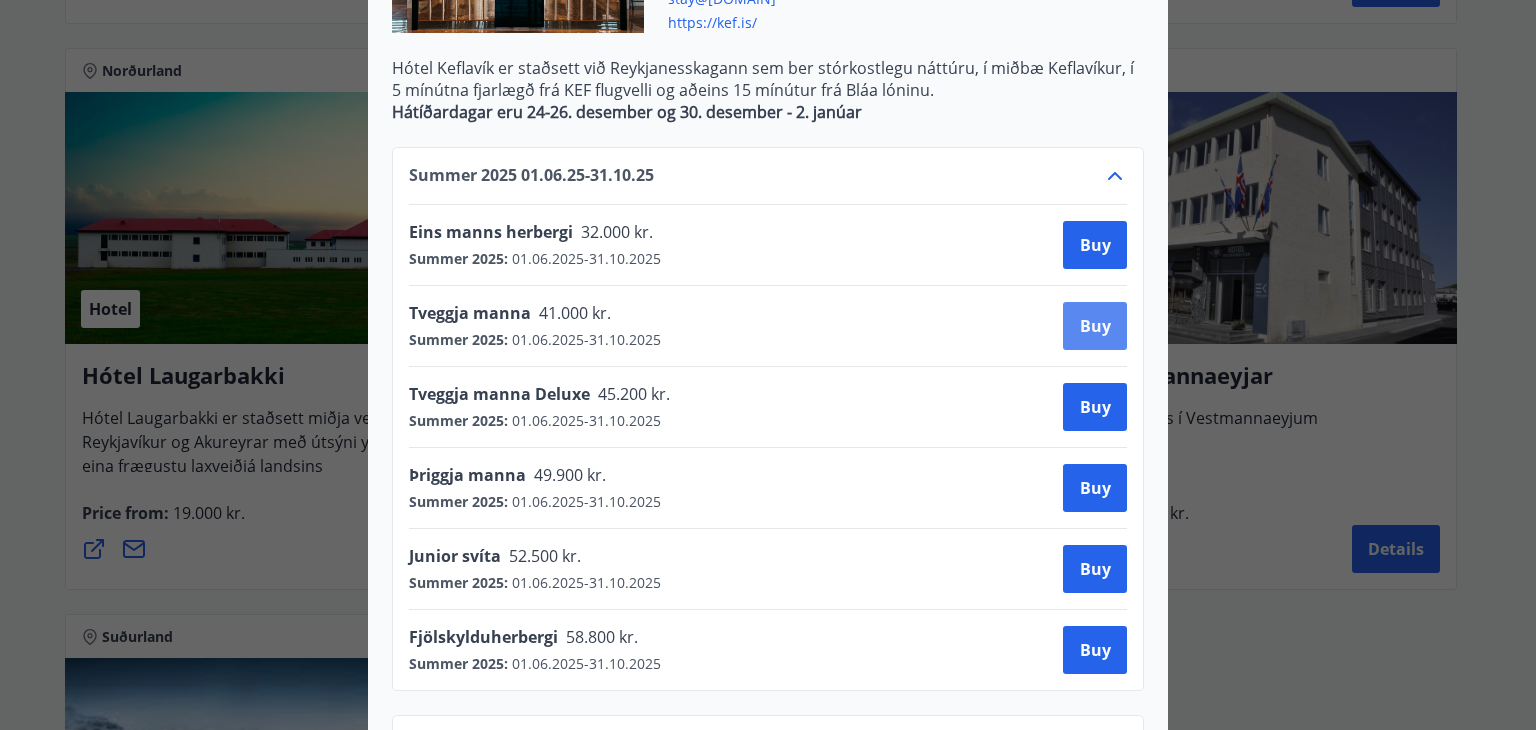click on "Buy" at bounding box center [1095, 326] 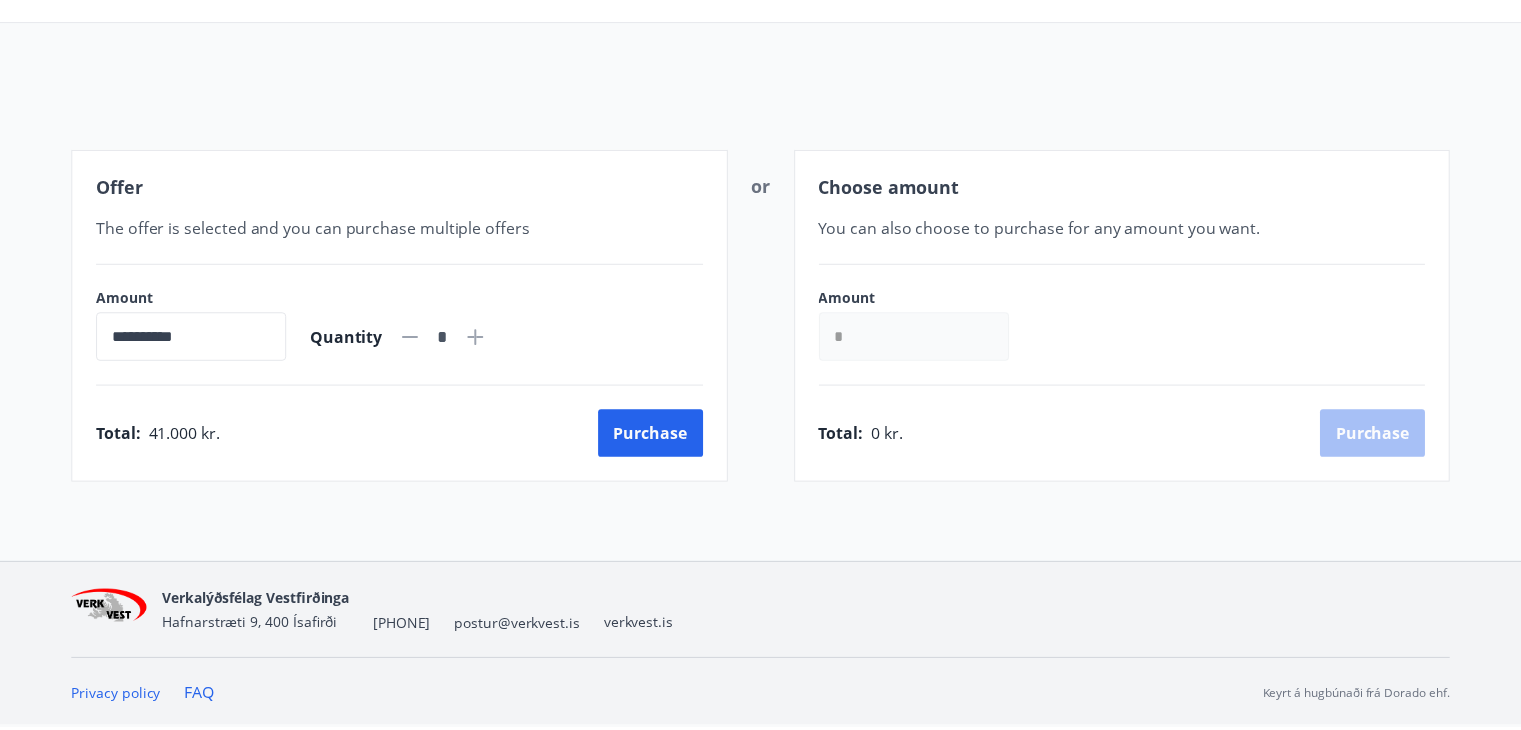 scroll, scrollTop: 169, scrollLeft: 0, axis: vertical 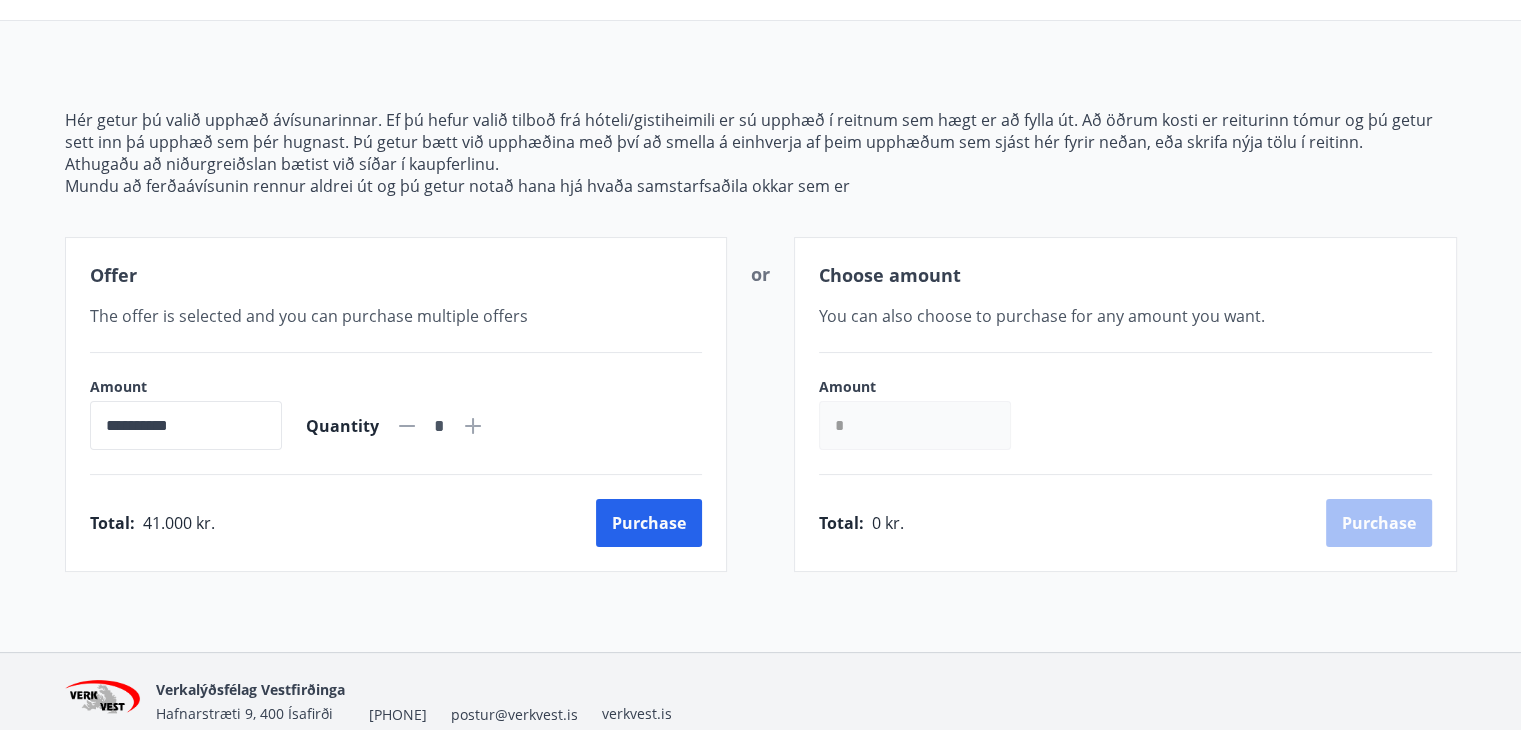 click on "**********" at bounding box center [396, 404] 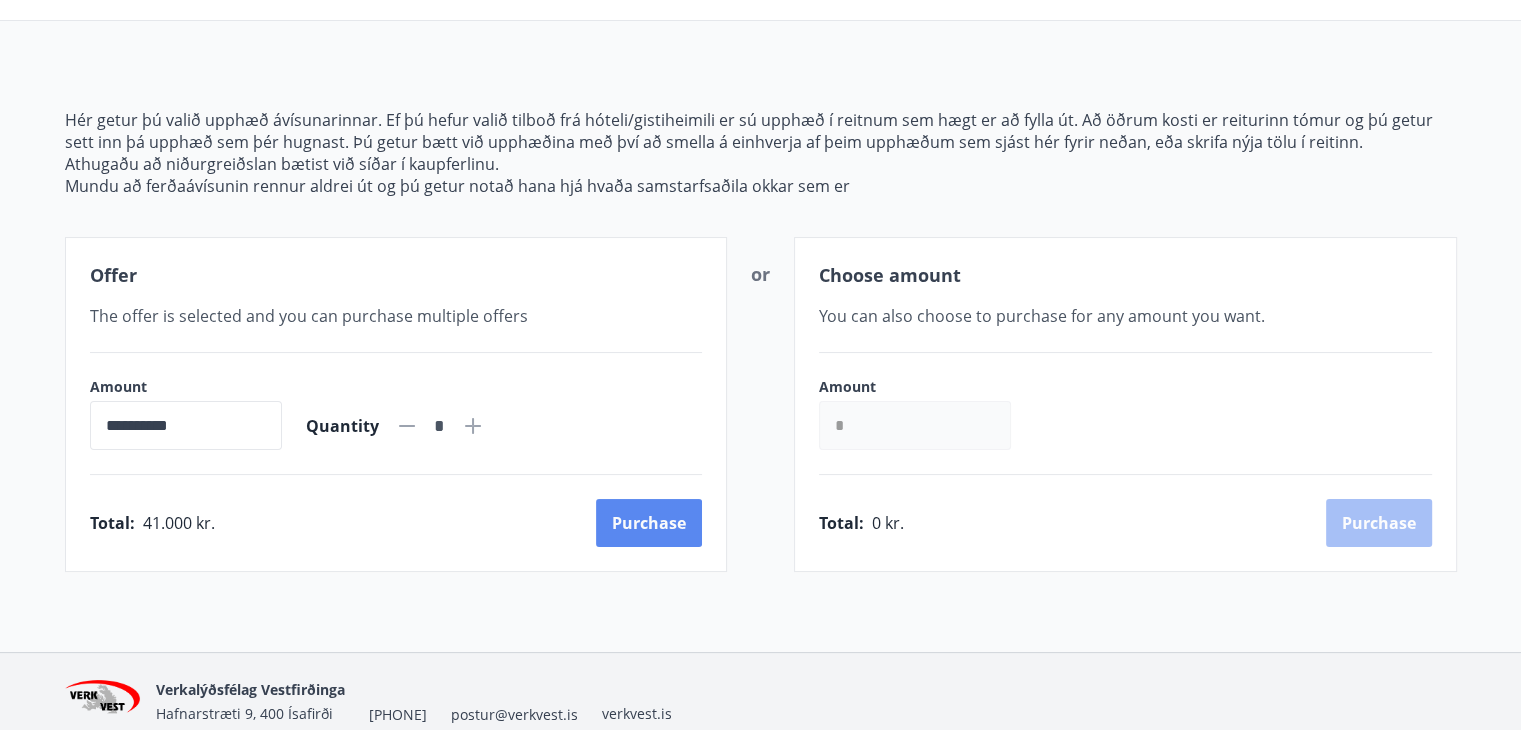 click on "Purchase" at bounding box center [649, 523] 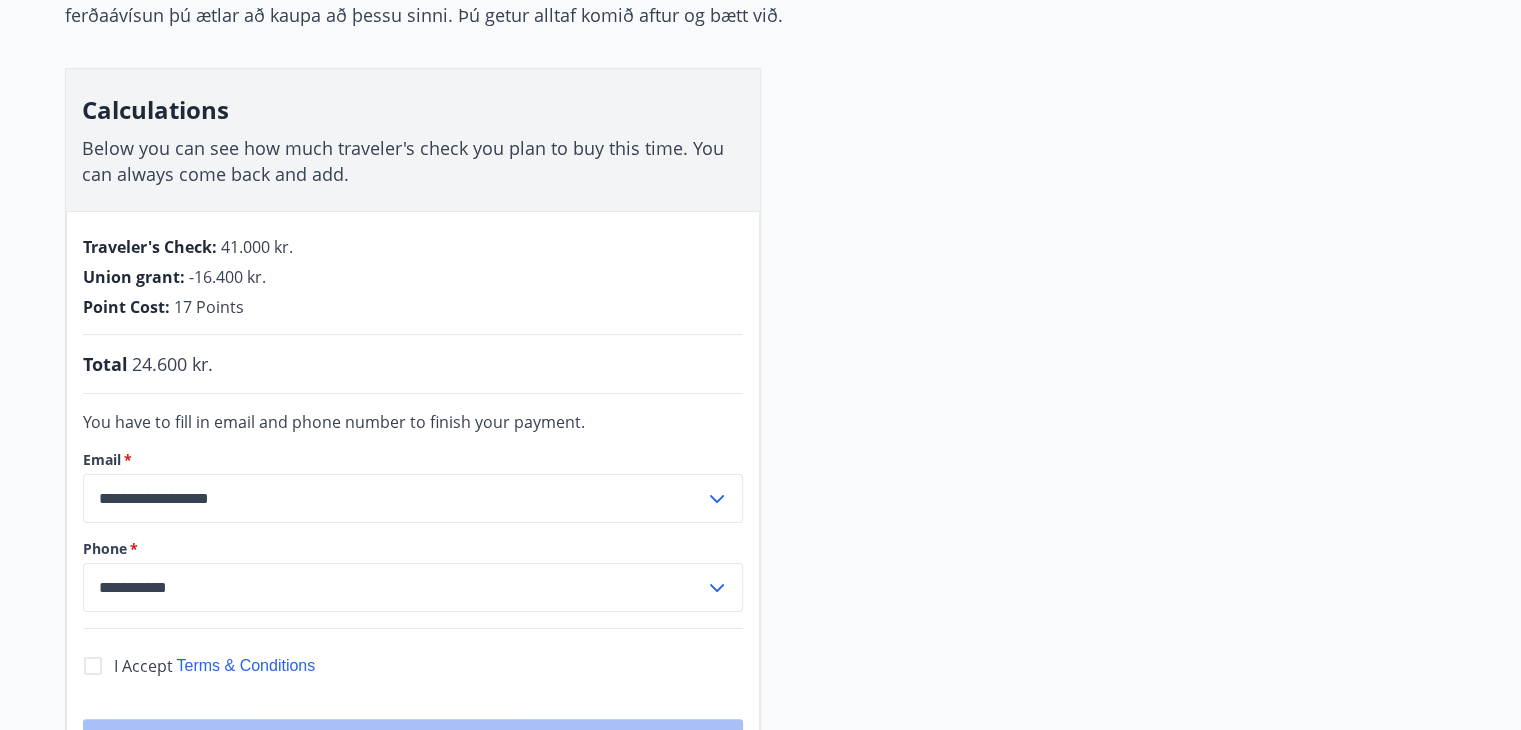scroll, scrollTop: 266, scrollLeft: 0, axis: vertical 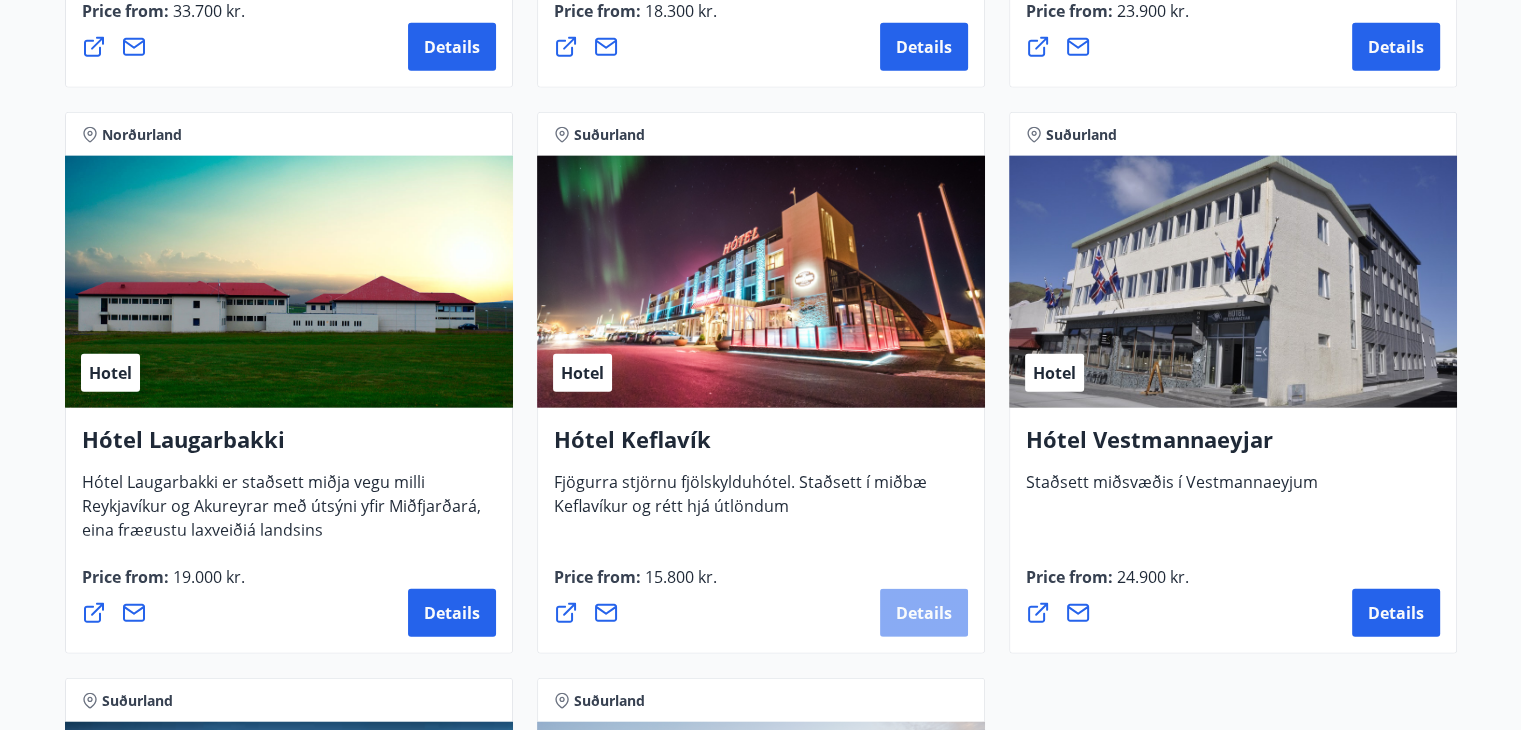 click on "Details" at bounding box center [924, 613] 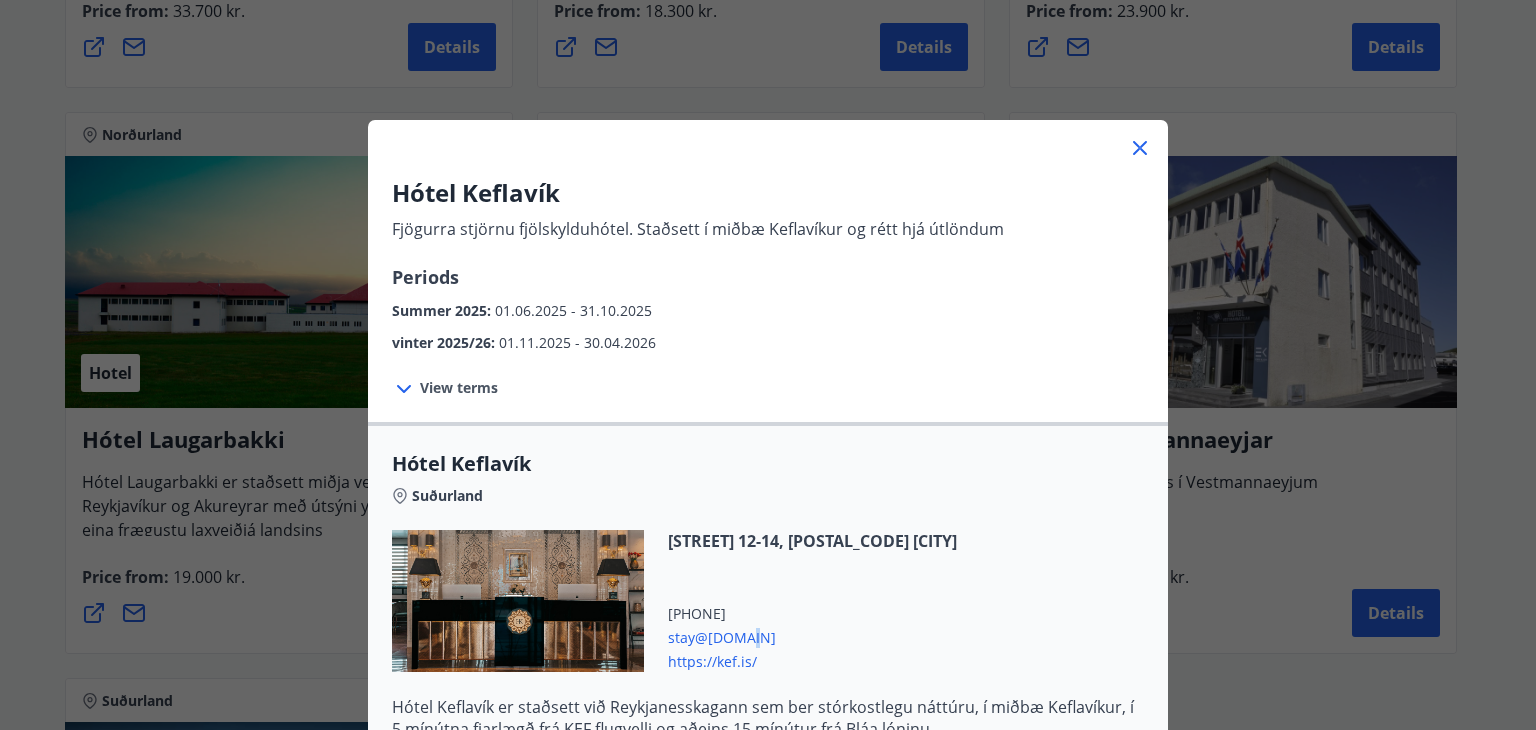 drag, startPoint x: 741, startPoint y: 637, endPoint x: 725, endPoint y: 637, distance: 16 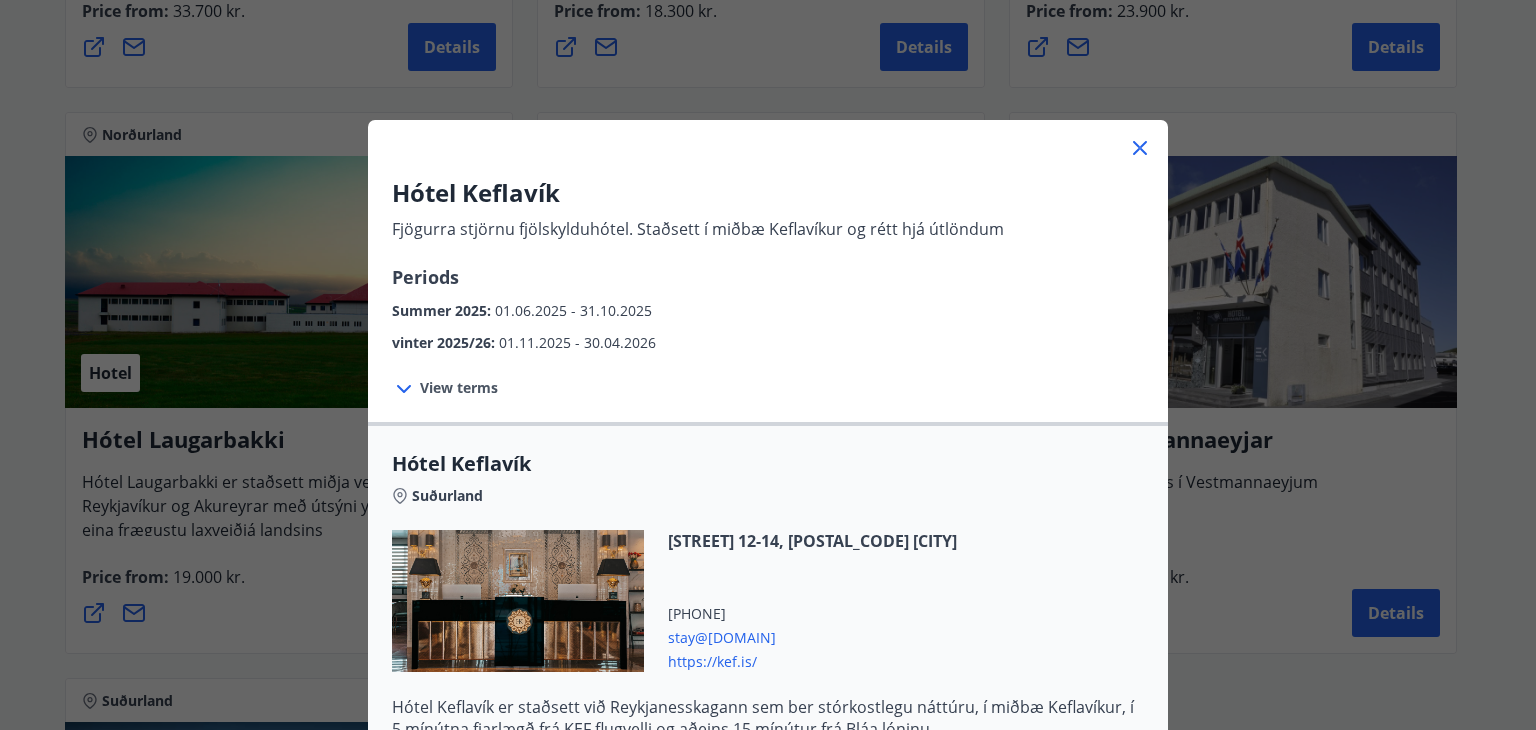 click on "stay@[DOMAIN]" at bounding box center [812, 636] 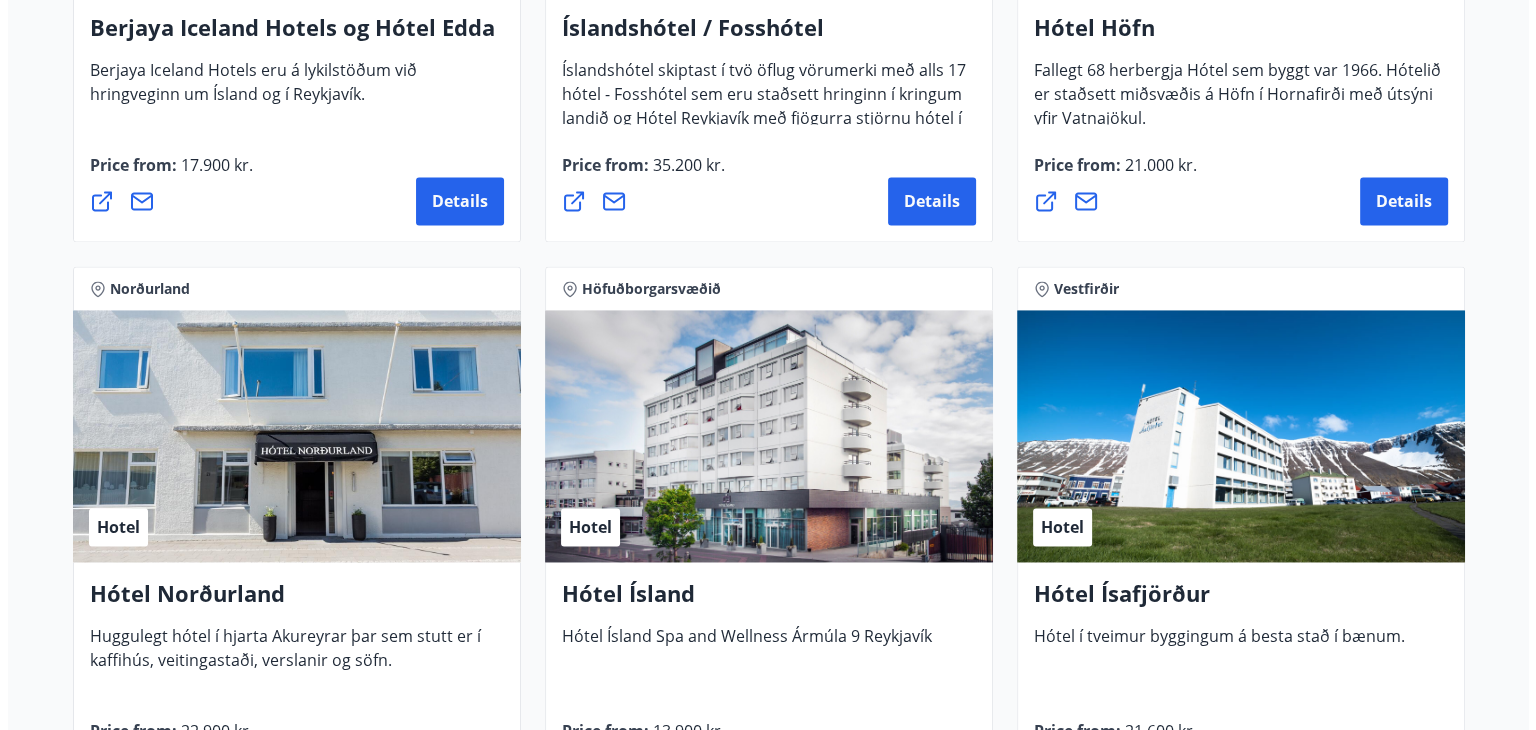 scroll, scrollTop: 2951, scrollLeft: 0, axis: vertical 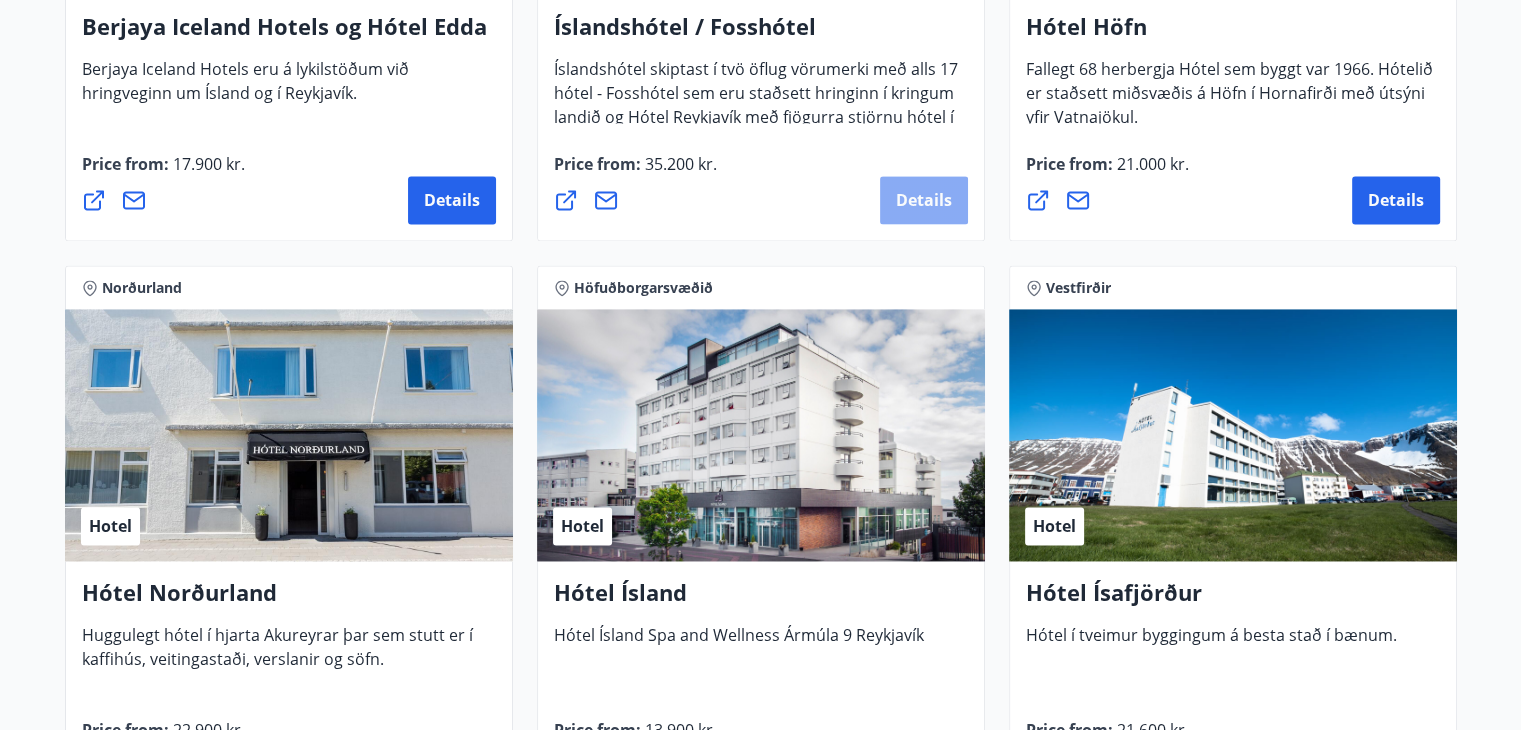 click on "Details" at bounding box center (924, 200) 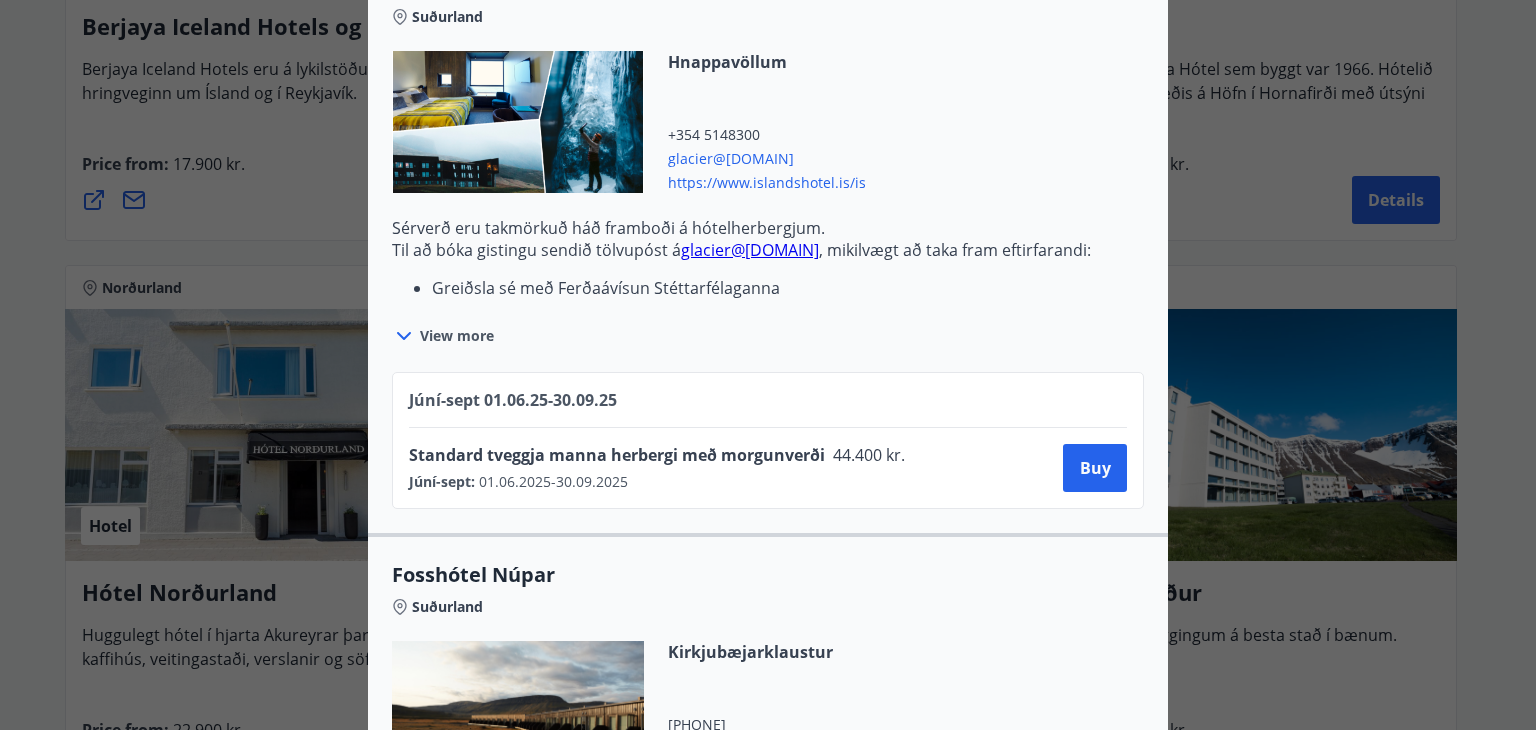 scroll, scrollTop: 5667, scrollLeft: 0, axis: vertical 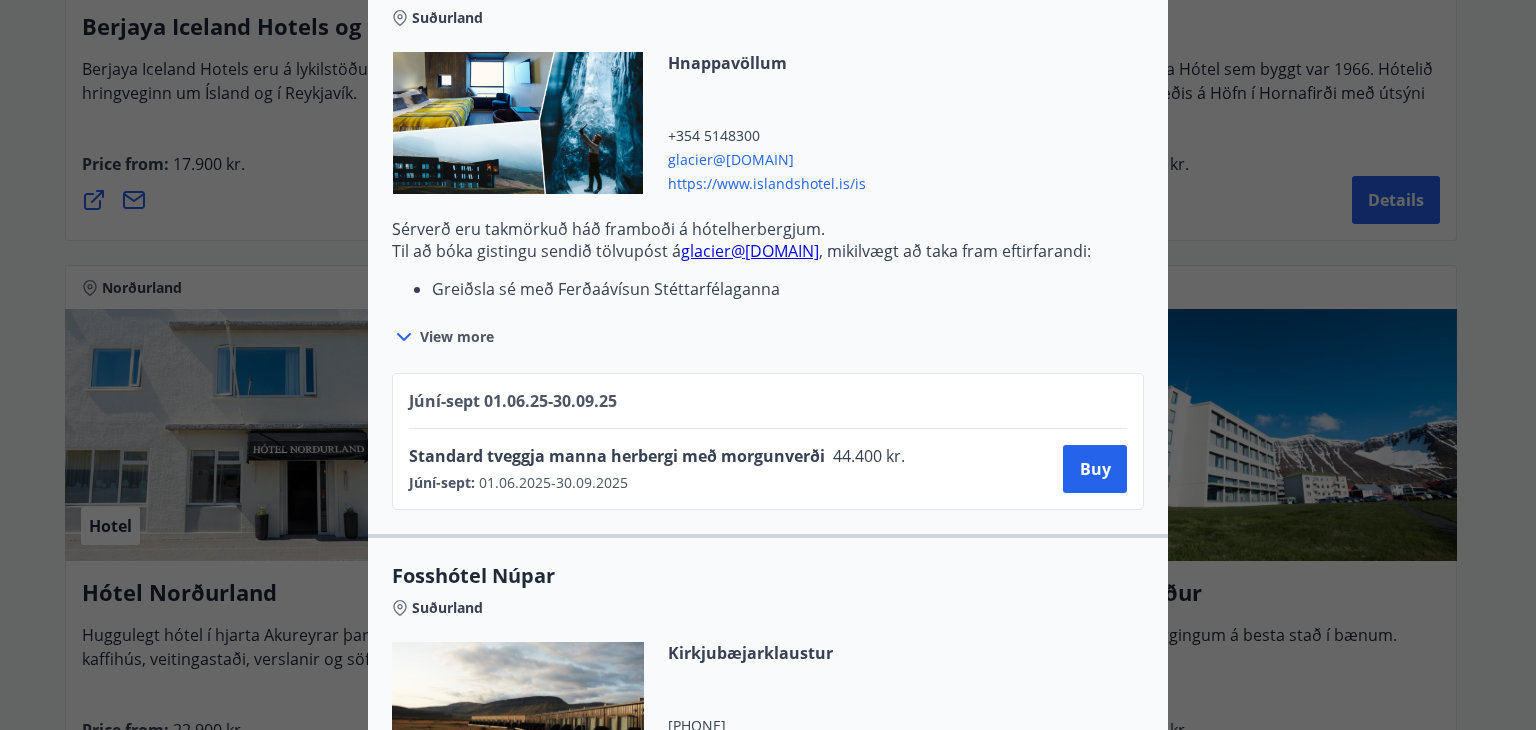 click on "Íslandshótel / Fosshótel Ekki er hægt að nýta Ferðaávísun fyrir bókanir sem eru gerðar á vefnum og/eða á heimasíðu Íslandshótela.
To book accommodation, send an email to the relevant hotel, it is important to state the following:
Payment is with Travel Voucher of the Unions
Name and [NATIONAL_ID]
Hotel and date
Íslandshótel are divided into two strong brands - Fosshótel which are located around the country and Hótel Reykjavík with a four-star hotel in Reykjavík. Within the Fosshótel and Hótel Reykjavík brands, there are 17 hotels with just under 2,000 rooms.
Periods June-Sept : 01.06.2025 - 30.09.2025 View terms Special prices are valid for standard rooms with breakfast, the hotels reserve the right to offer a higher fee for other room types.
Special prices are not valid during special peak times, for example, New Year's Eve.
Special prices are limited by availability of hotel rooms.
Fosshótel Reykholt Reykholt" at bounding box center [768, 365] 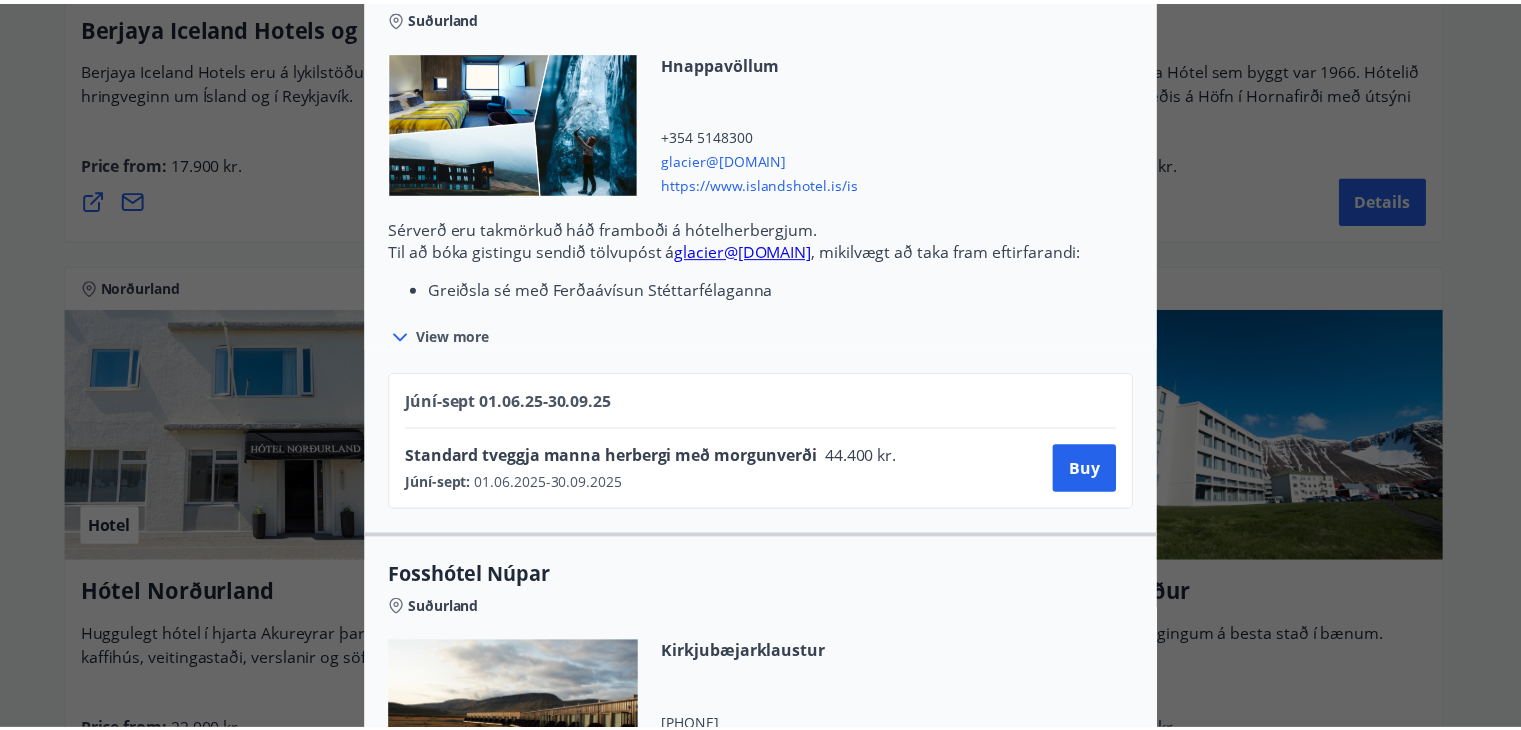 scroll, scrollTop: 0, scrollLeft: 0, axis: both 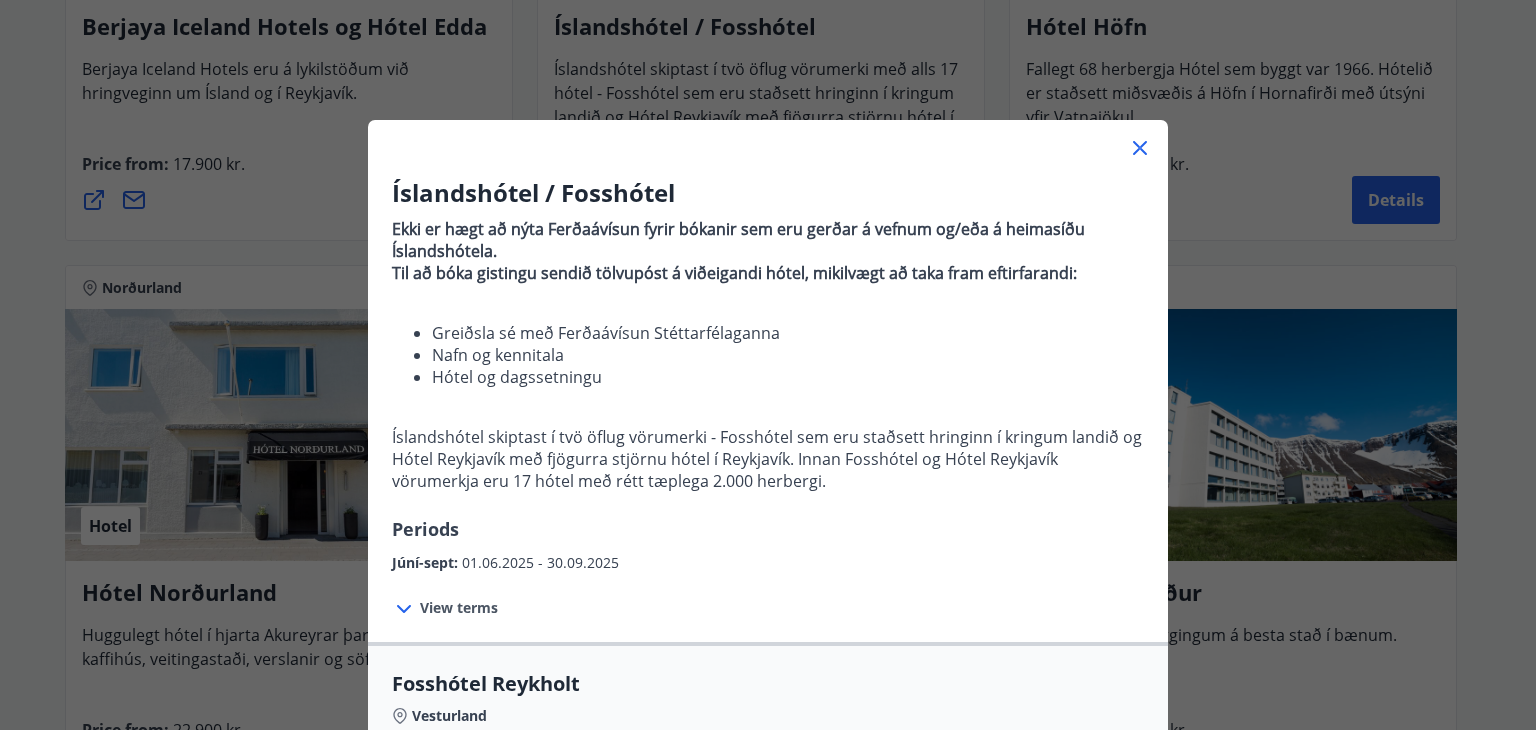 click at bounding box center [768, 140] 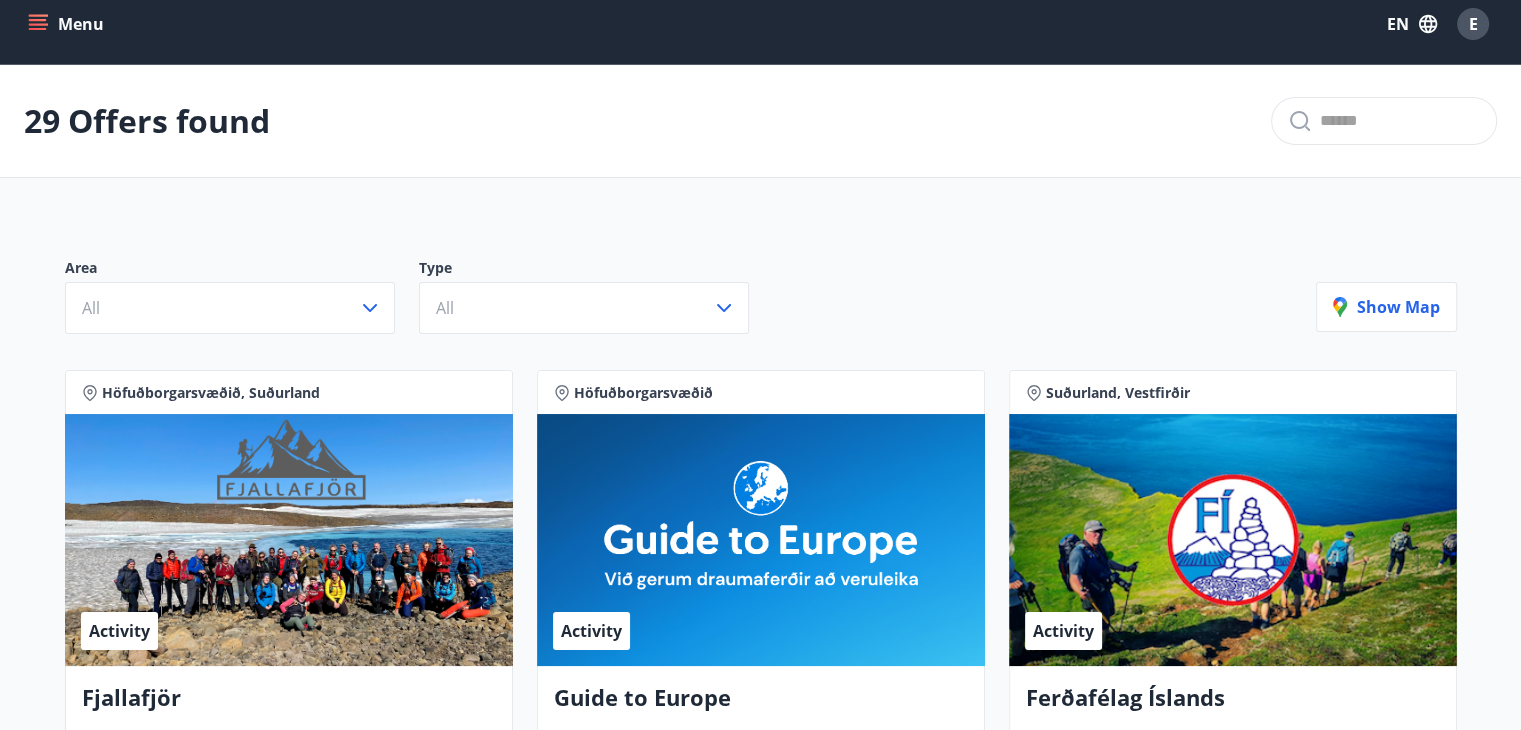 scroll, scrollTop: 0, scrollLeft: 0, axis: both 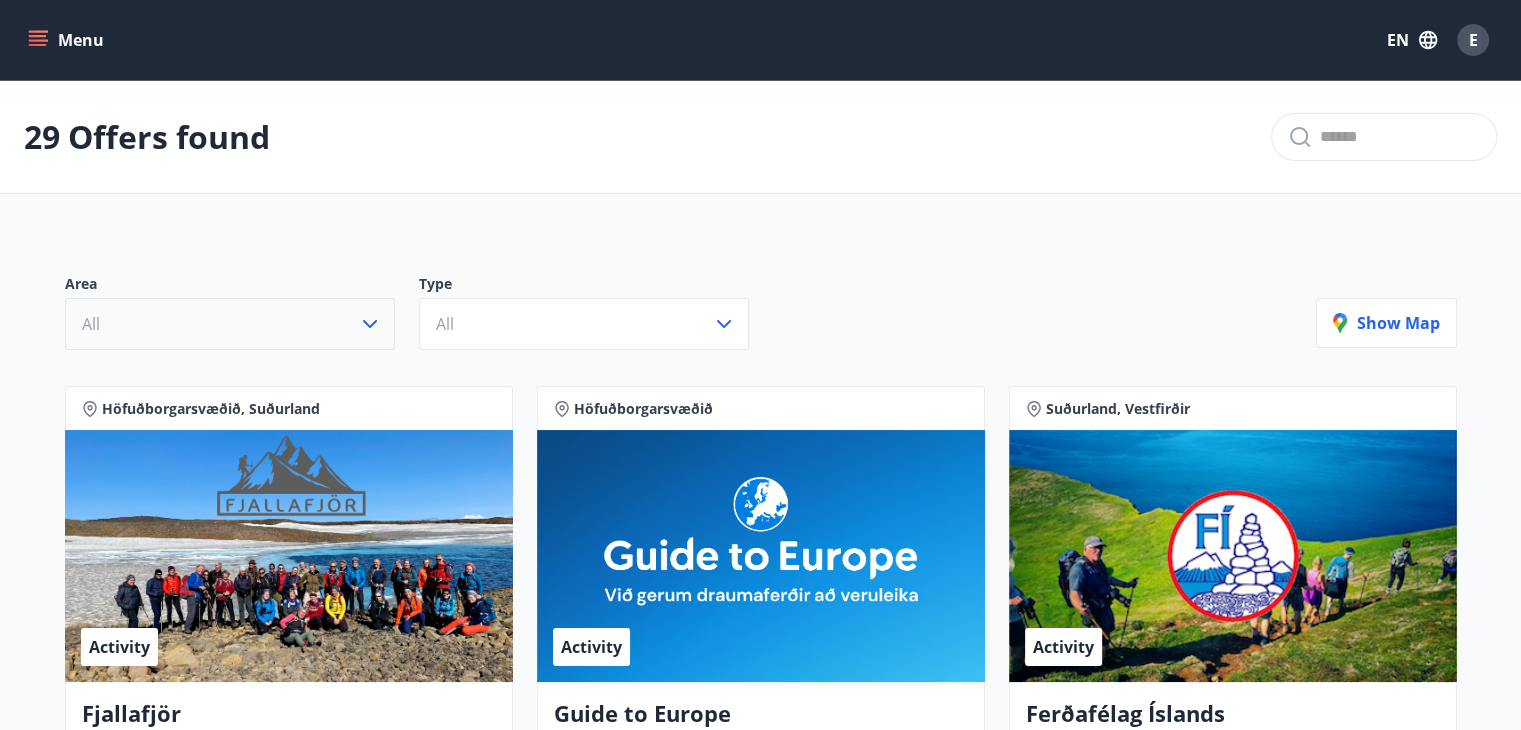 click on "All" at bounding box center [230, 324] 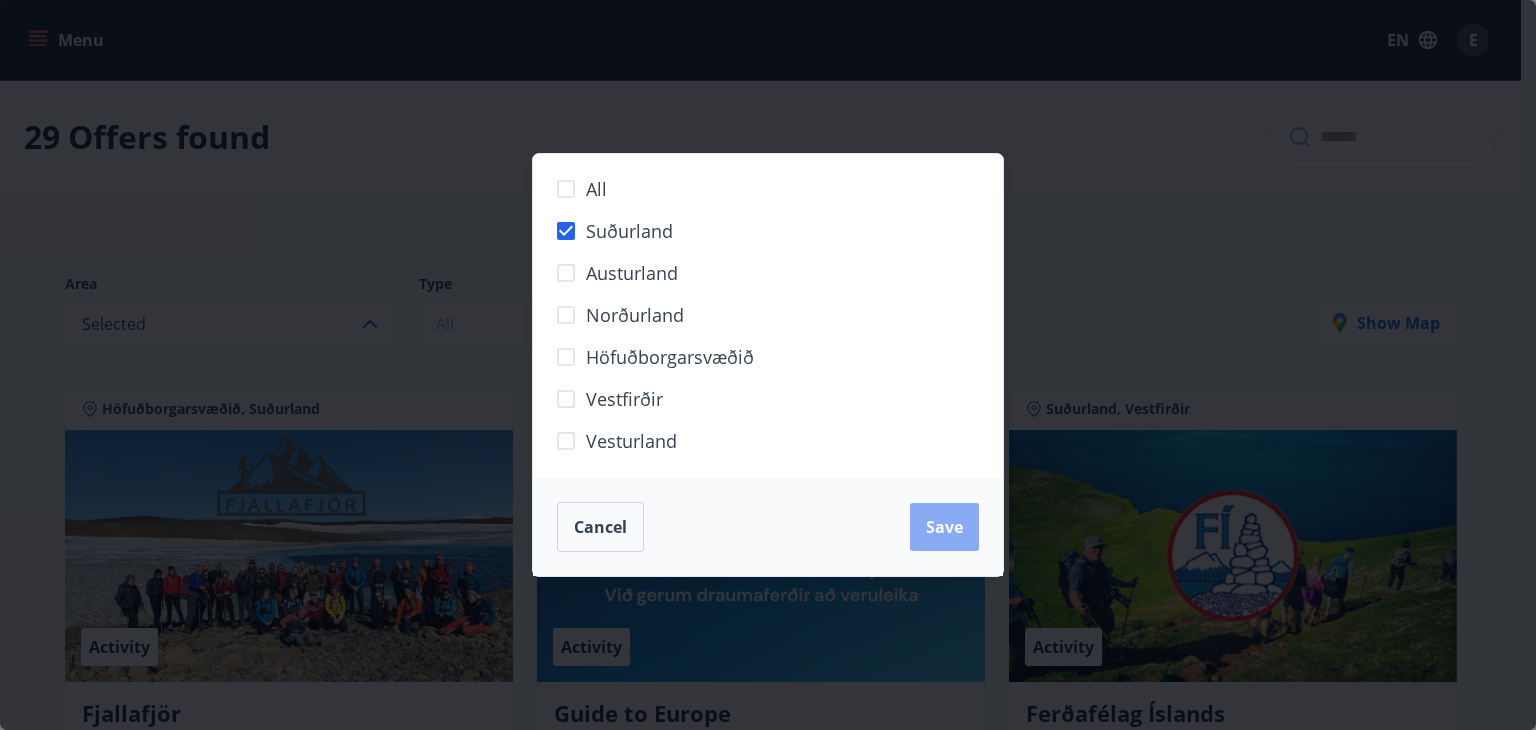 click on "Save" at bounding box center [944, 527] 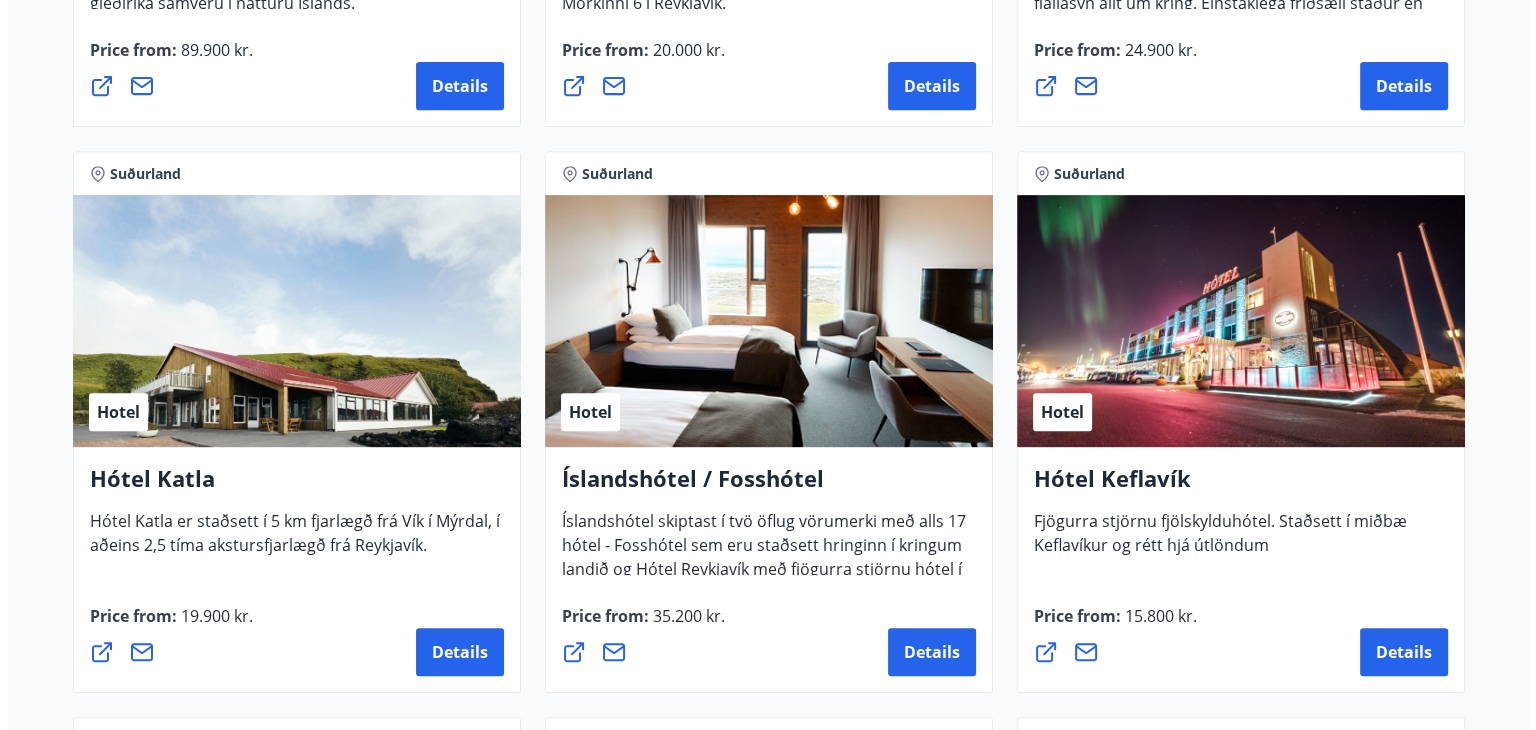 scroll, scrollTop: 866, scrollLeft: 0, axis: vertical 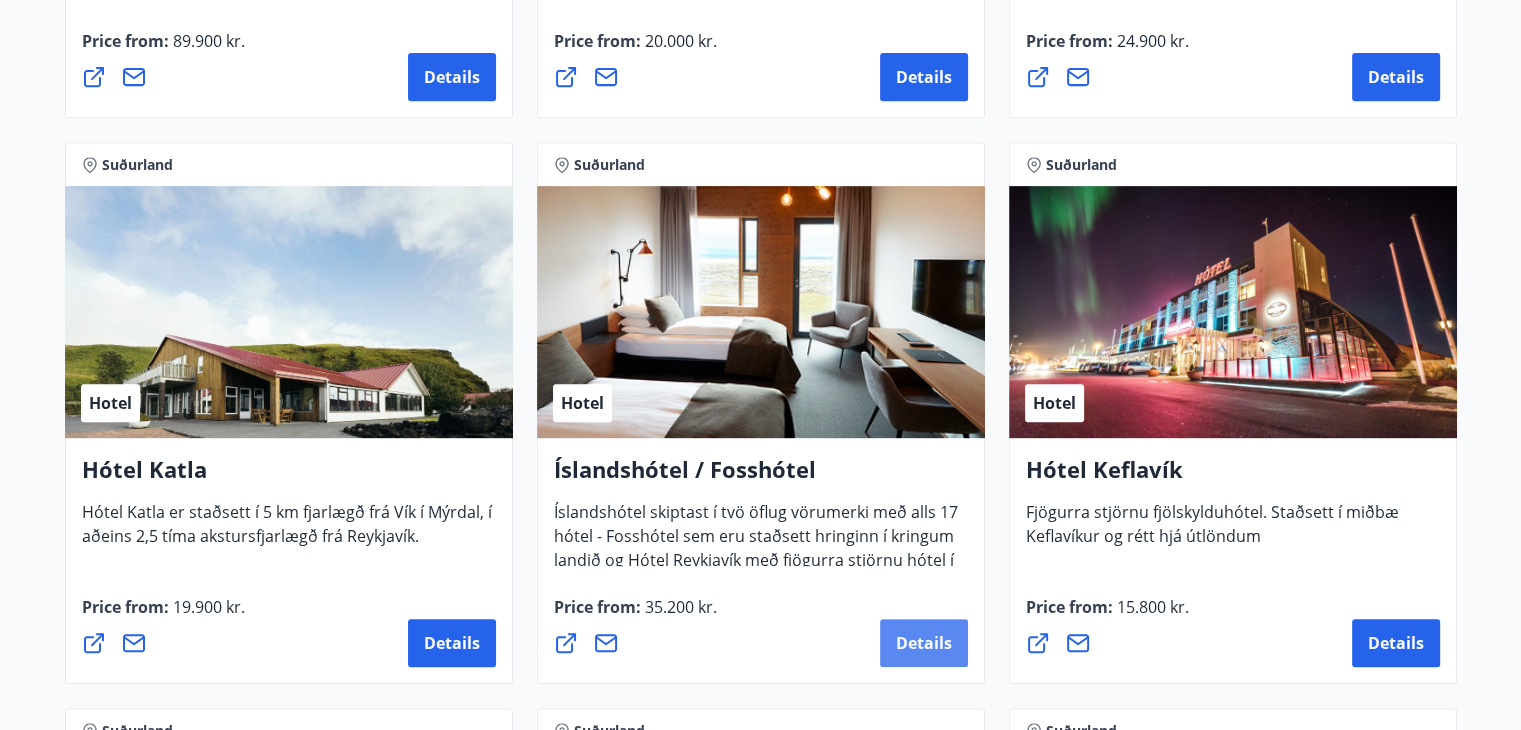 click on "Details" at bounding box center (924, 643) 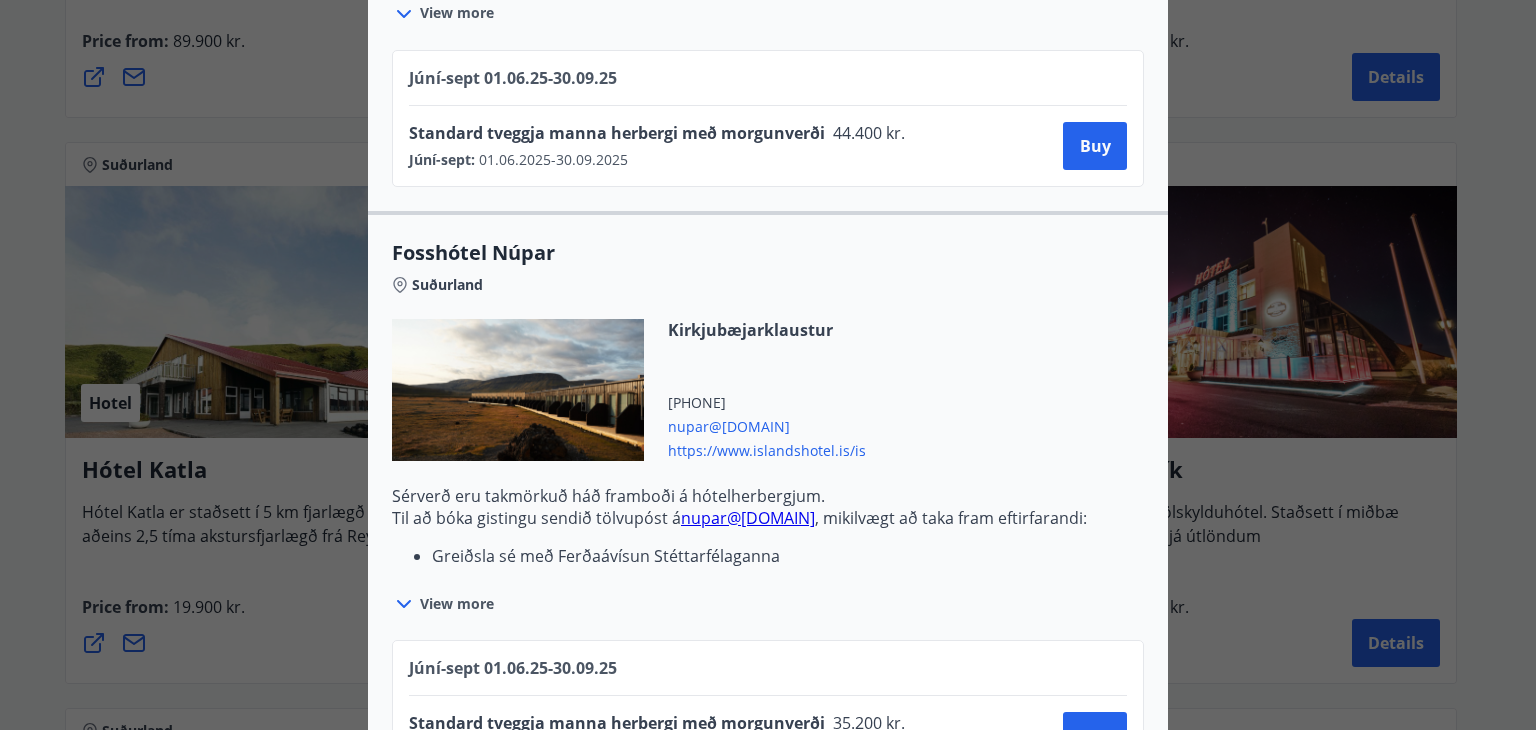 scroll, scrollTop: 1107, scrollLeft: 0, axis: vertical 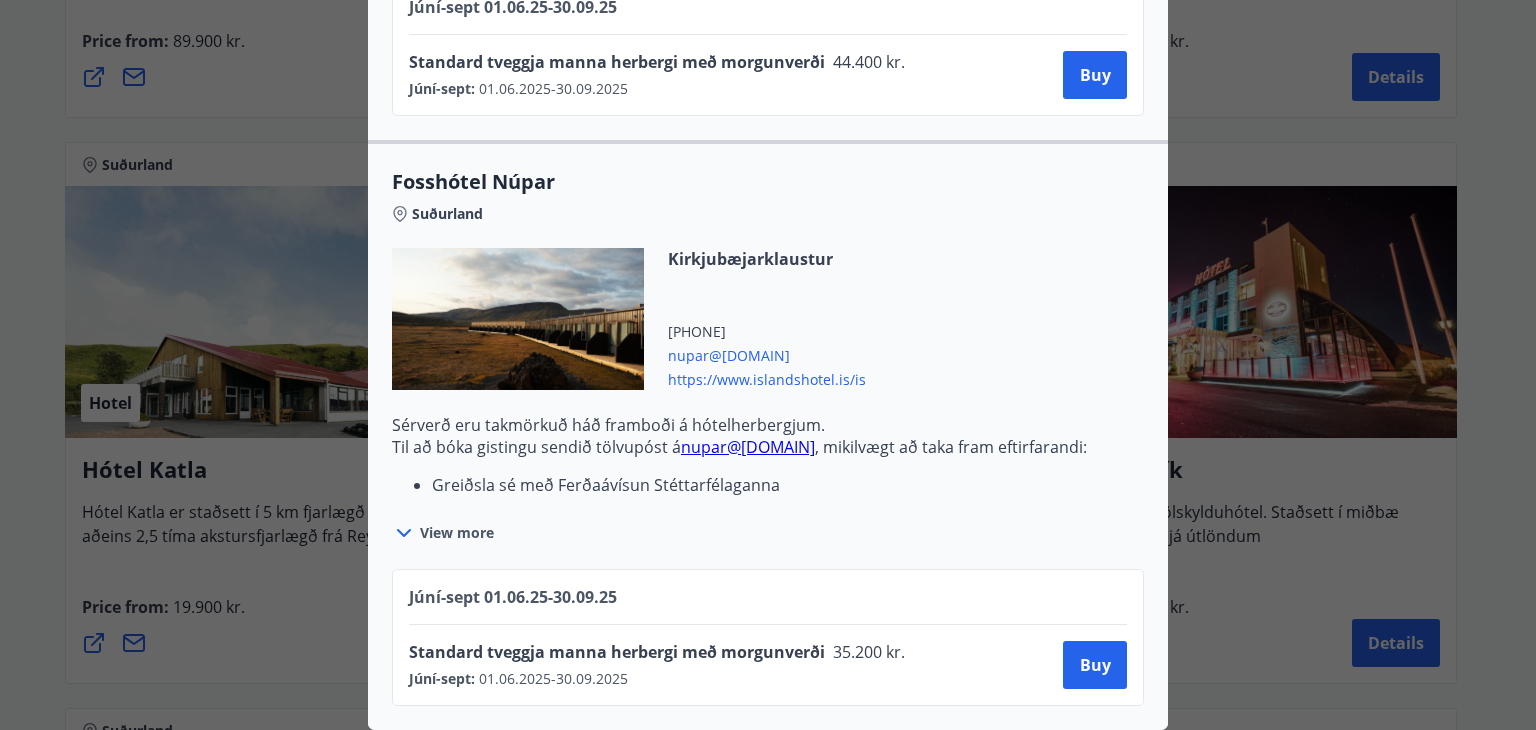click on "https://www.islandshotel.is/is" at bounding box center (767, 378) 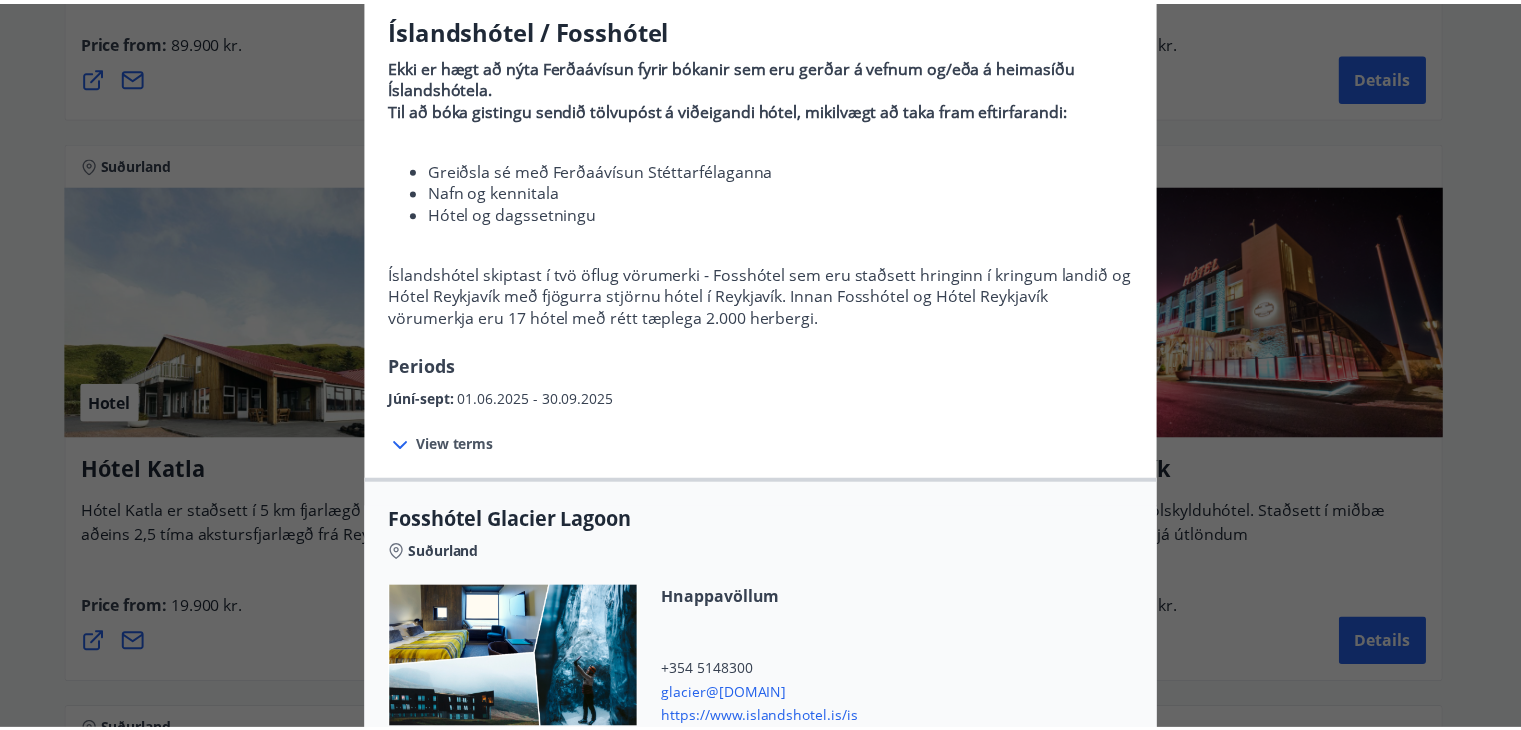 scroll, scrollTop: 0, scrollLeft: 0, axis: both 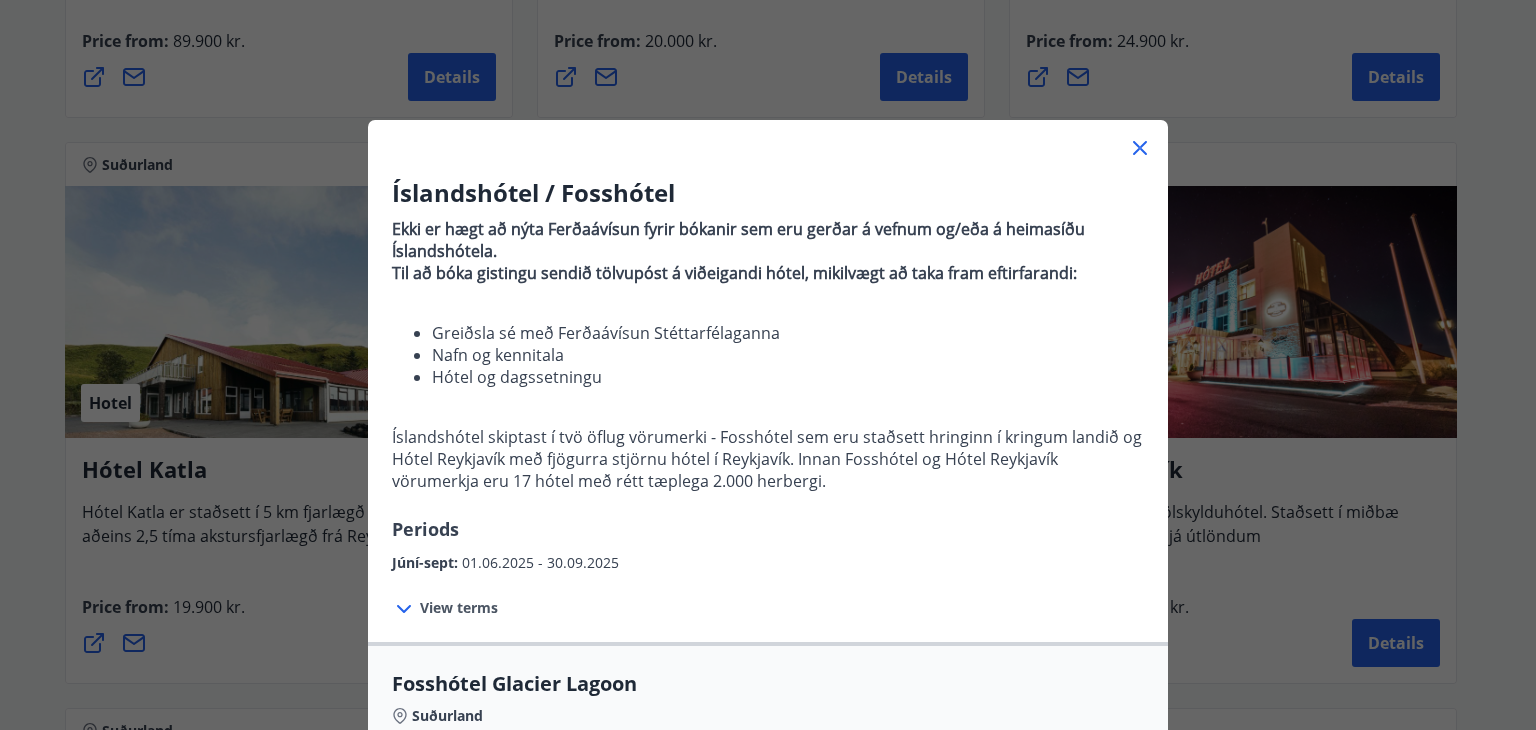 click 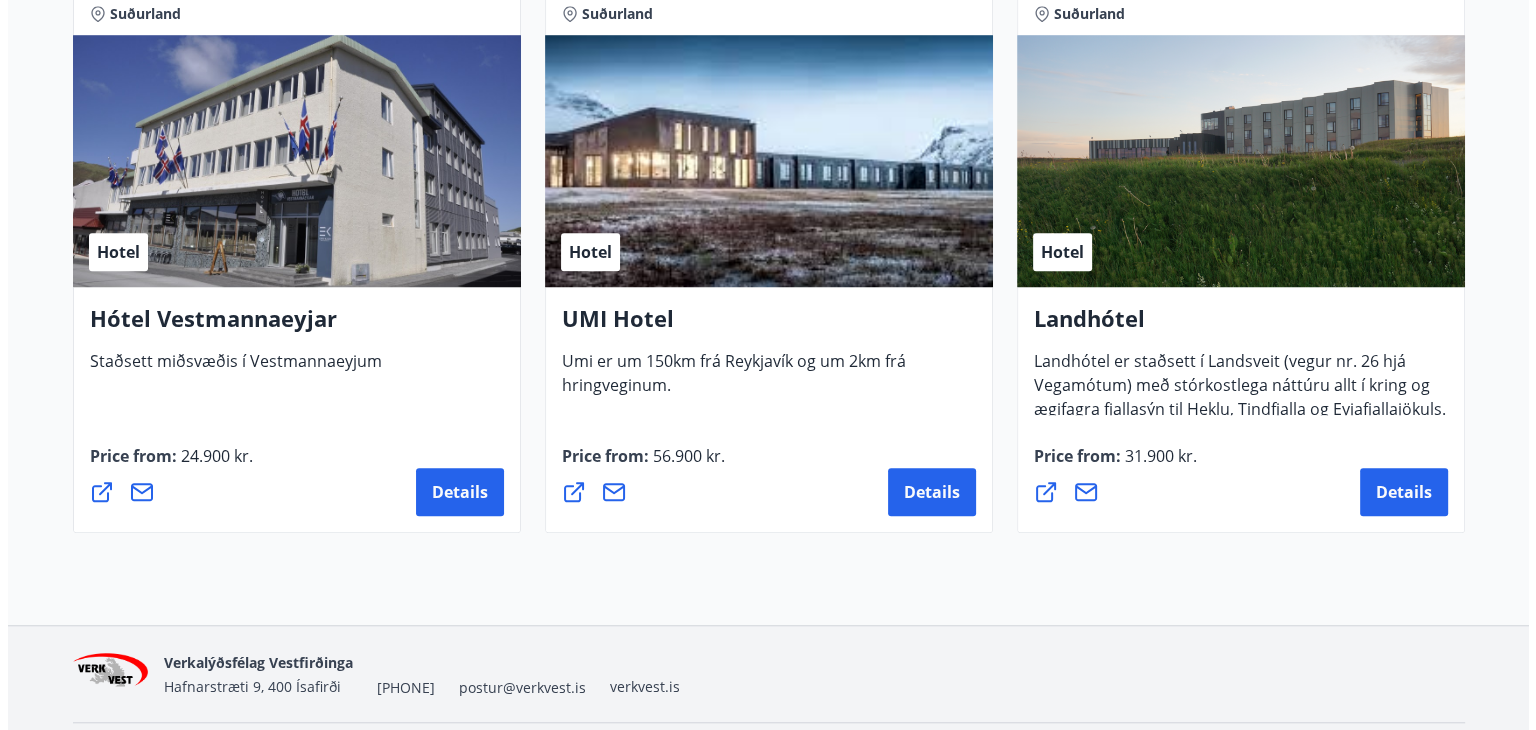 scroll, scrollTop: 1579, scrollLeft: 0, axis: vertical 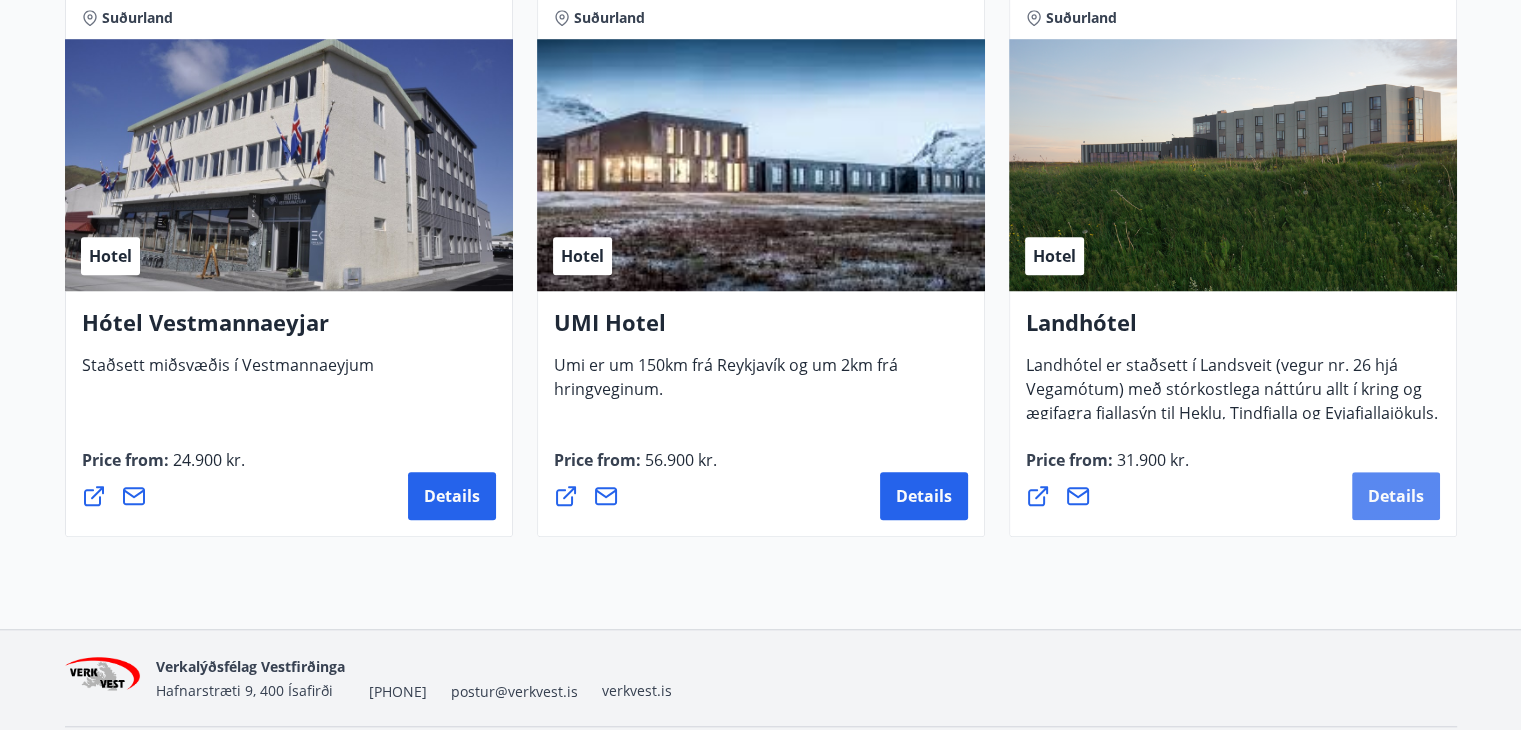 click on "Details" at bounding box center [1396, 496] 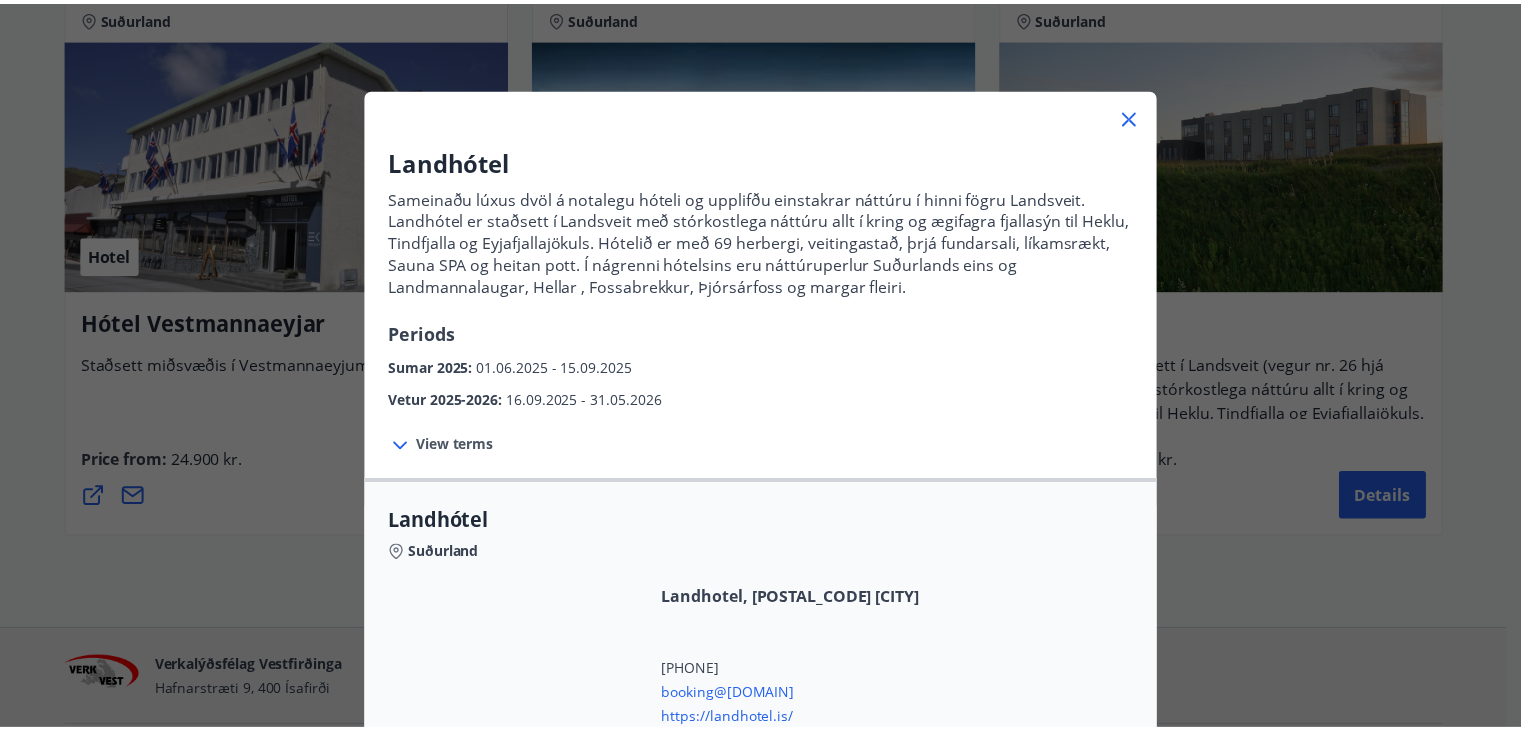 scroll, scrollTop: 0, scrollLeft: 0, axis: both 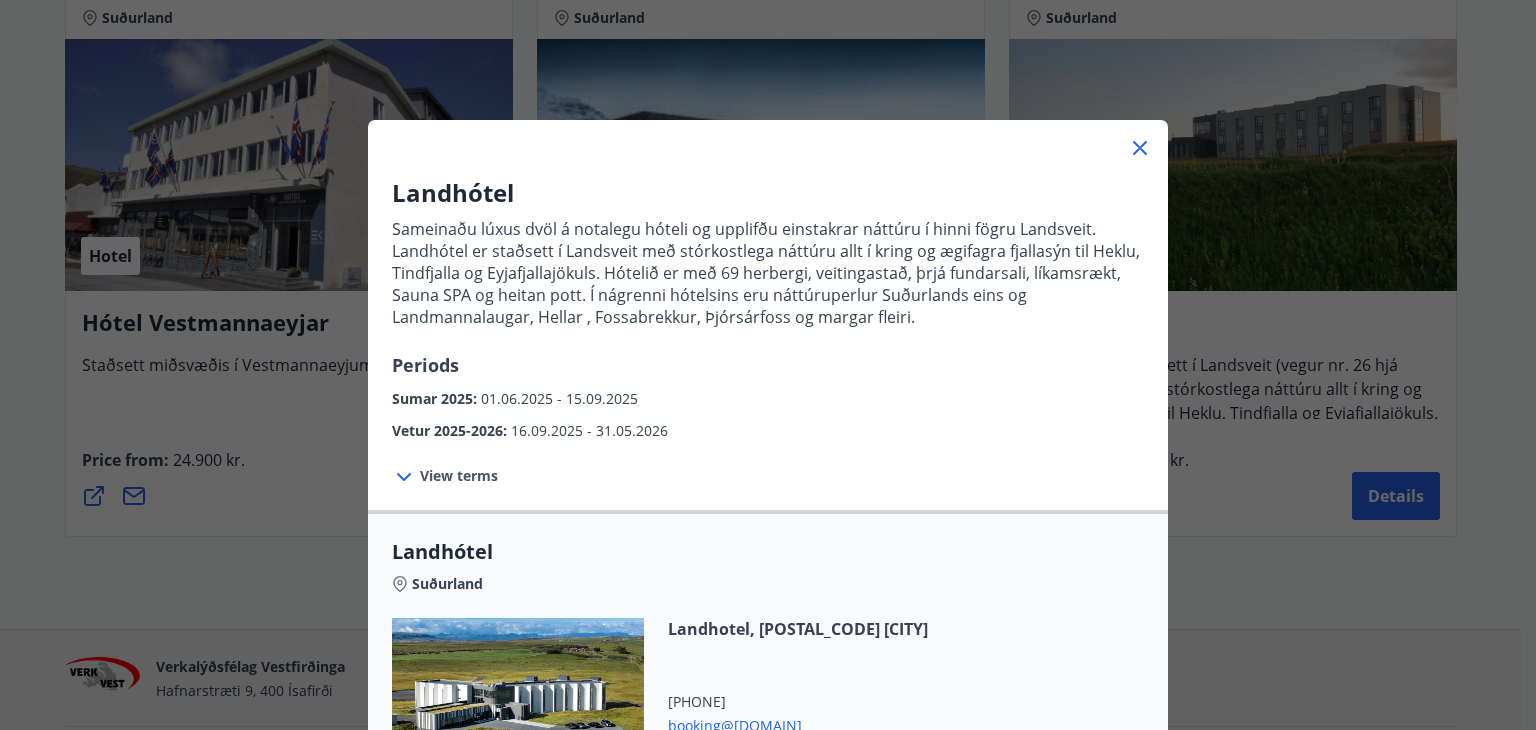 click 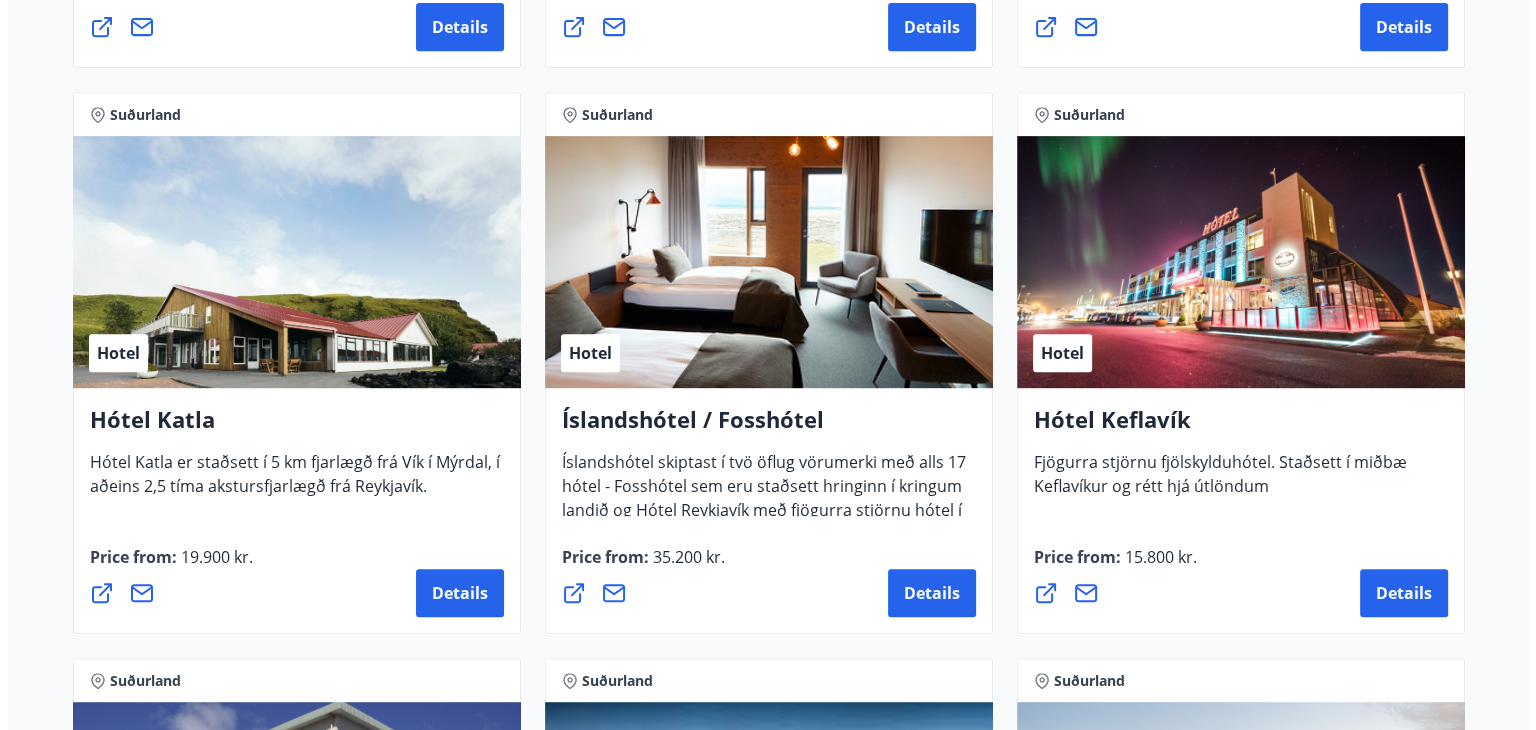 scroll, scrollTop: 912, scrollLeft: 0, axis: vertical 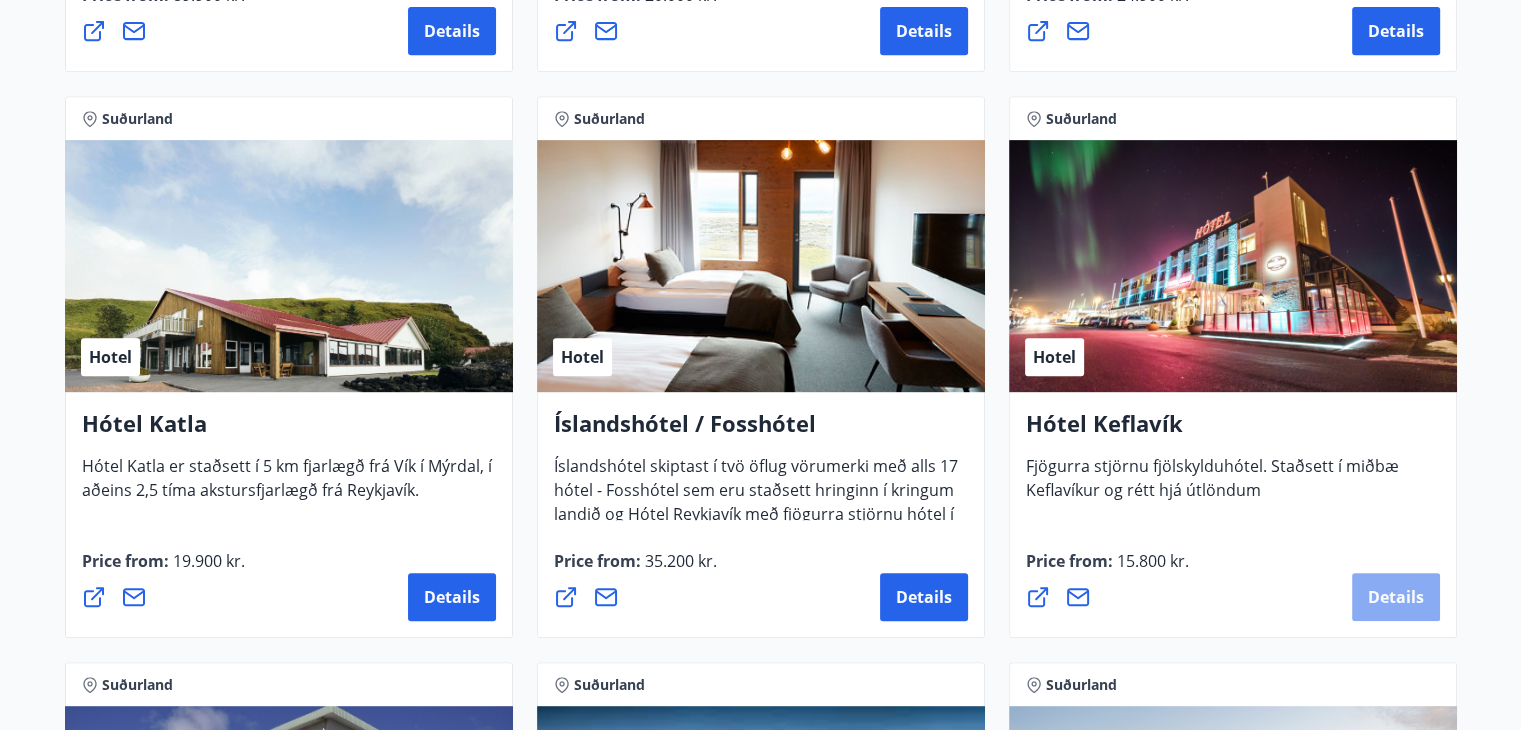 click on "Details" at bounding box center (1396, 597) 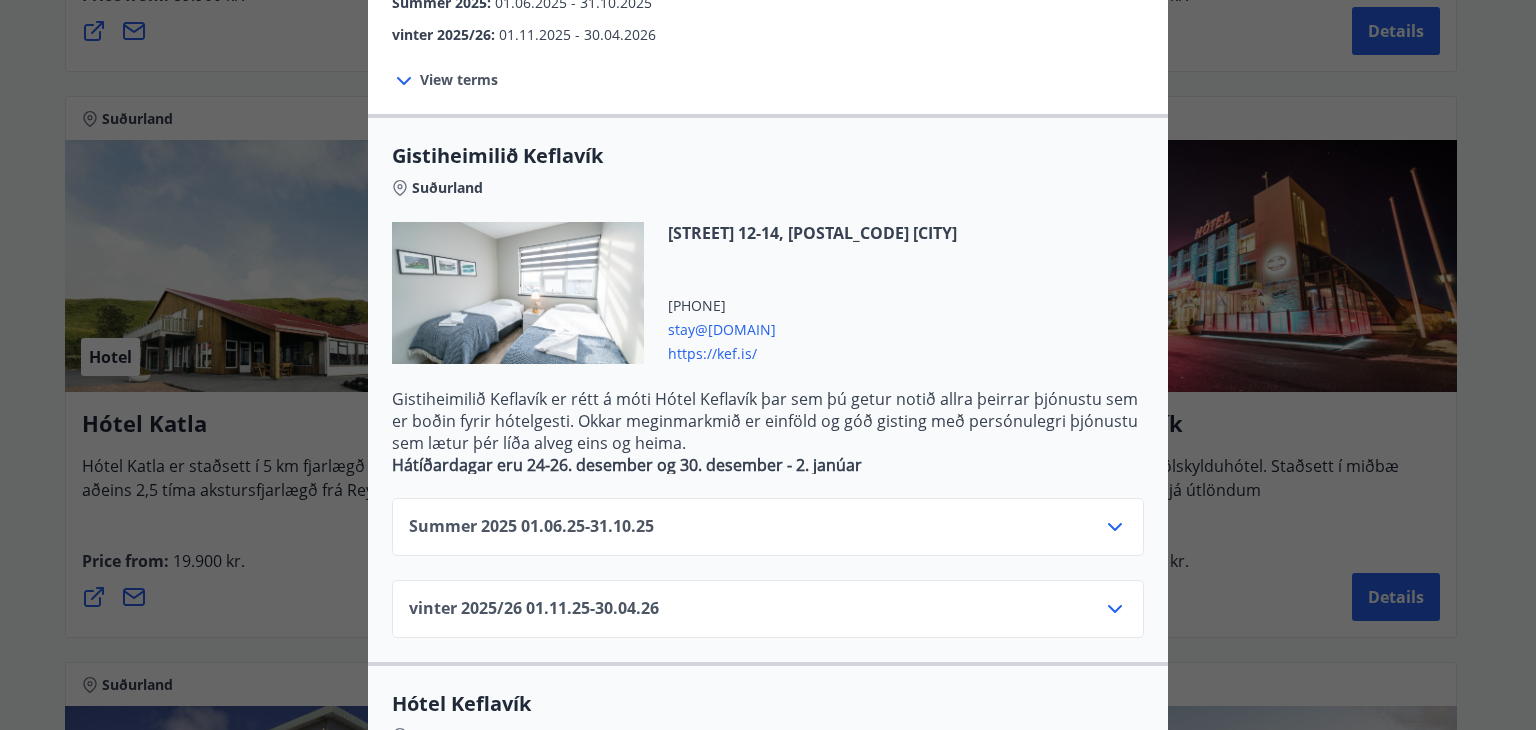 scroll, scrollTop: 466, scrollLeft: 0, axis: vertical 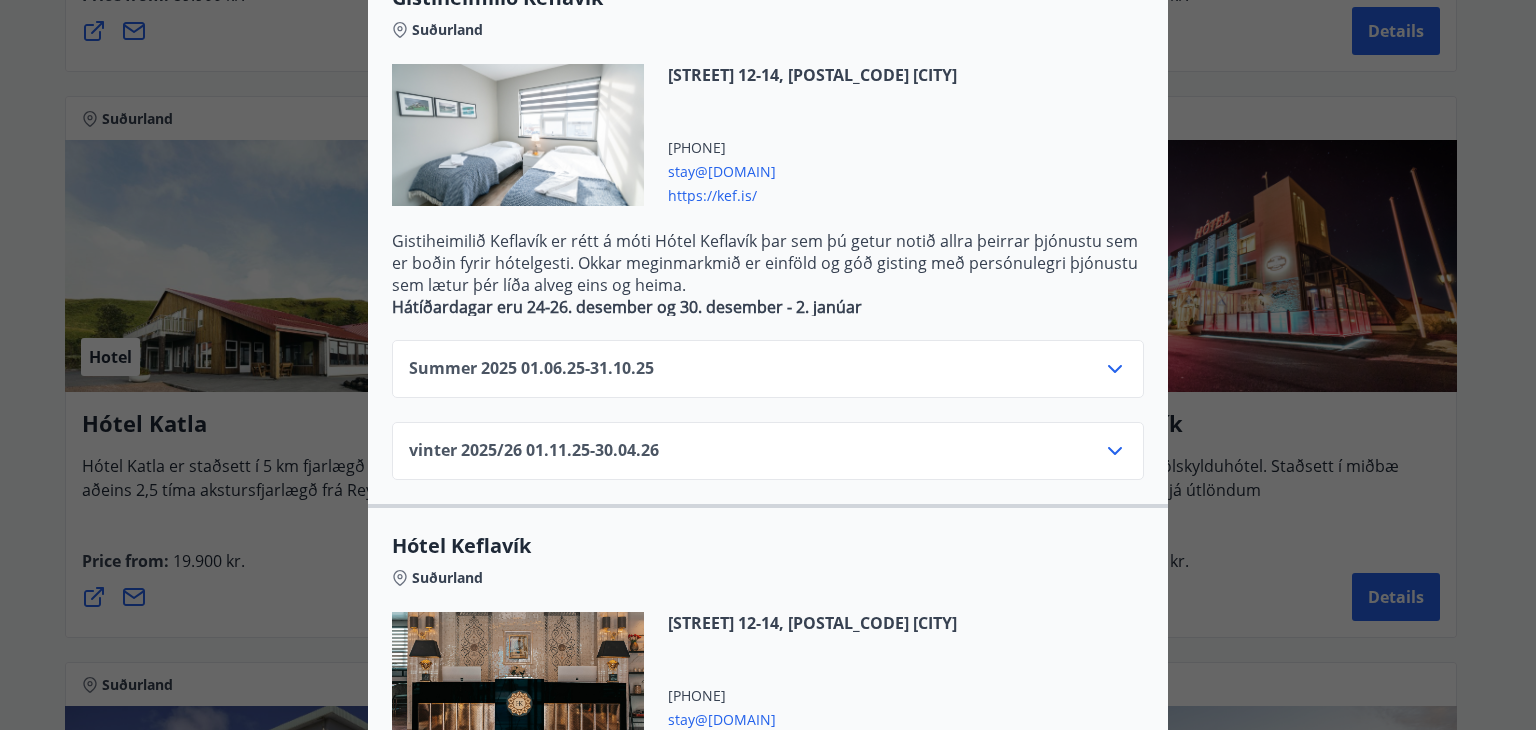 click on "https://kef.is/" at bounding box center (812, 194) 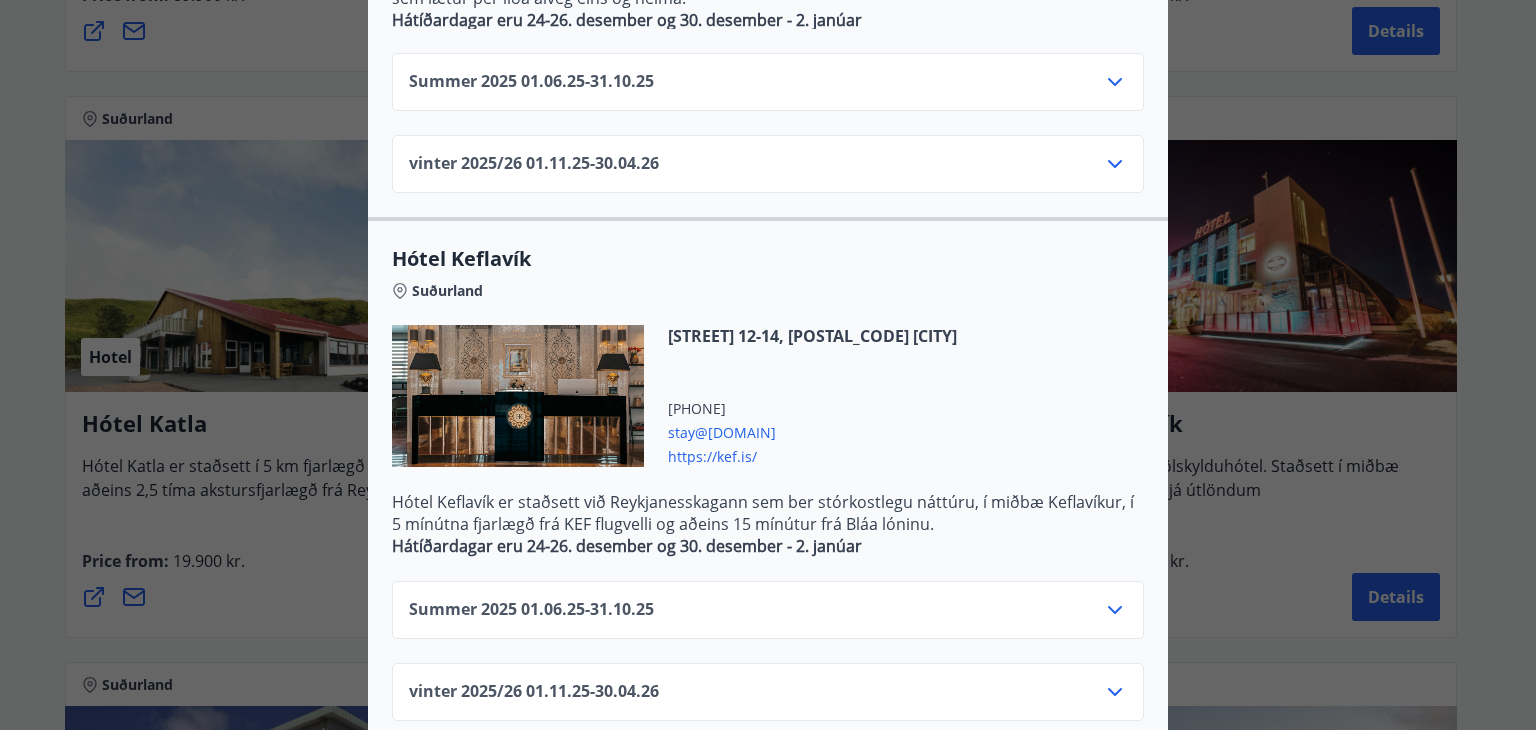 scroll, scrollTop: 782, scrollLeft: 0, axis: vertical 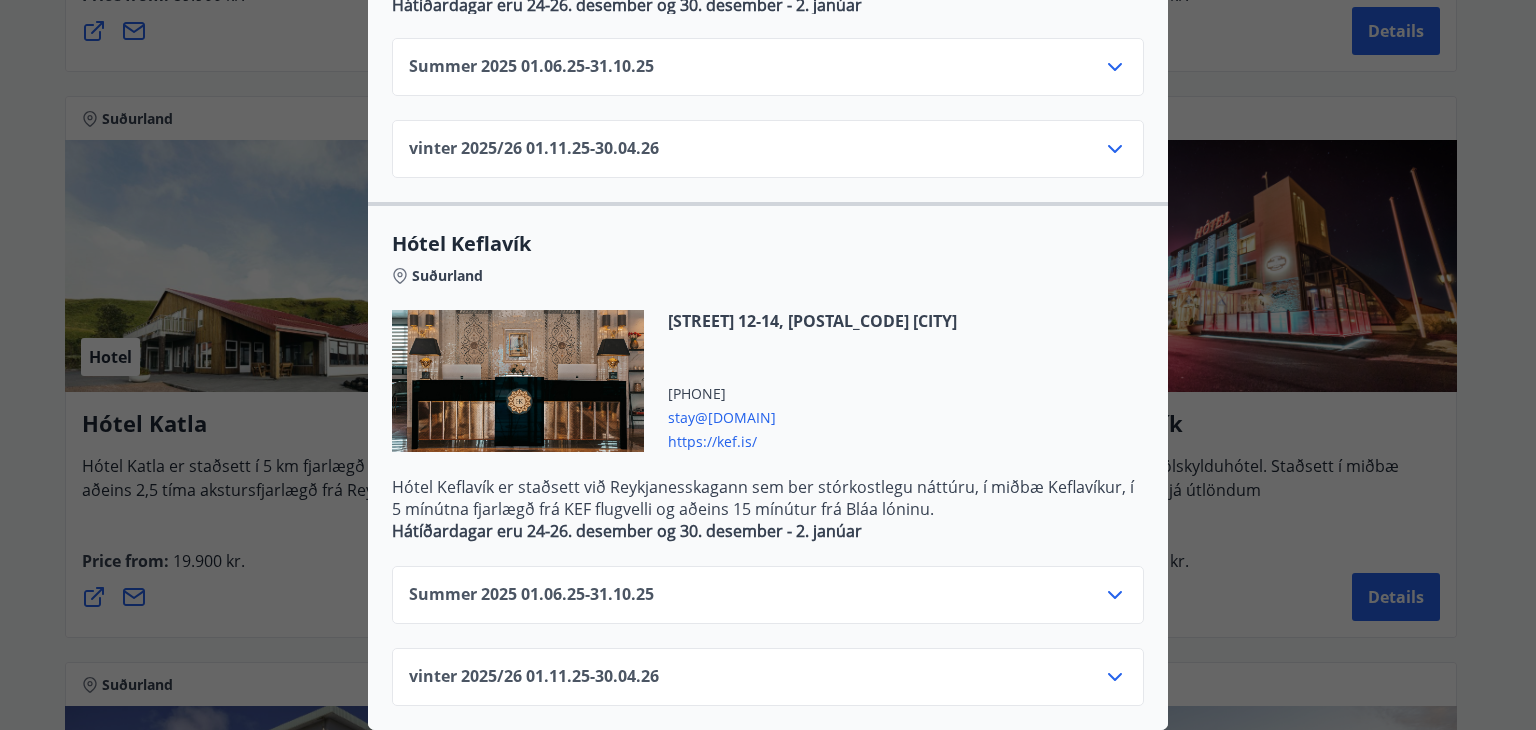 click on "https://kef.is/" at bounding box center [812, 440] 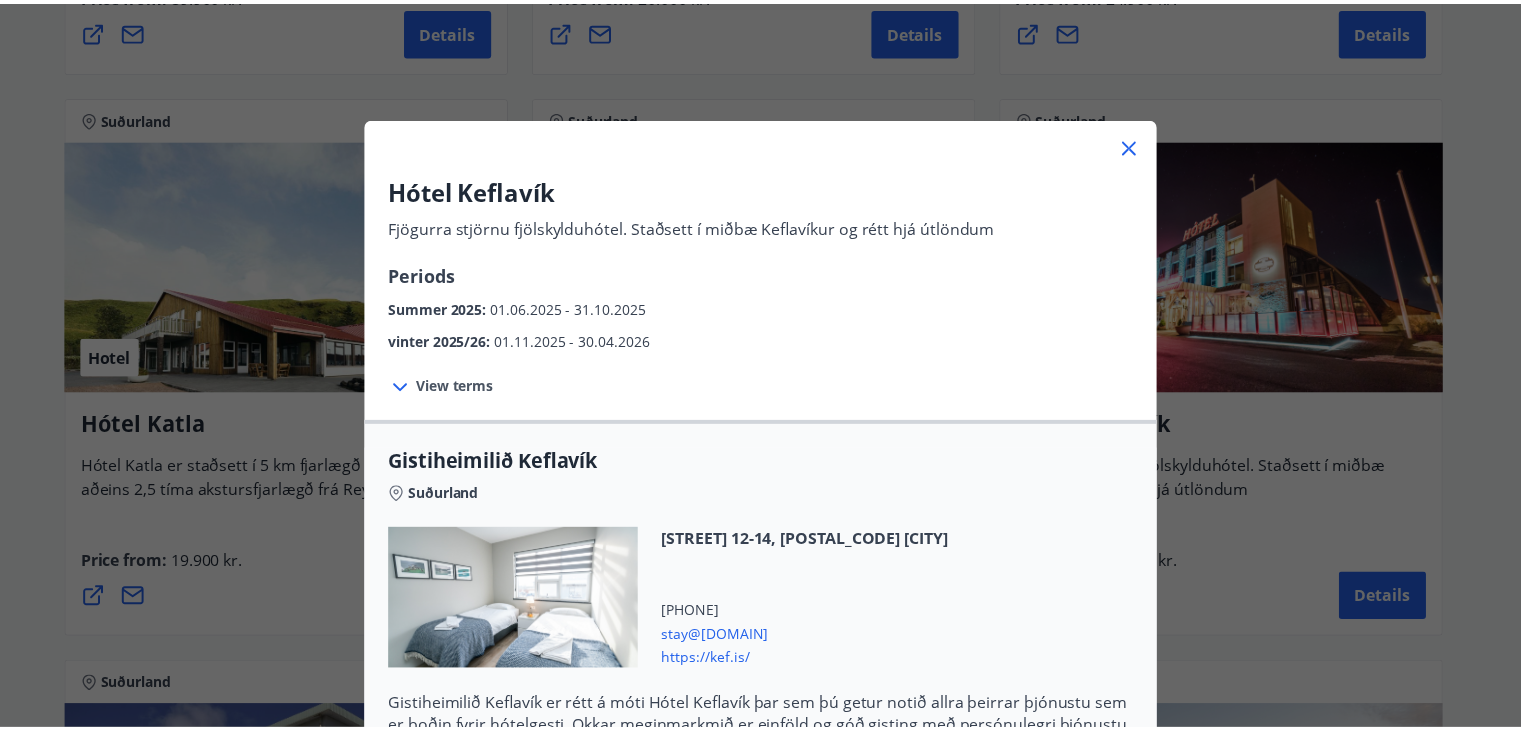 scroll, scrollTop: 0, scrollLeft: 0, axis: both 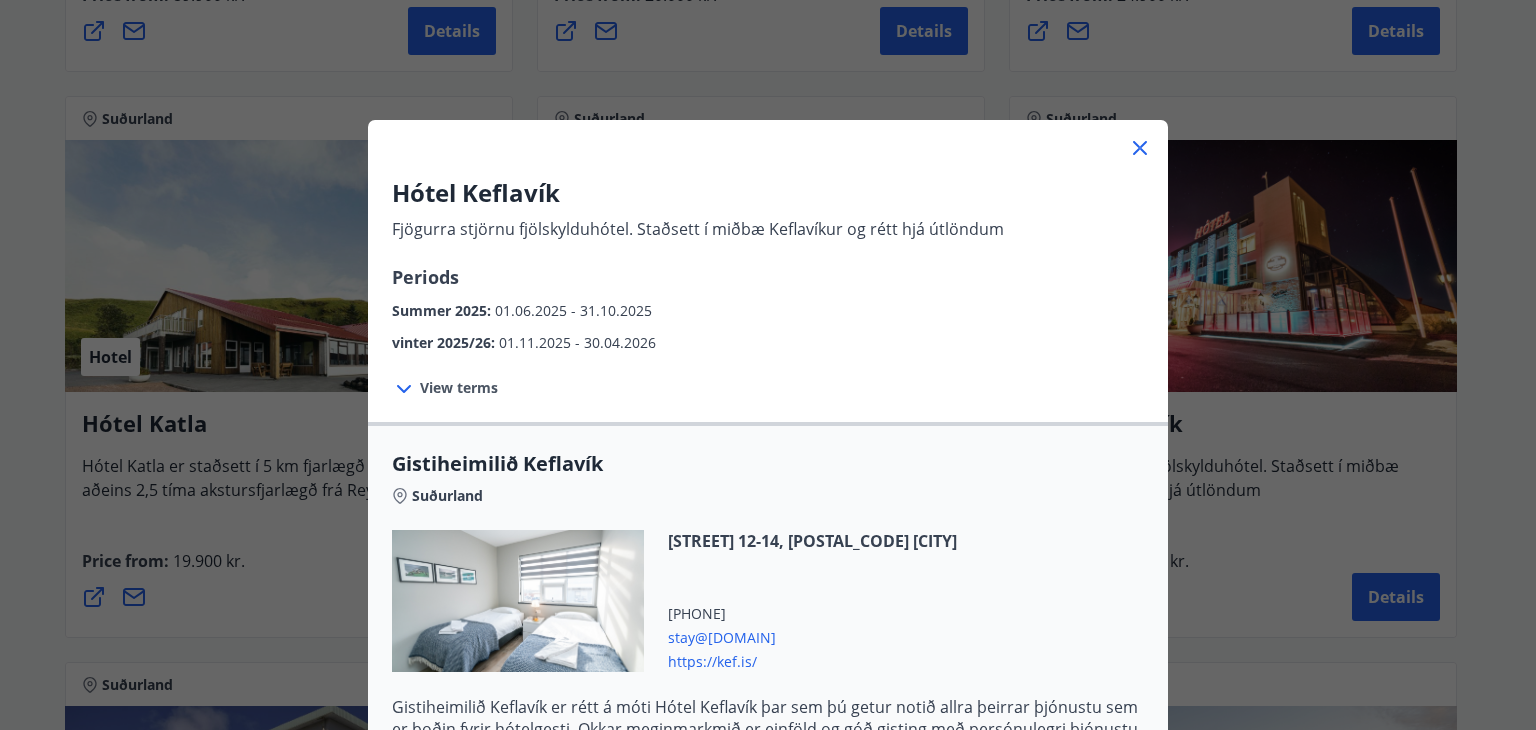 click 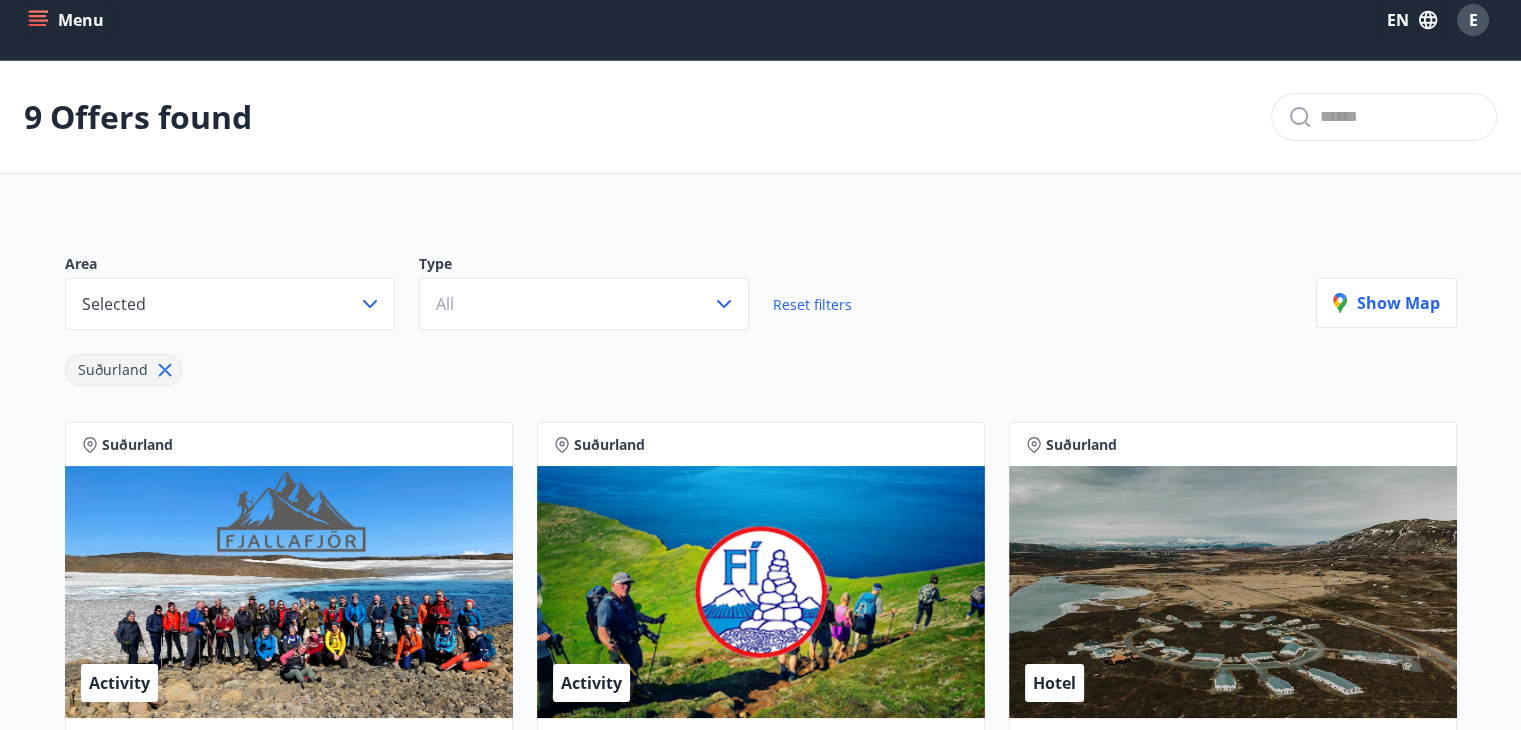 scroll, scrollTop: 0, scrollLeft: 0, axis: both 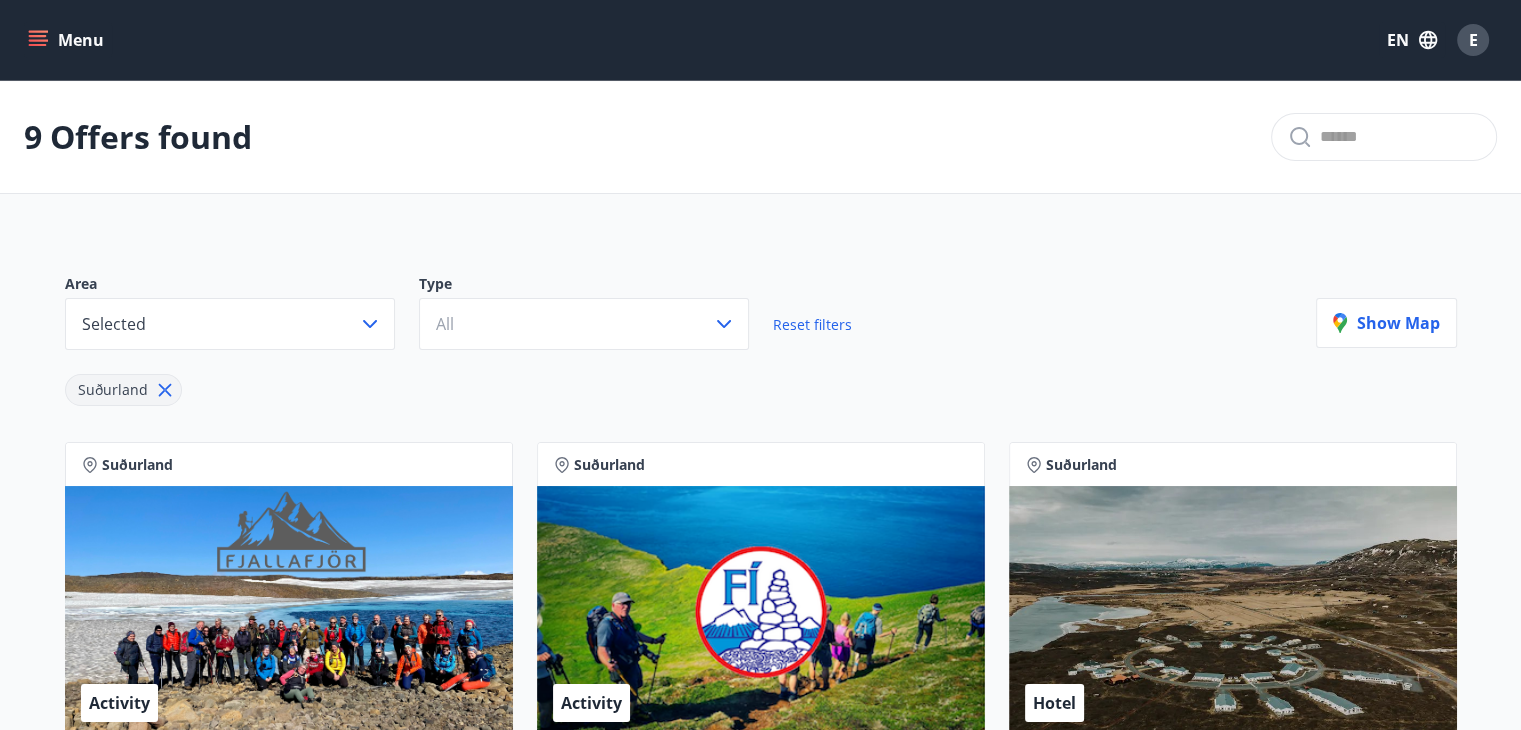 click 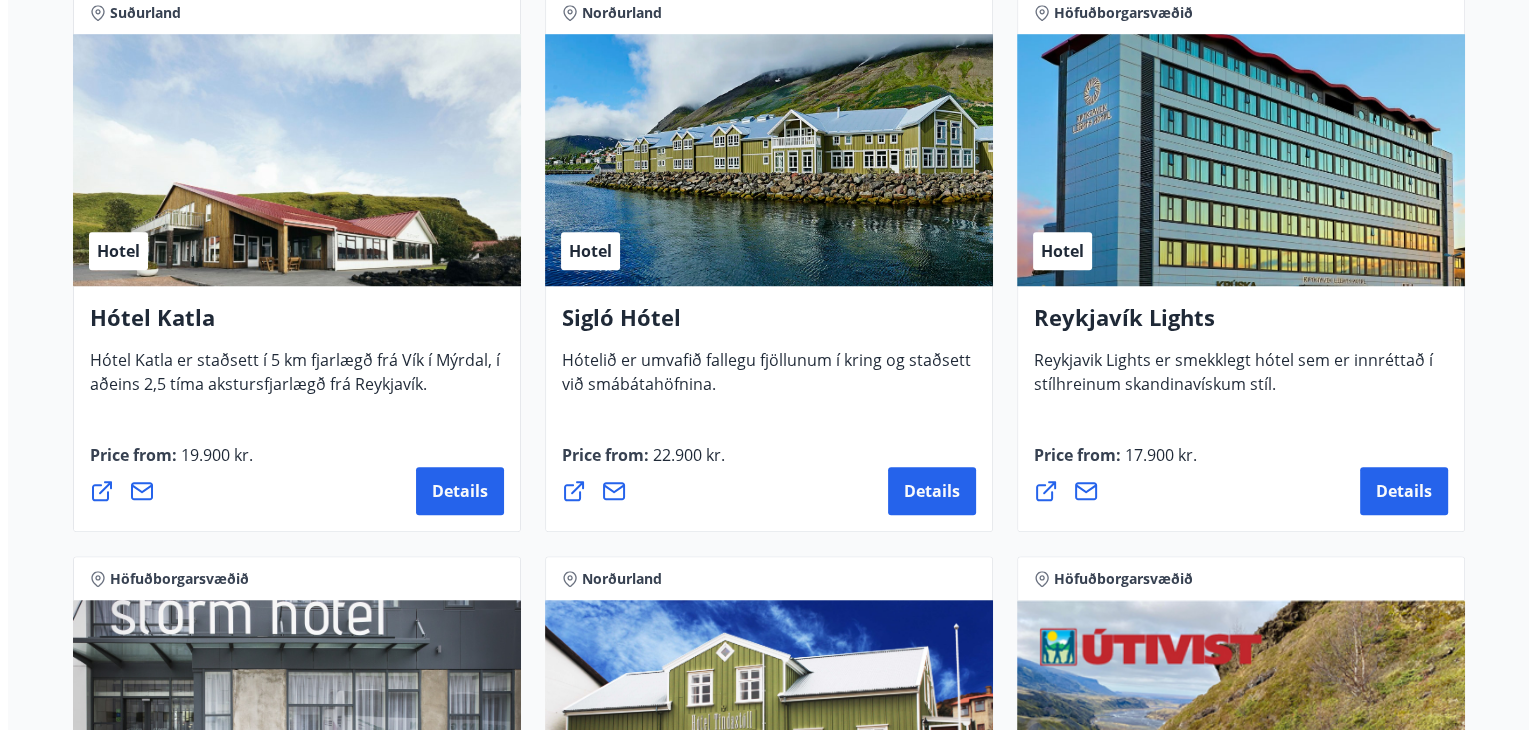 scroll, scrollTop: 1533, scrollLeft: 0, axis: vertical 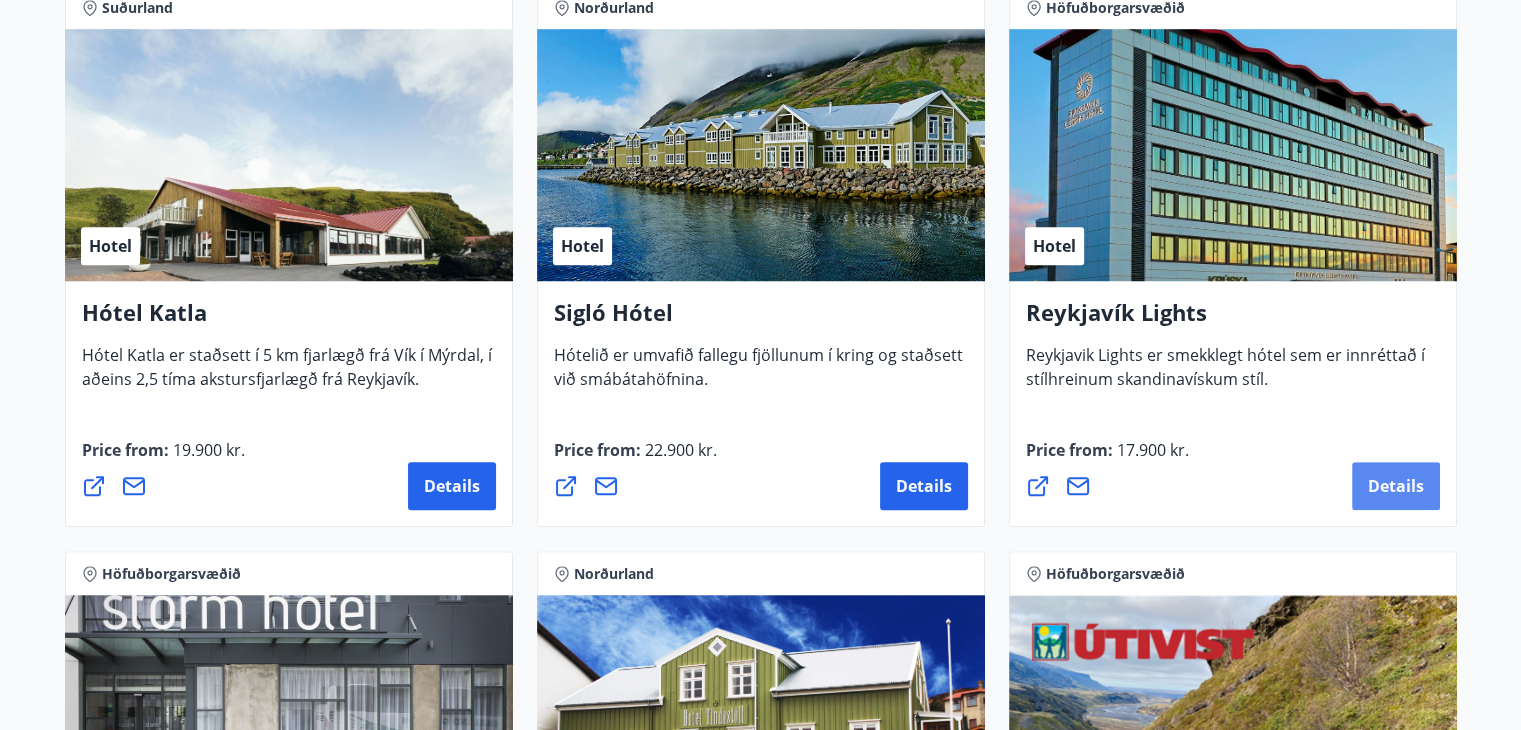 click on "Details" at bounding box center (1396, 486) 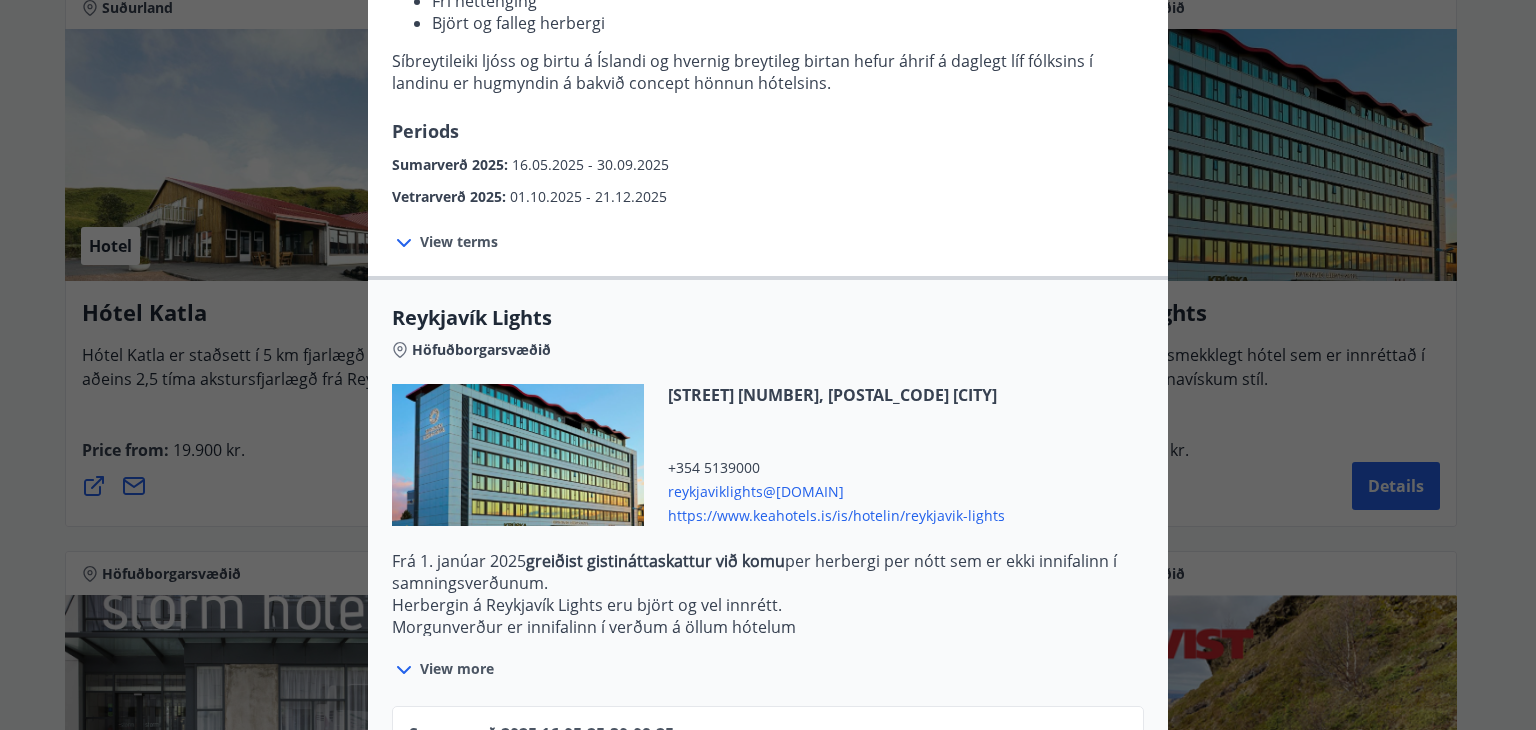 scroll, scrollTop: 530, scrollLeft: 0, axis: vertical 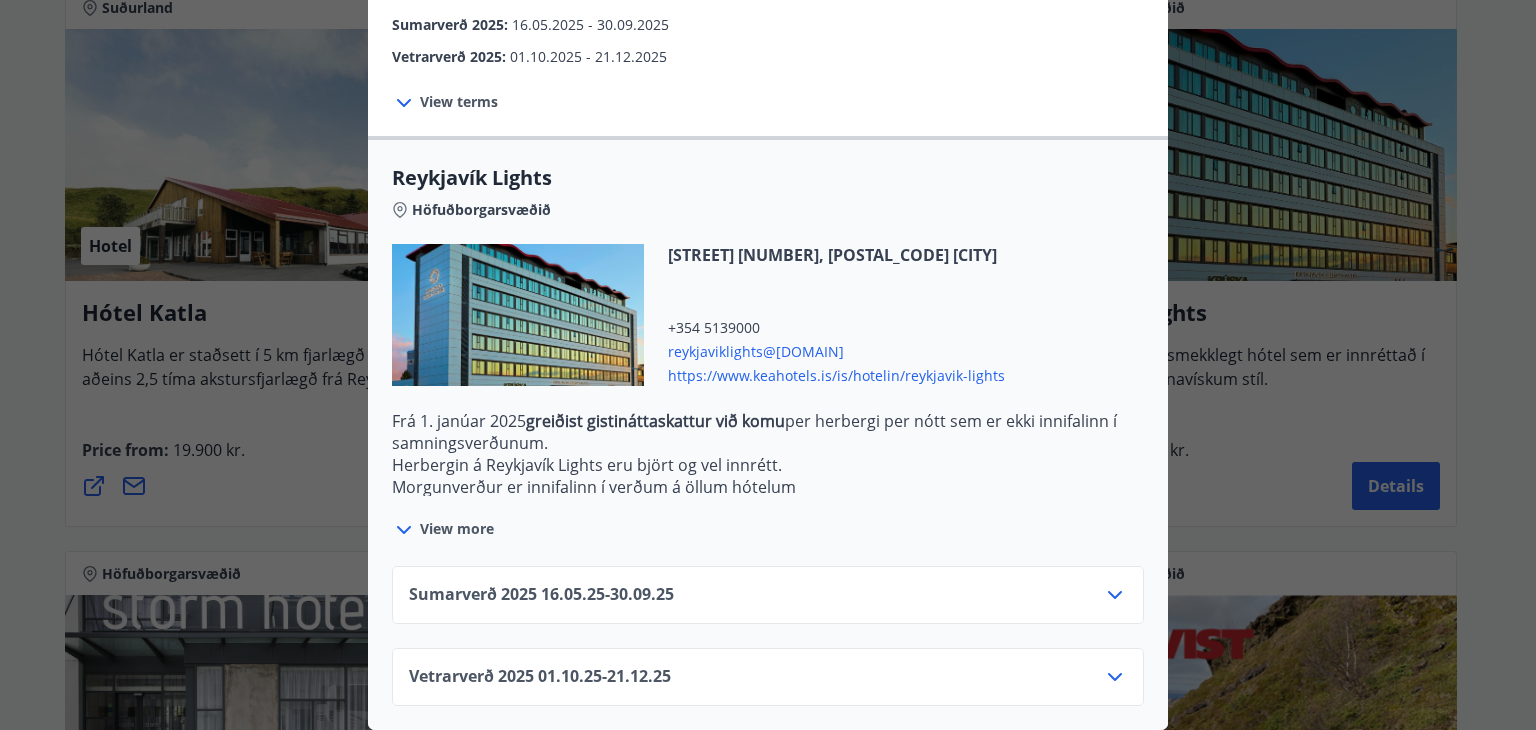 click 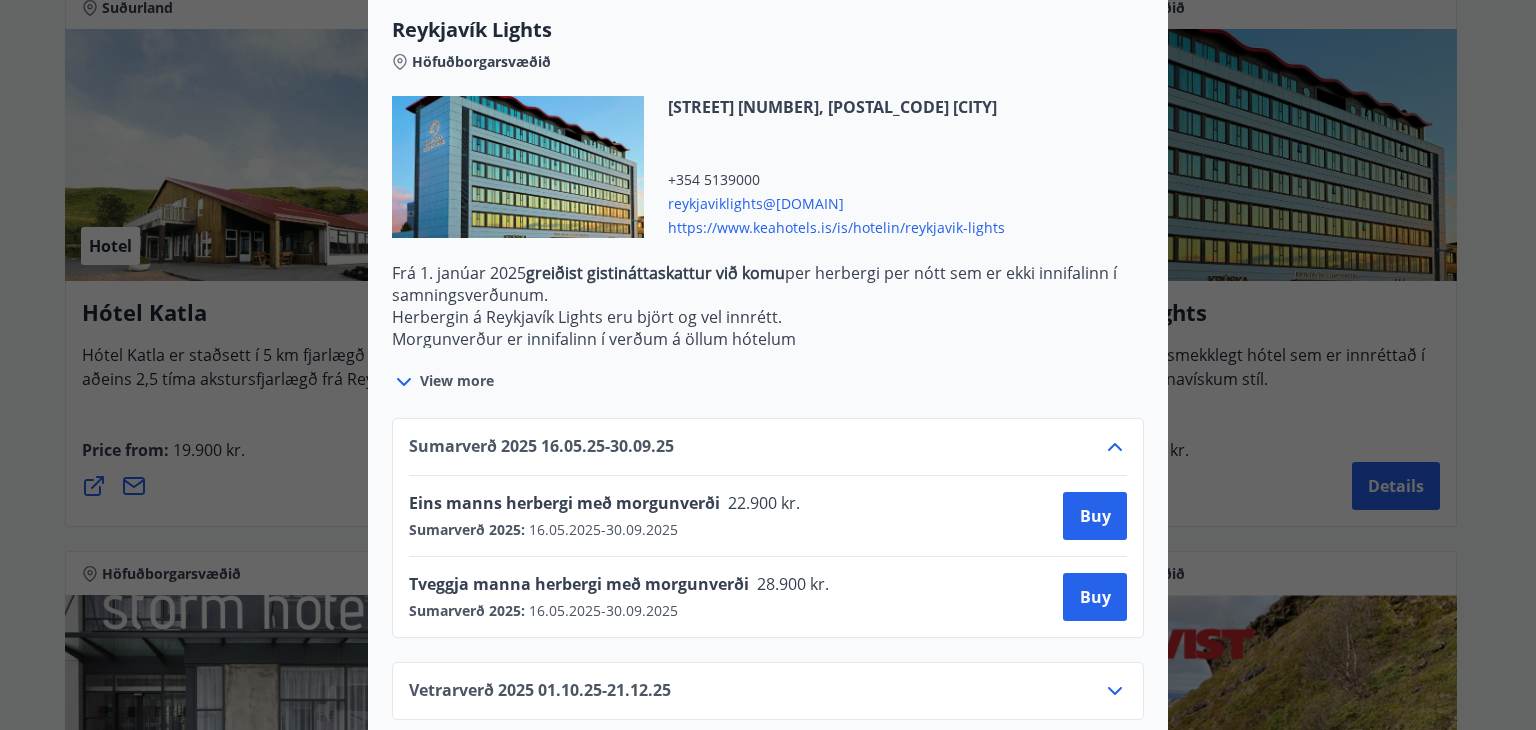 scroll, scrollTop: 692, scrollLeft: 0, axis: vertical 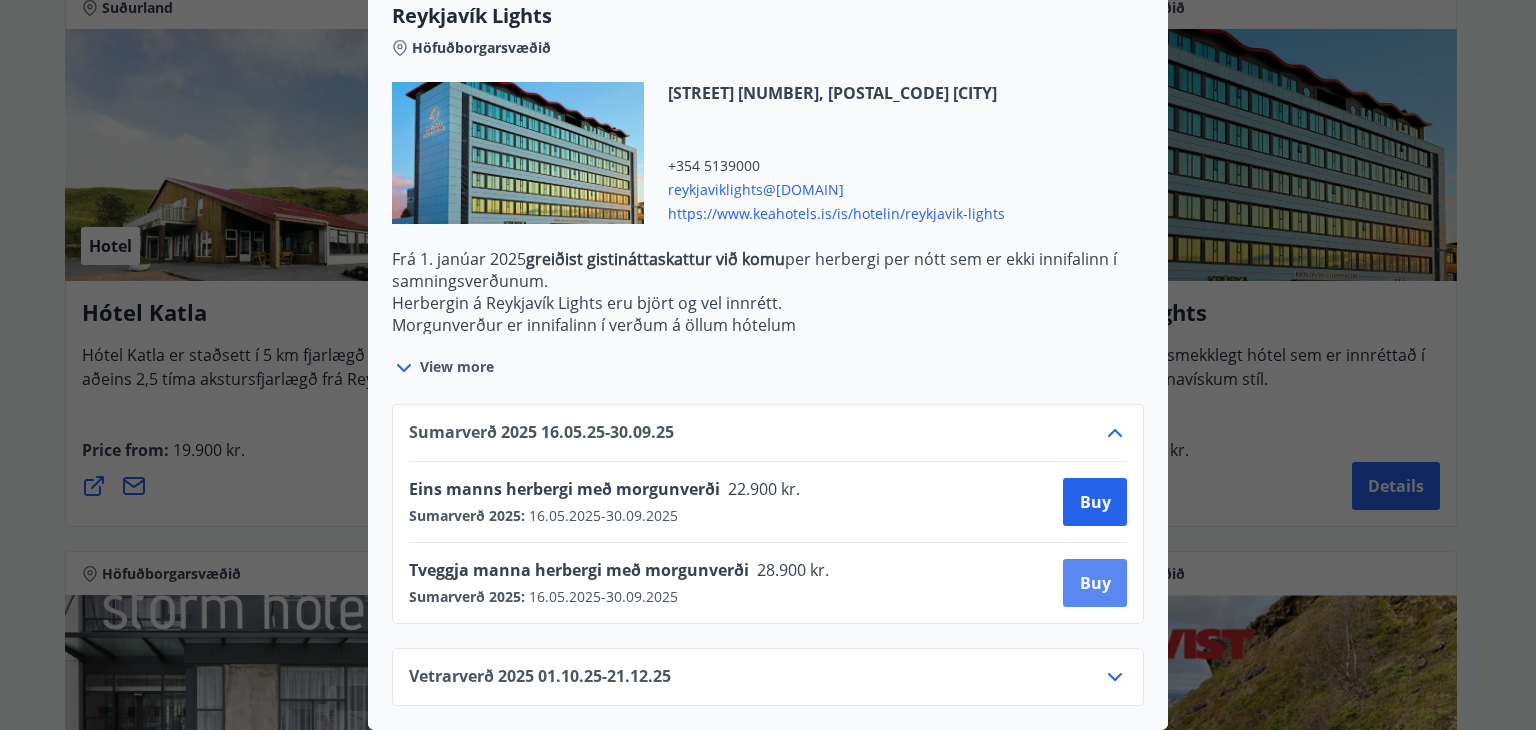 click on "Buy" at bounding box center (1095, 583) 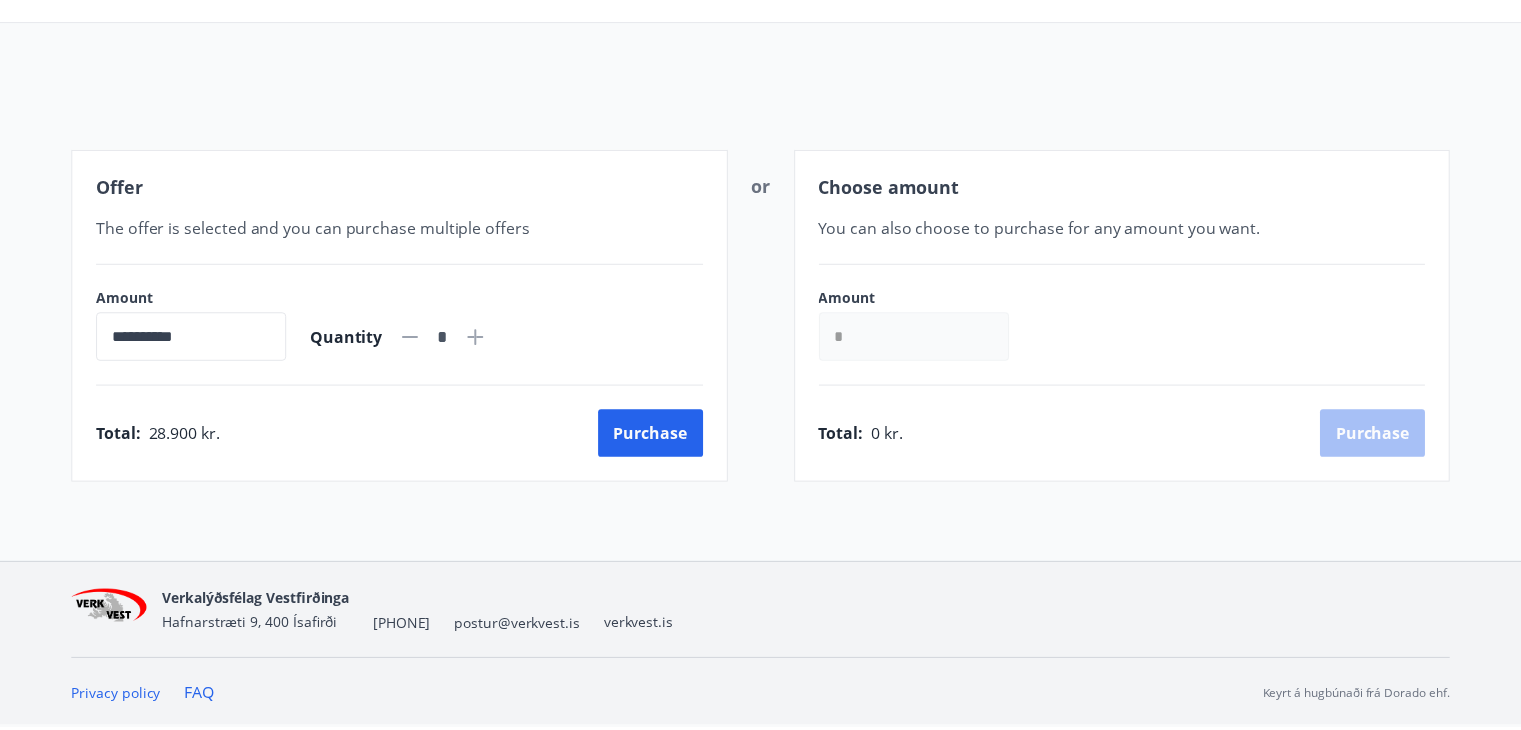 scroll, scrollTop: 169, scrollLeft: 0, axis: vertical 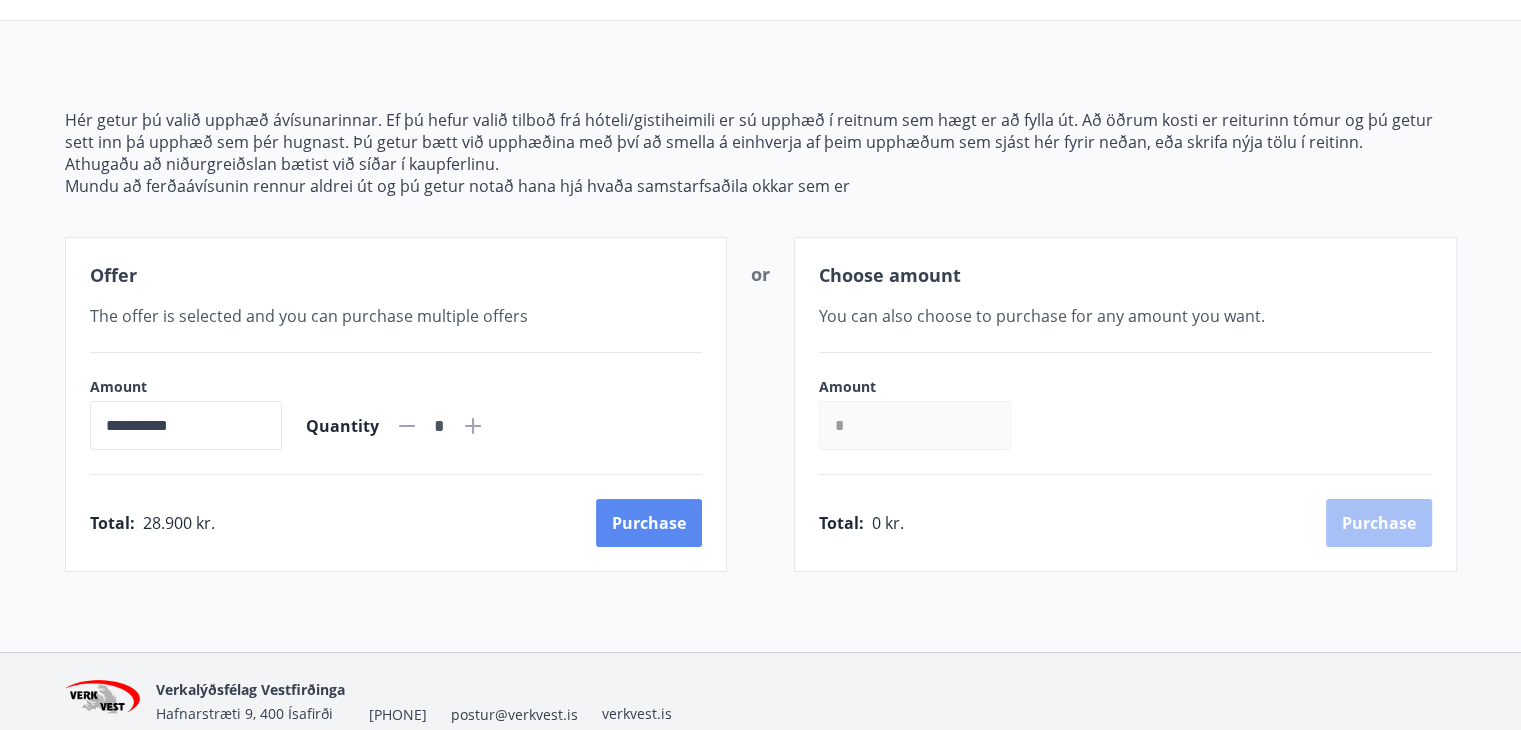 click on "Purchase" at bounding box center [649, 523] 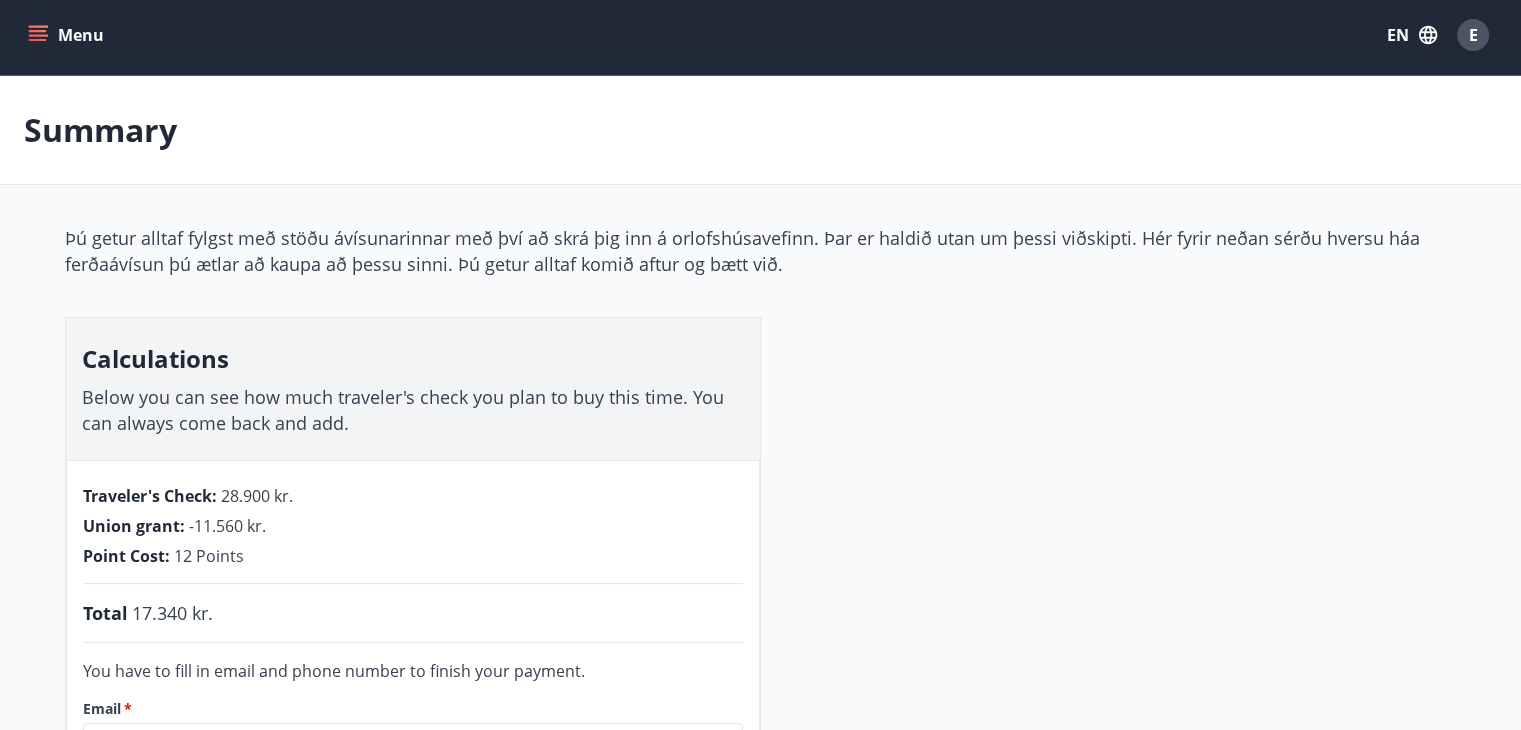 scroll, scrollTop: 0, scrollLeft: 0, axis: both 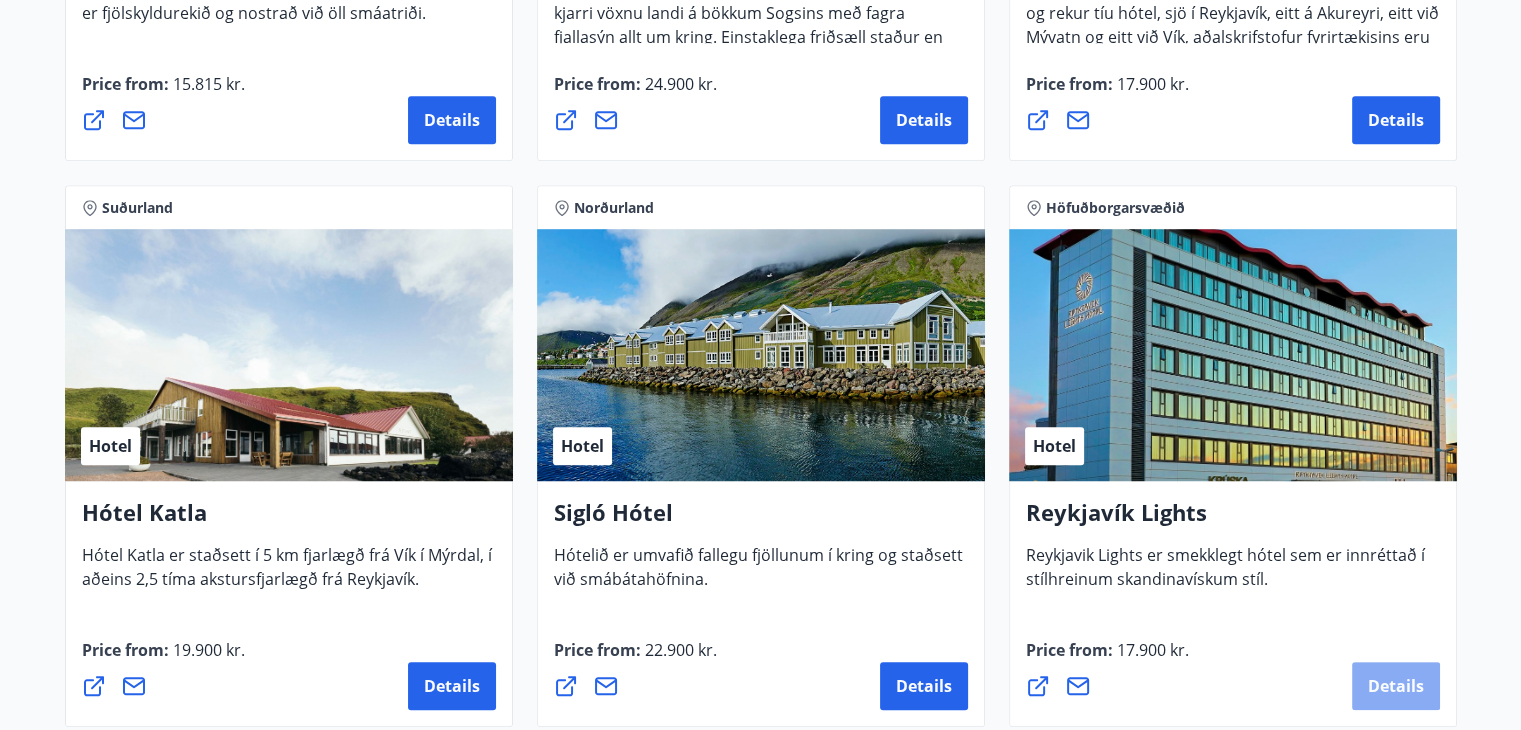 click on "Details" at bounding box center (1396, 686) 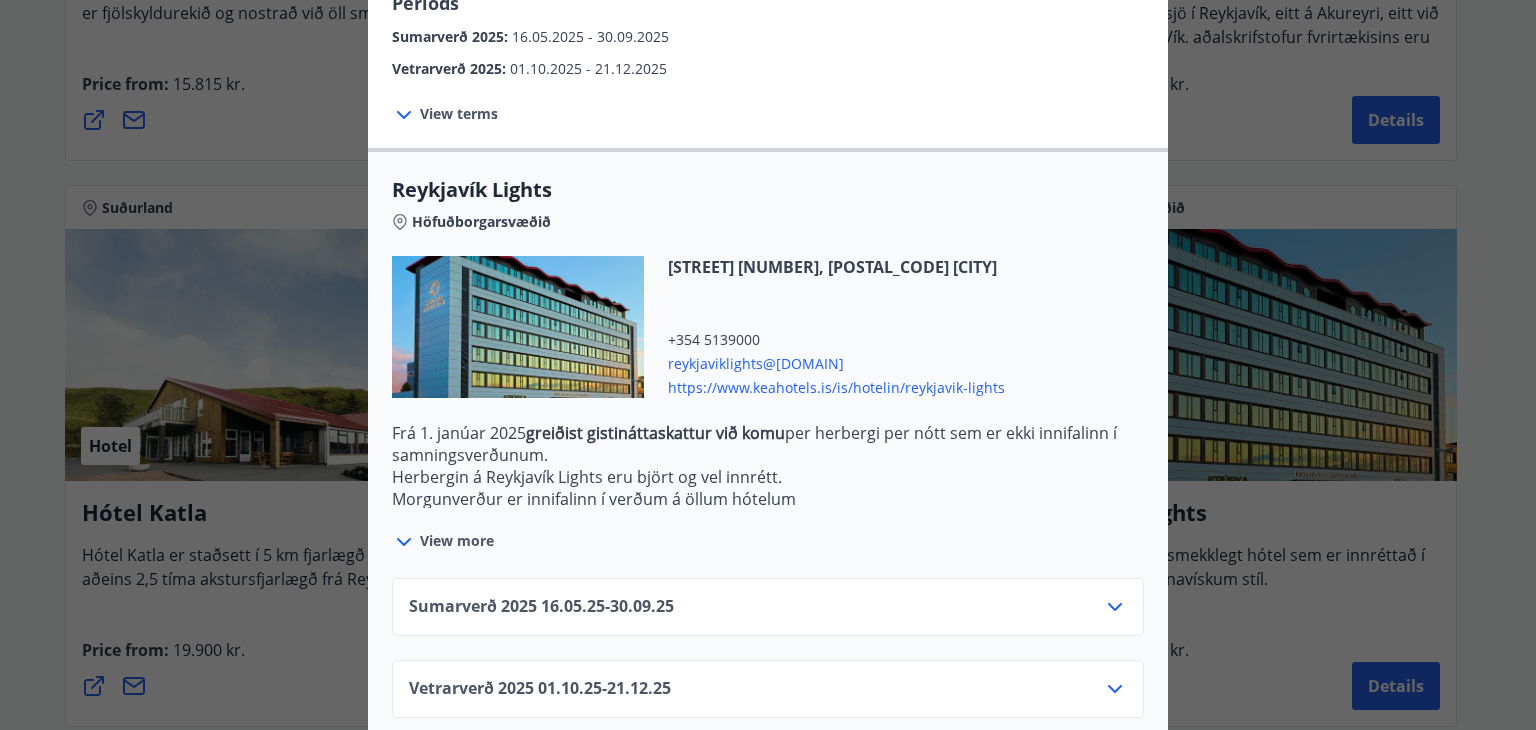 scroll, scrollTop: 530, scrollLeft: 0, axis: vertical 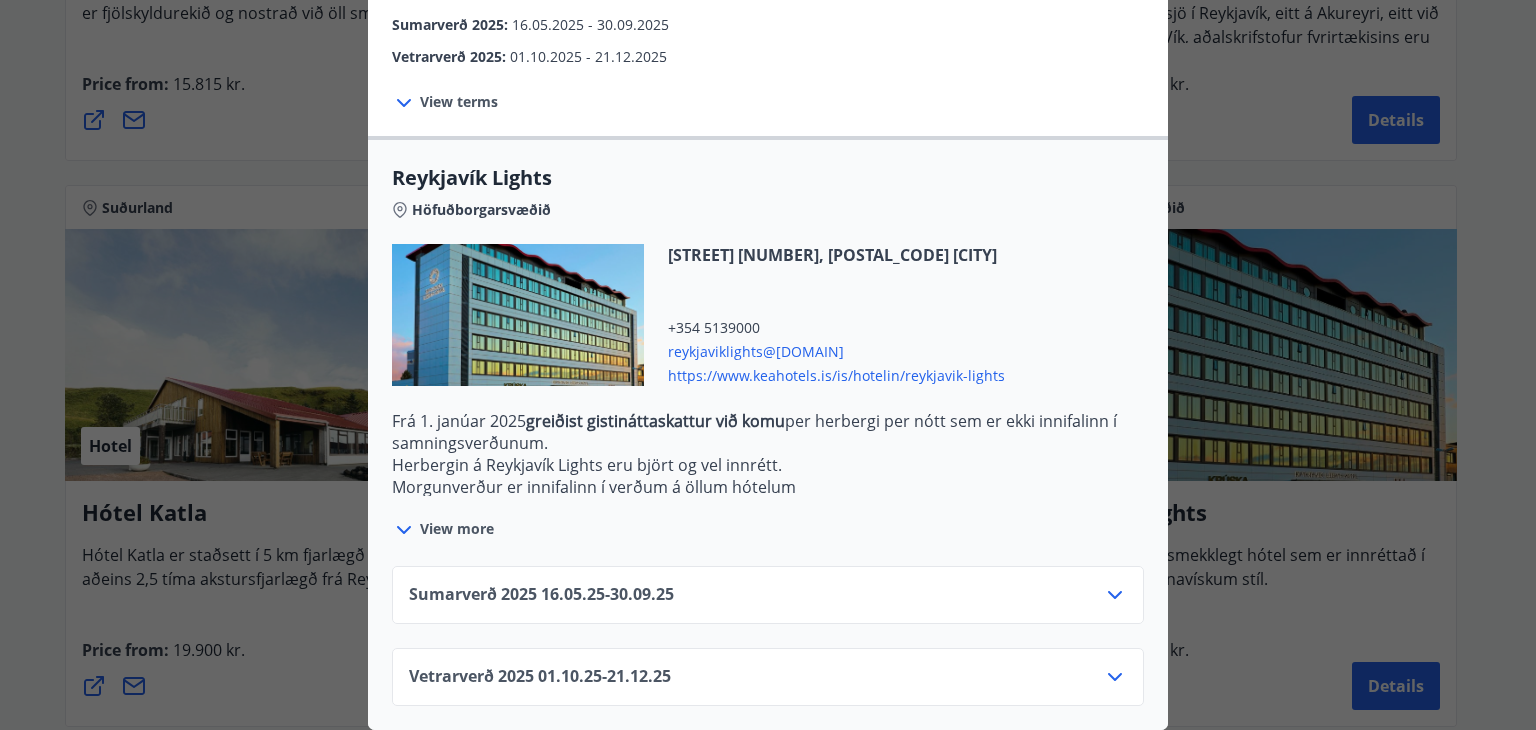 click 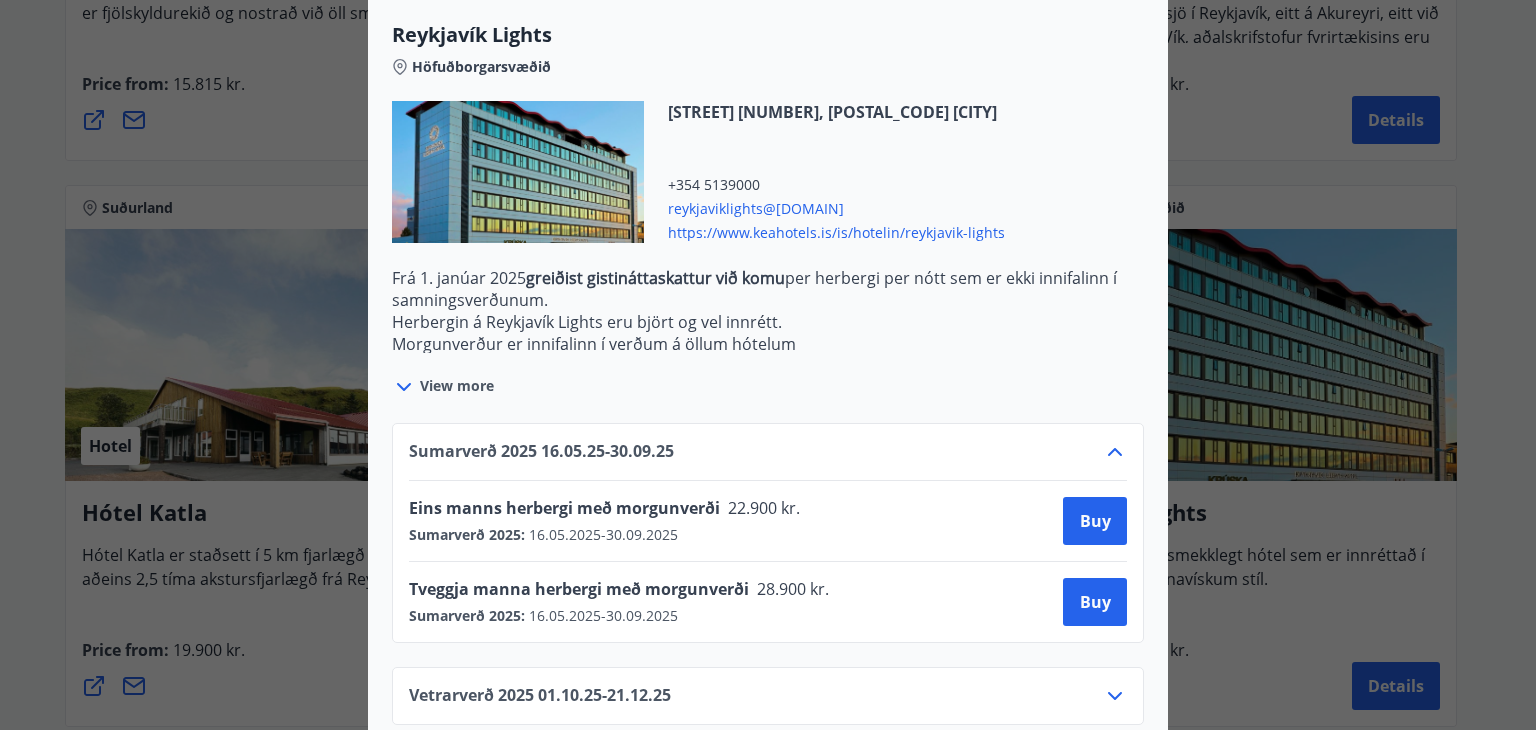scroll, scrollTop: 692, scrollLeft: 0, axis: vertical 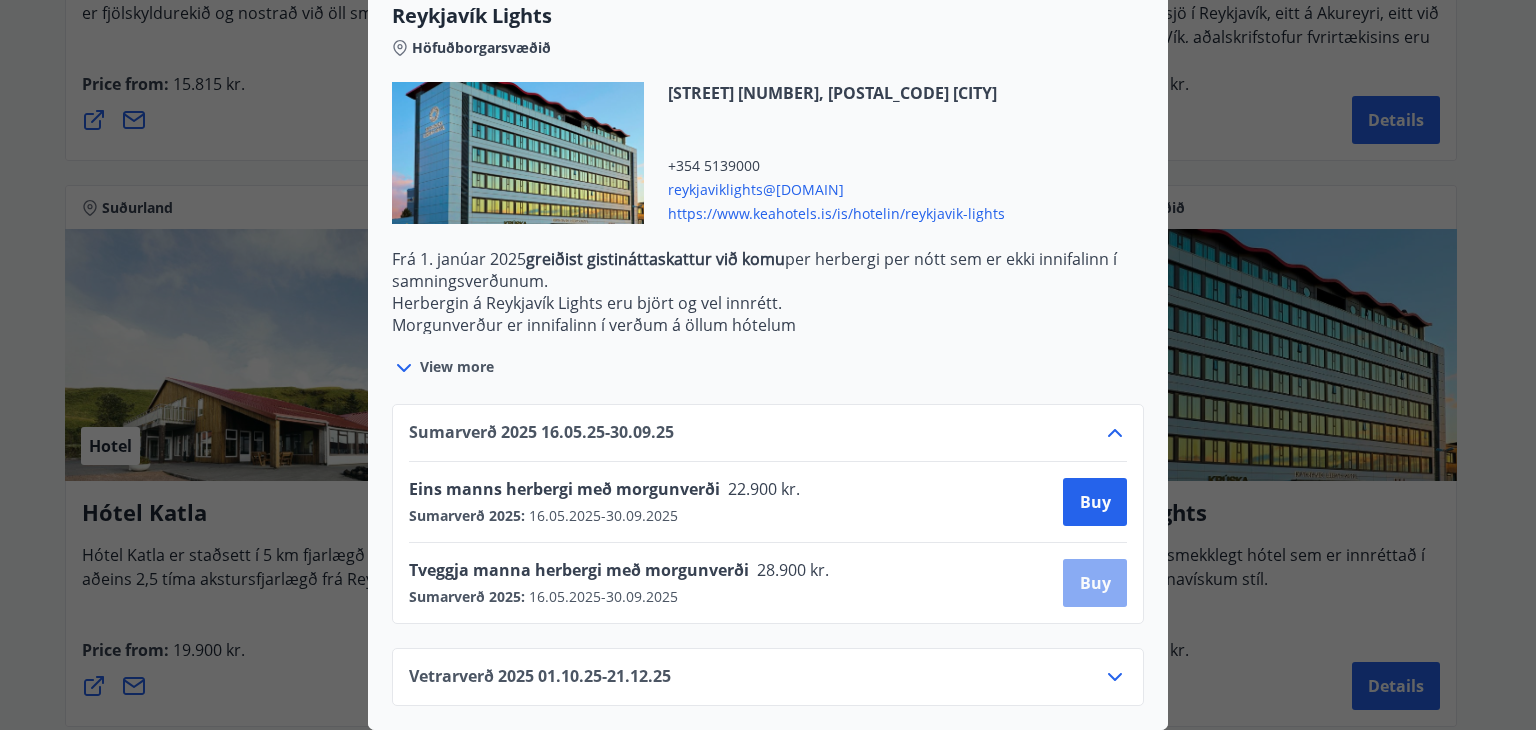 click on "Buy" at bounding box center [1095, 583] 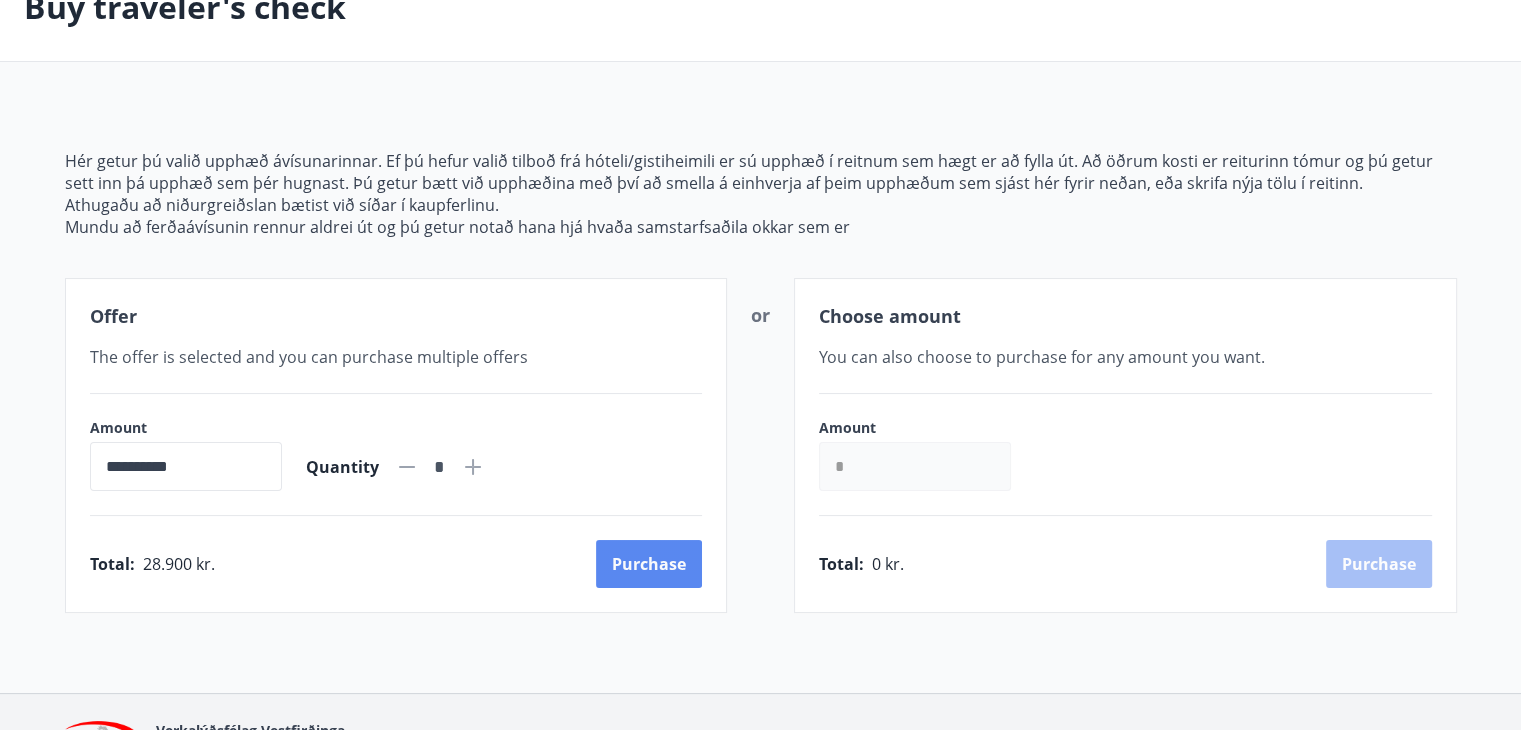 scroll, scrollTop: 133, scrollLeft: 0, axis: vertical 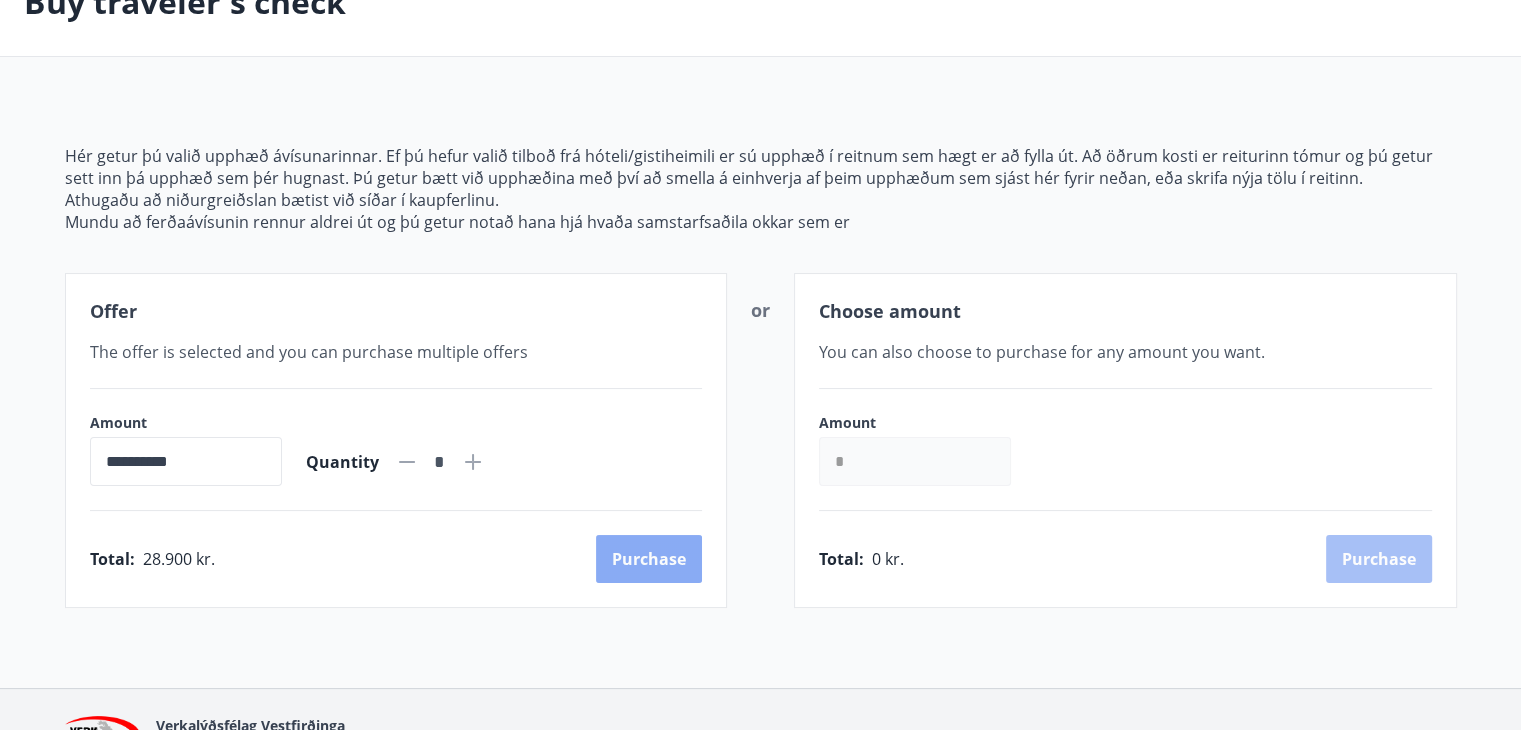 click on "Purchase" at bounding box center (649, 559) 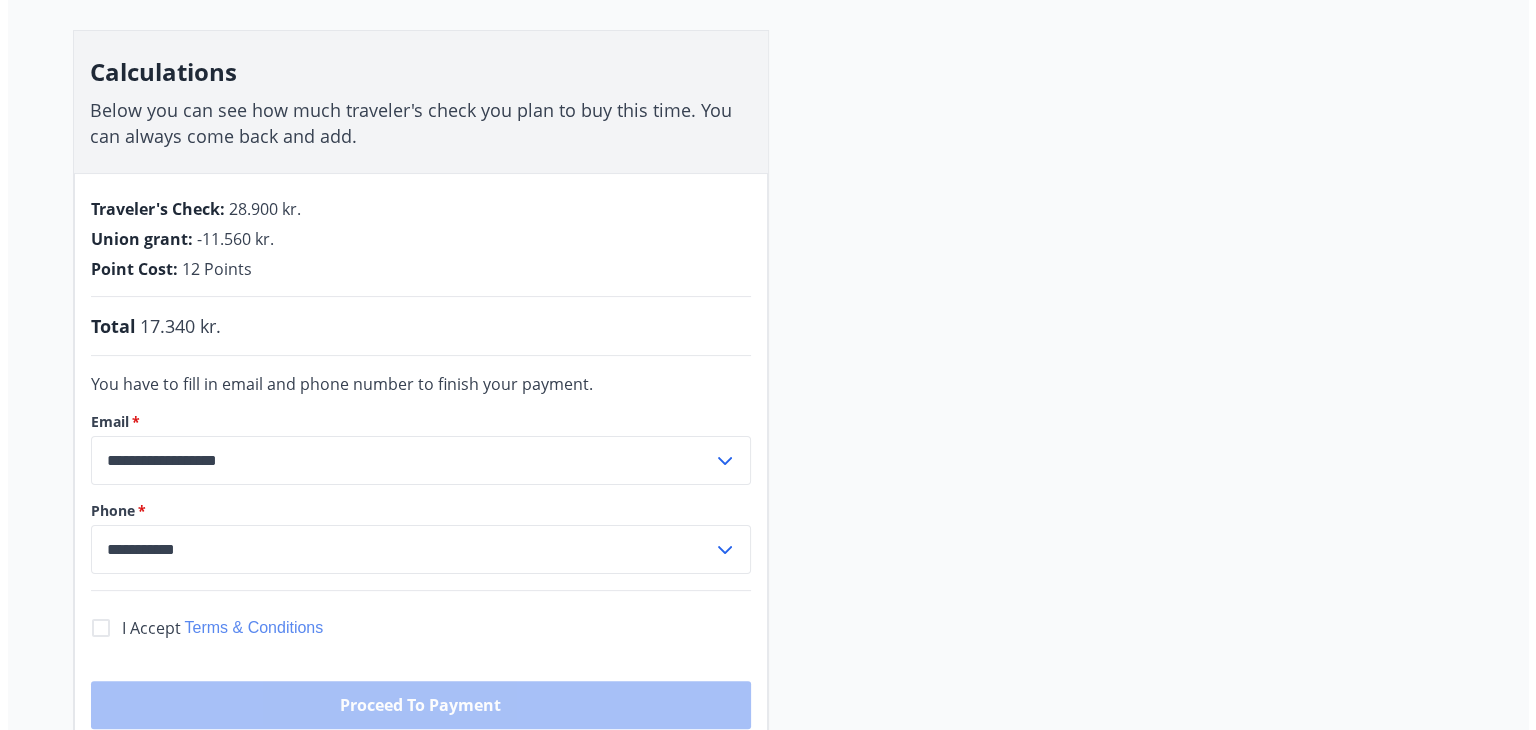 scroll, scrollTop: 466, scrollLeft: 0, axis: vertical 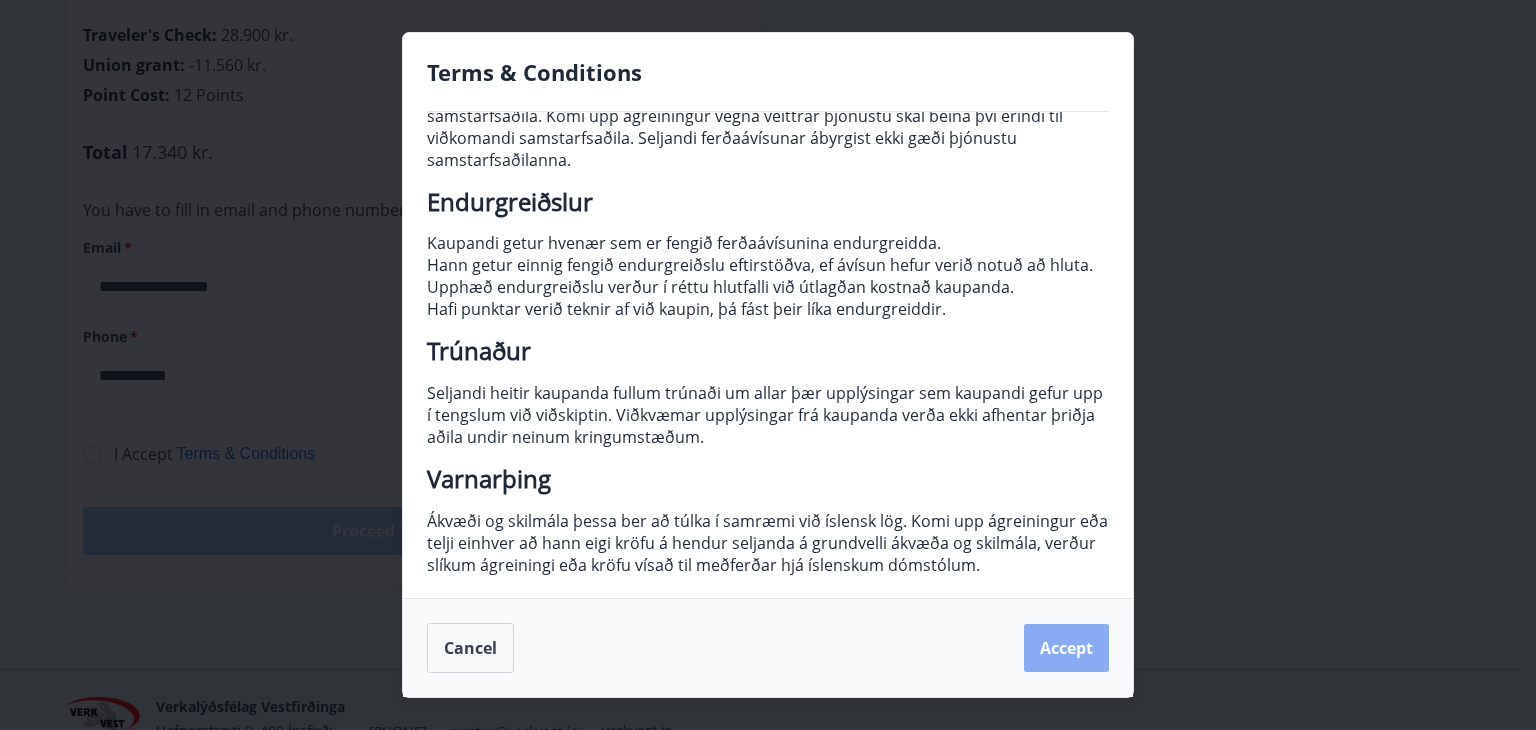 click on "Accept" at bounding box center [1066, 648] 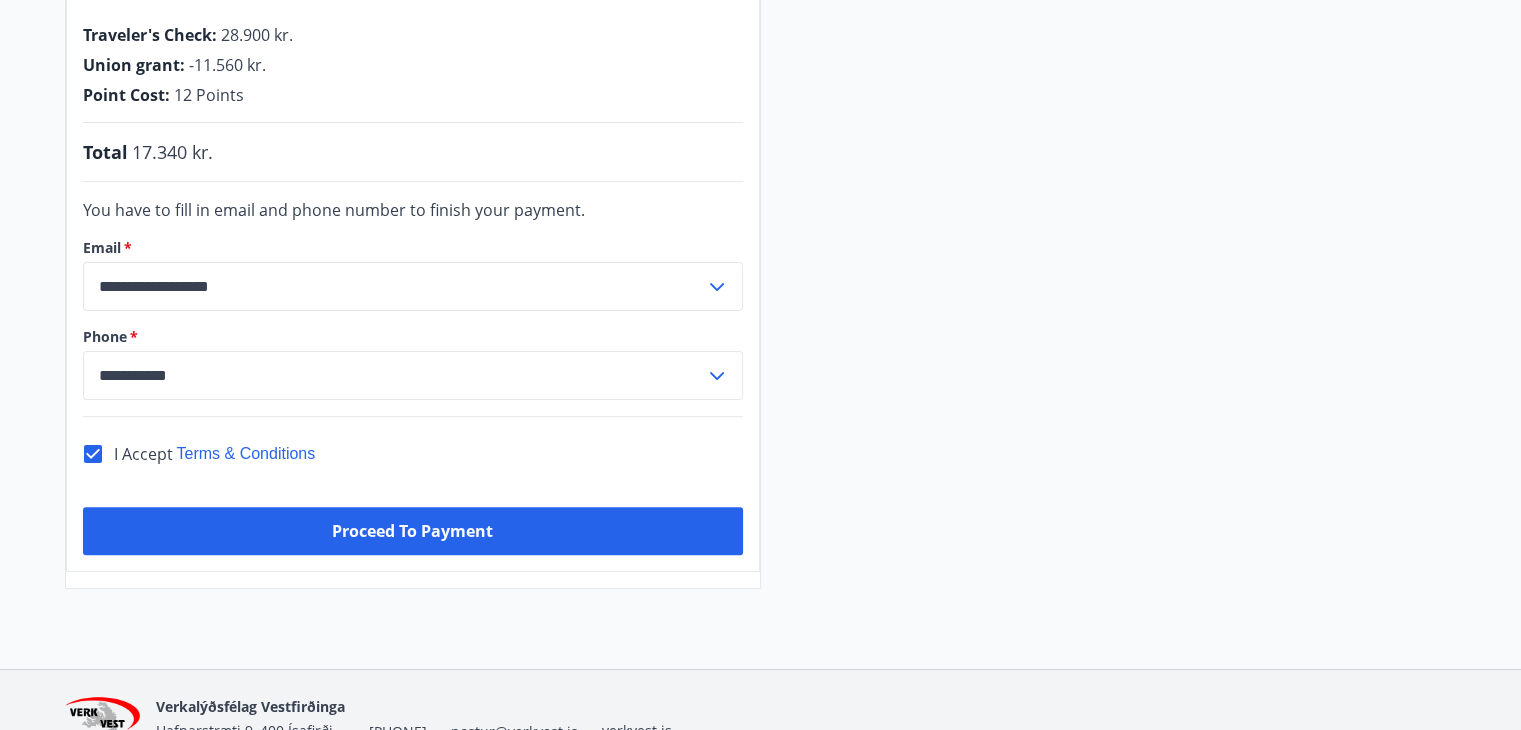 drag, startPoint x: 524, startPoint y: 523, endPoint x: 513, endPoint y: 517, distance: 12.529964 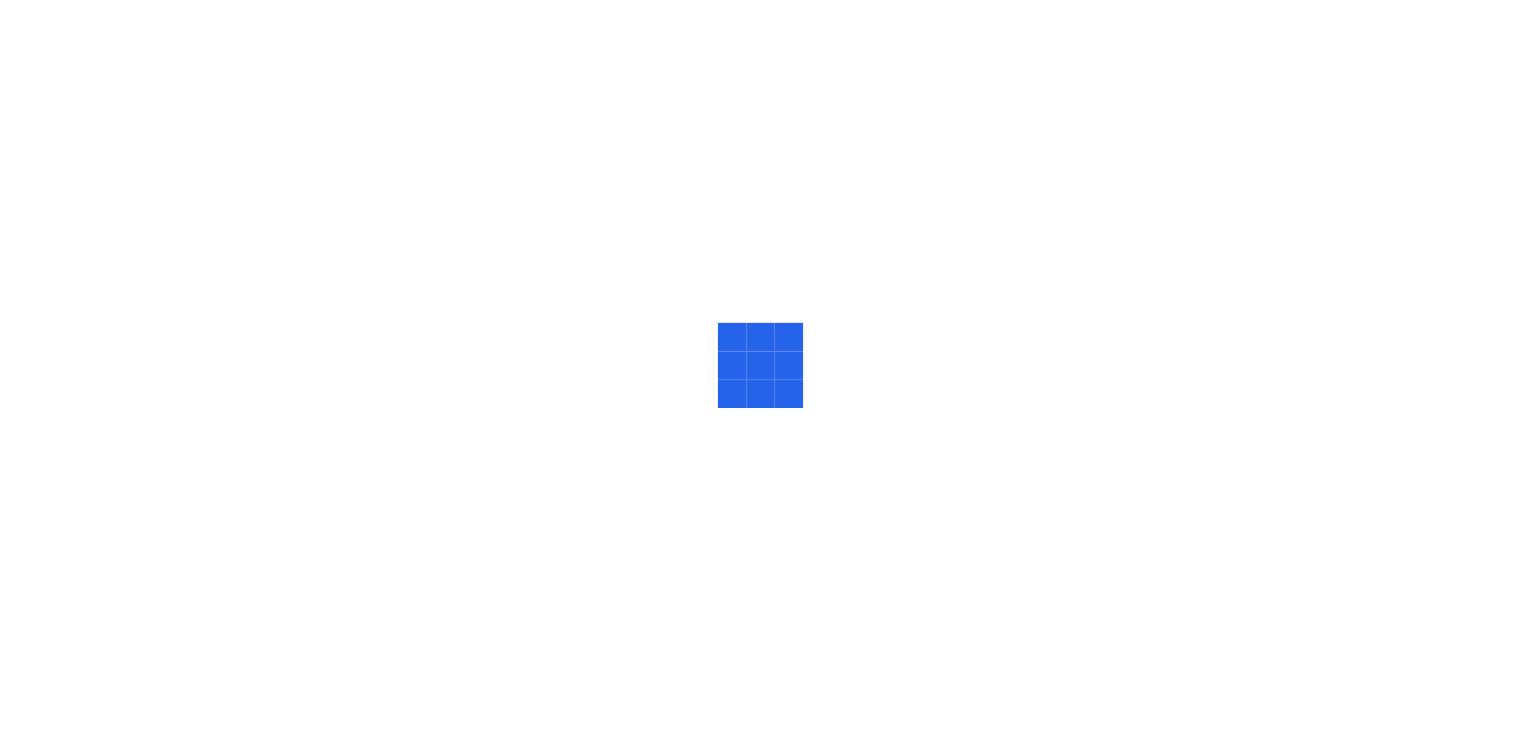 scroll, scrollTop: 0, scrollLeft: 0, axis: both 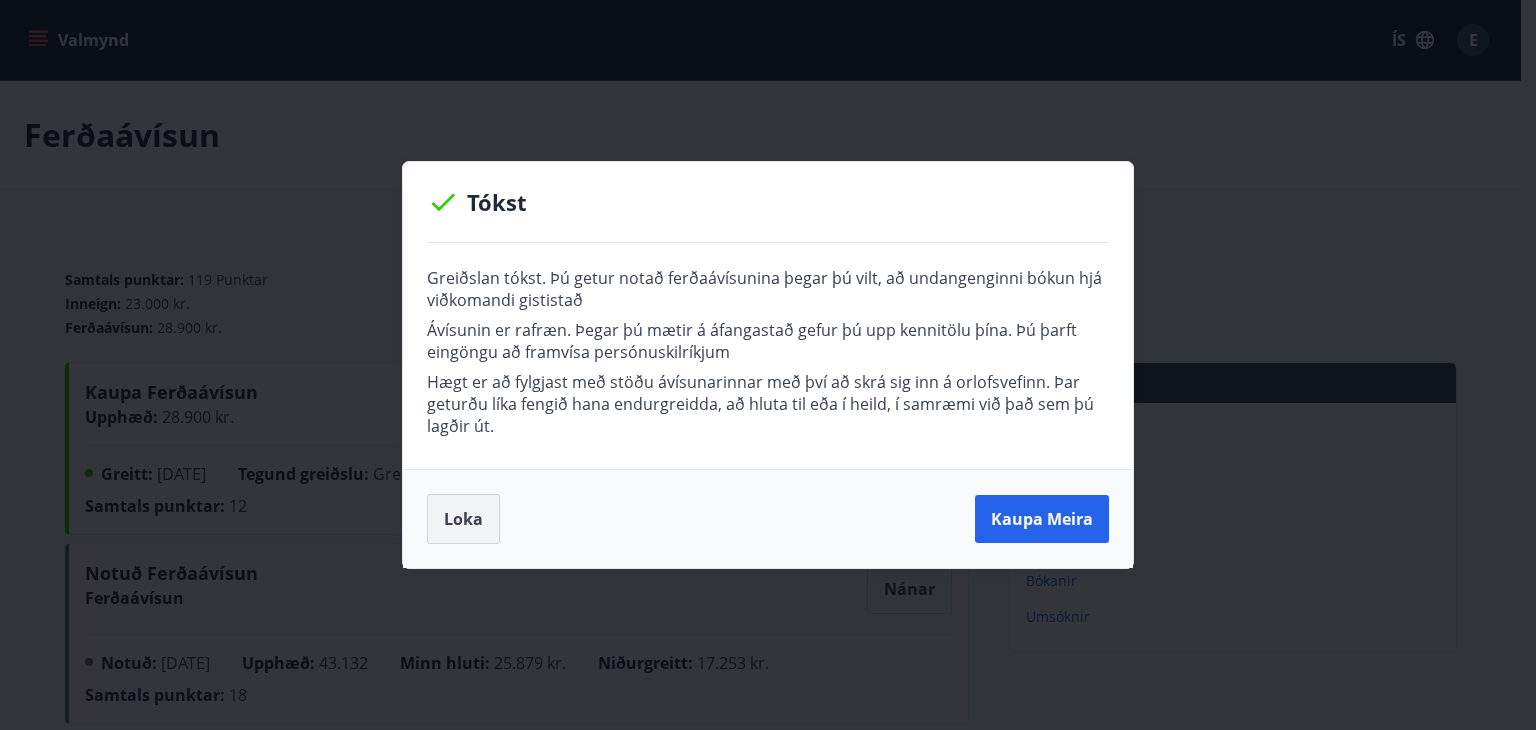 click on "Loka" at bounding box center (463, 519) 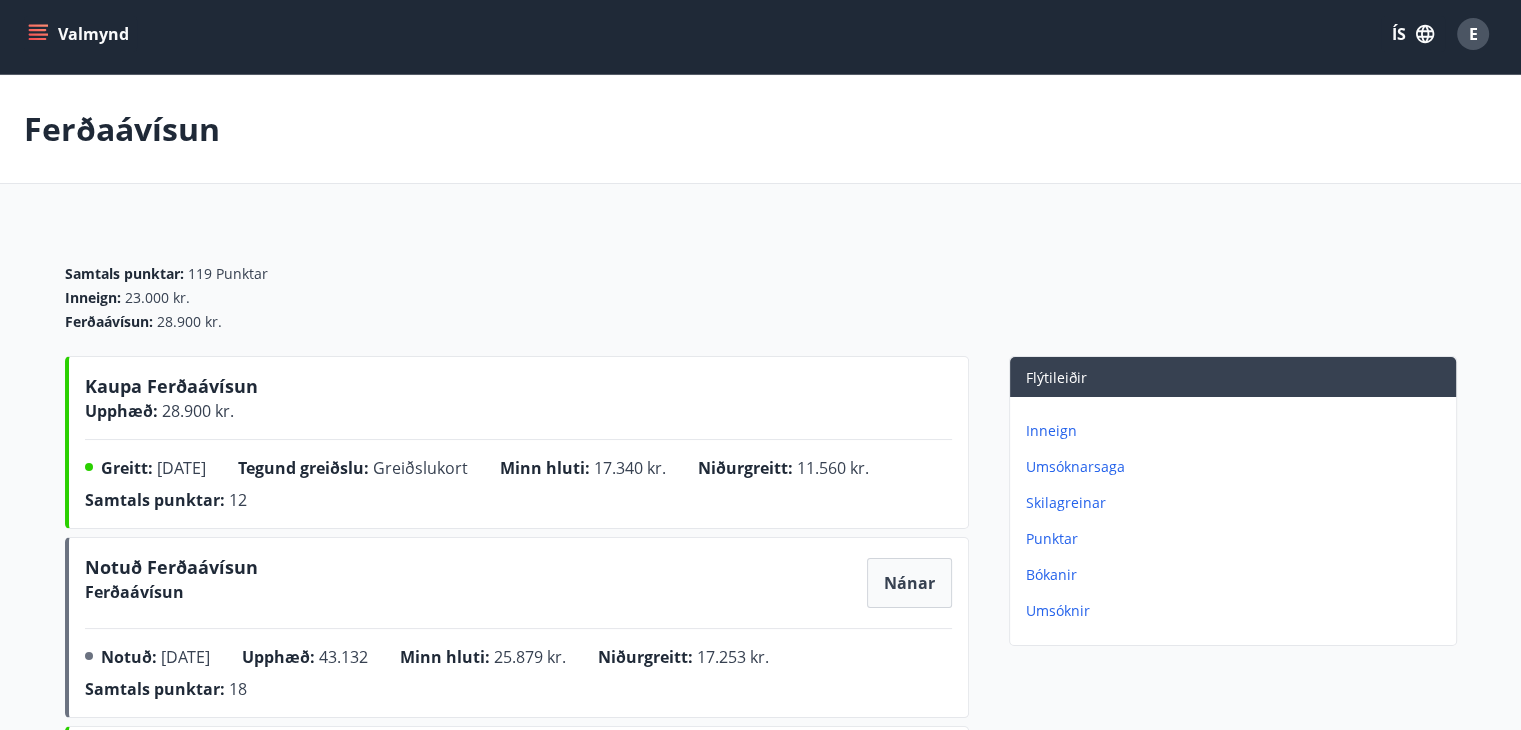 scroll, scrollTop: 0, scrollLeft: 0, axis: both 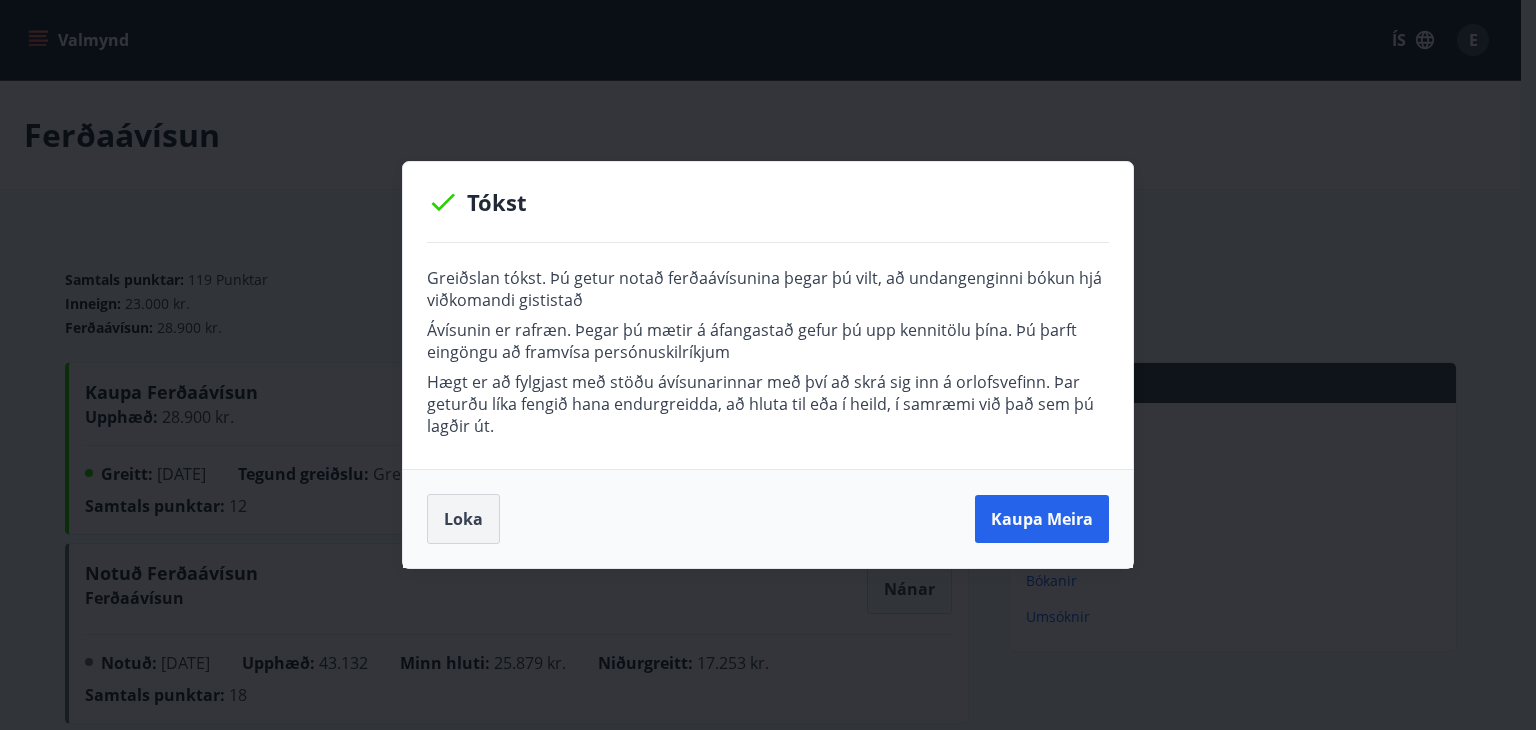 click on "Loka" at bounding box center [463, 519] 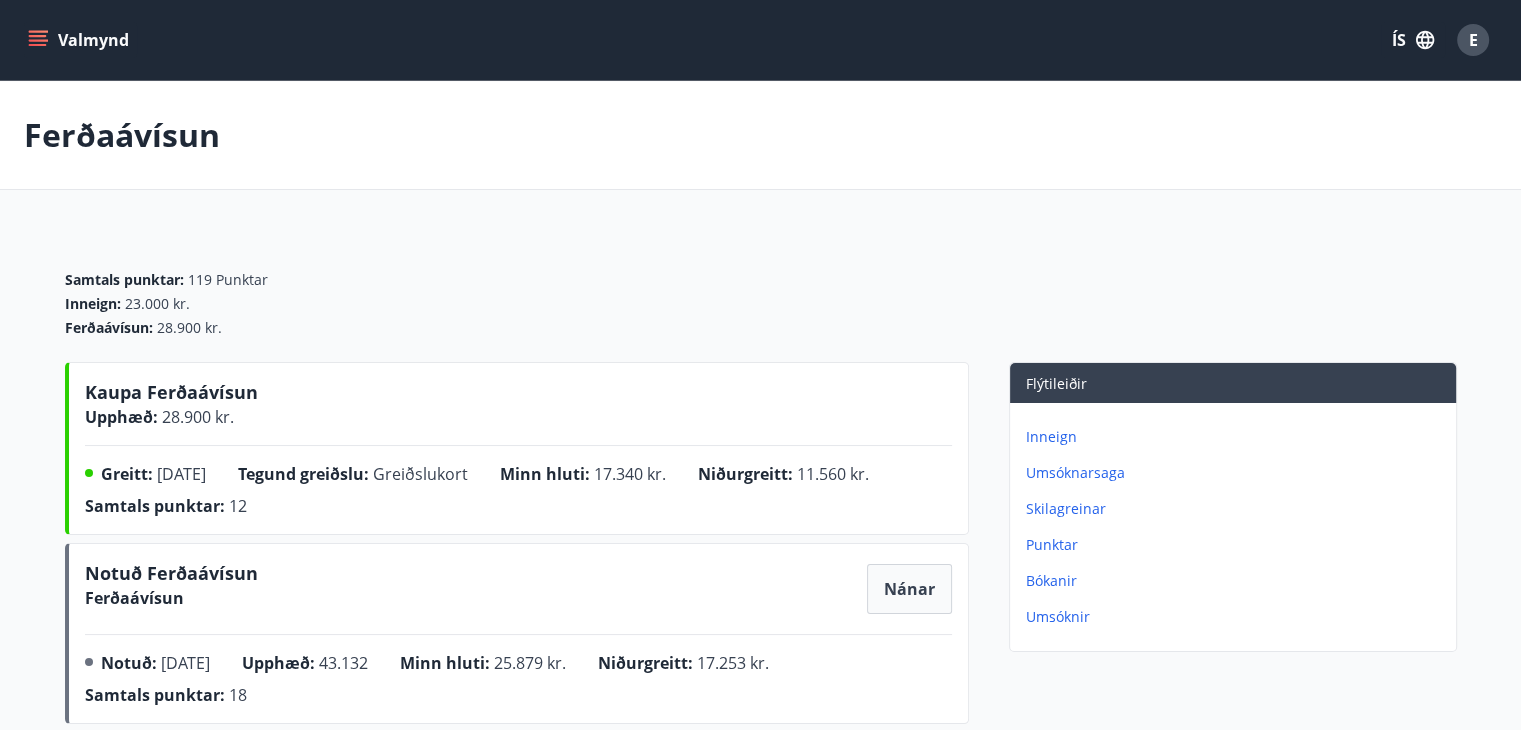 click on "Valmynd" at bounding box center (80, 40) 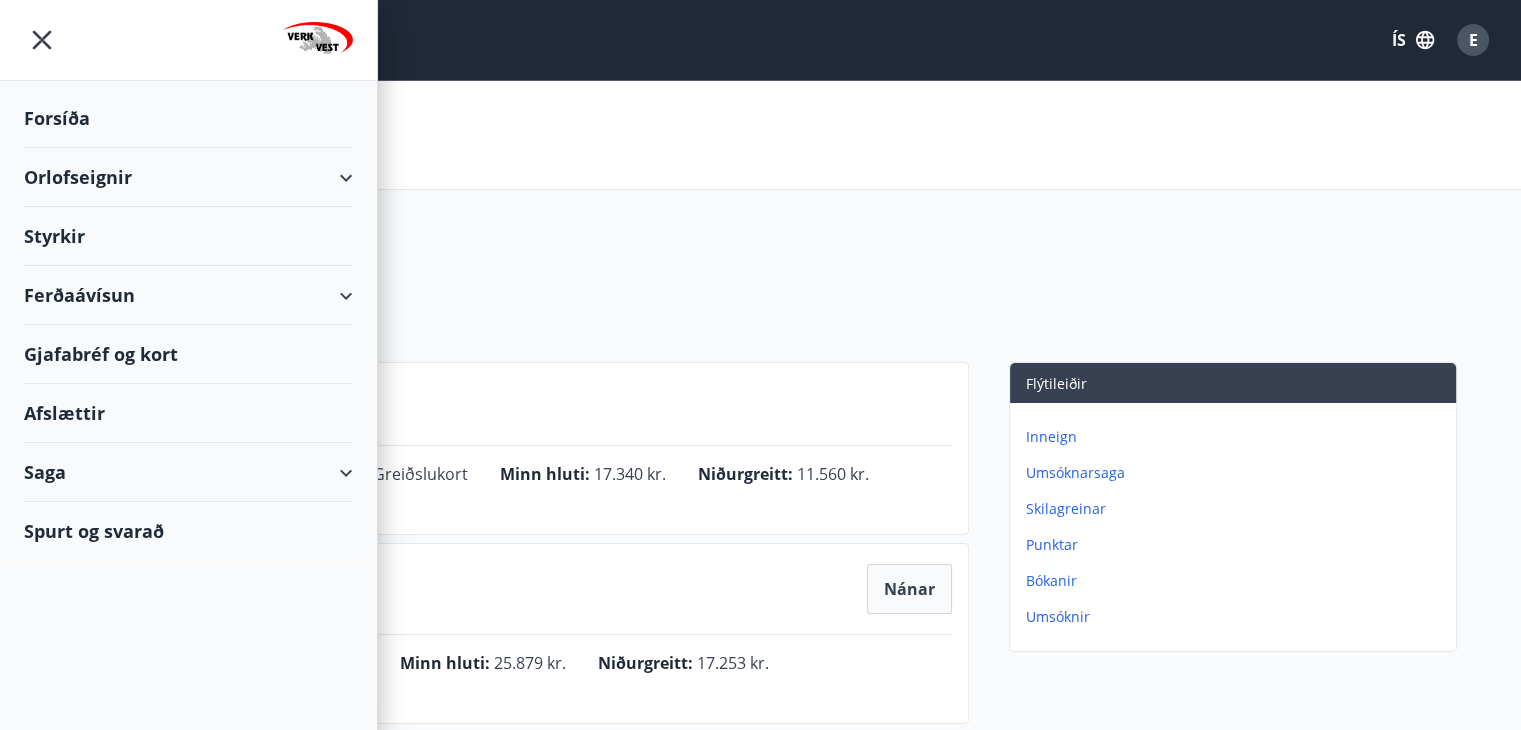 click on "Ferðaávísun" at bounding box center [188, 295] 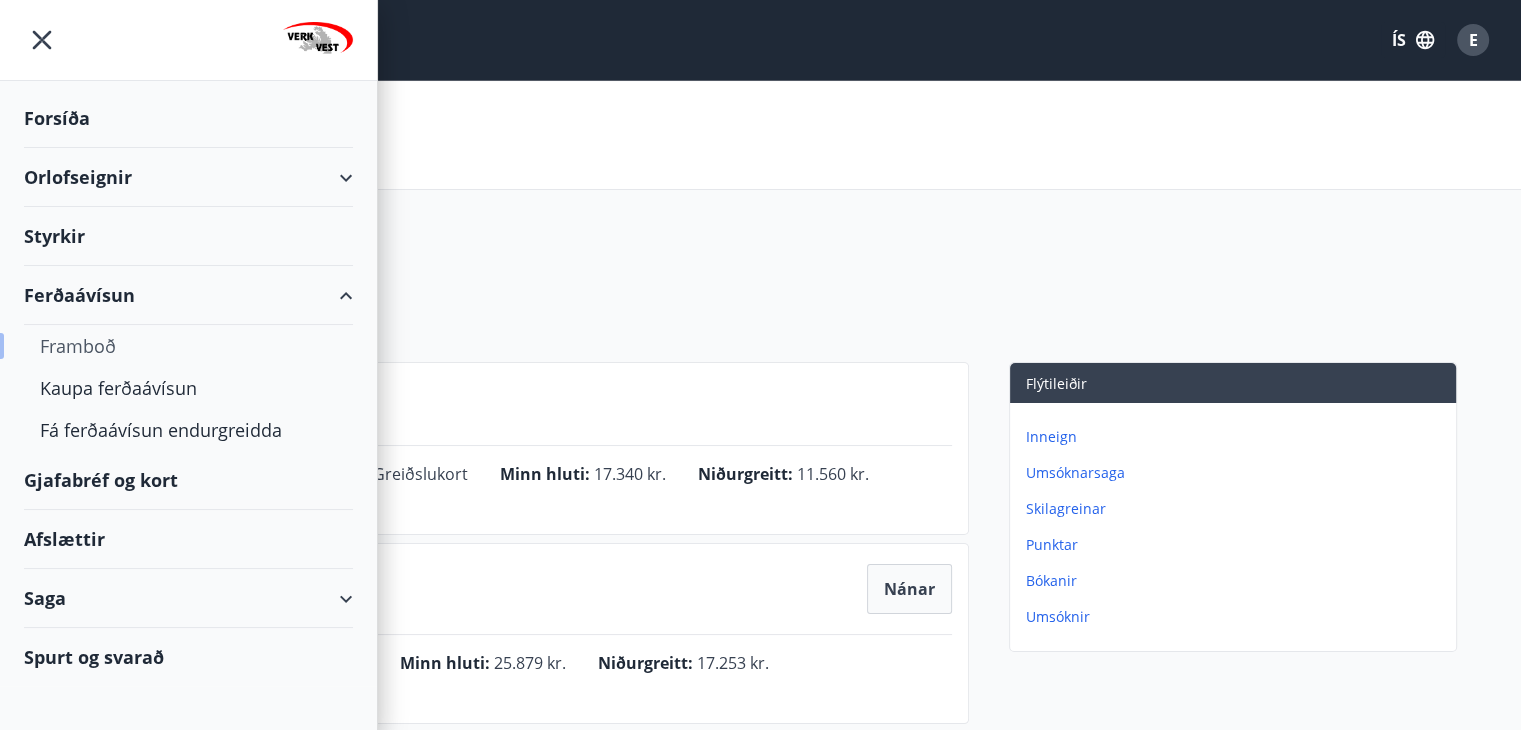 click on "Framboð" at bounding box center [188, 346] 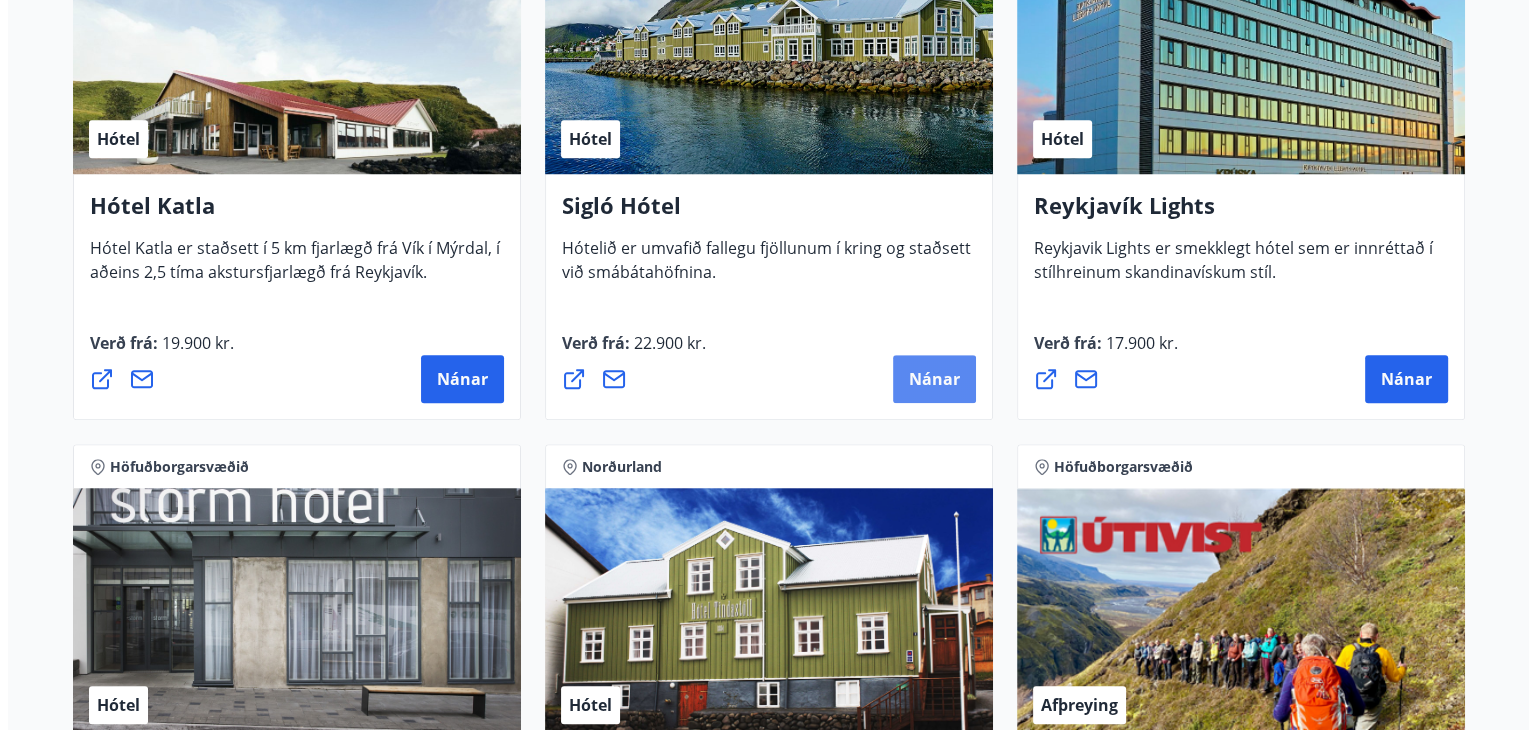 scroll, scrollTop: 1666, scrollLeft: 0, axis: vertical 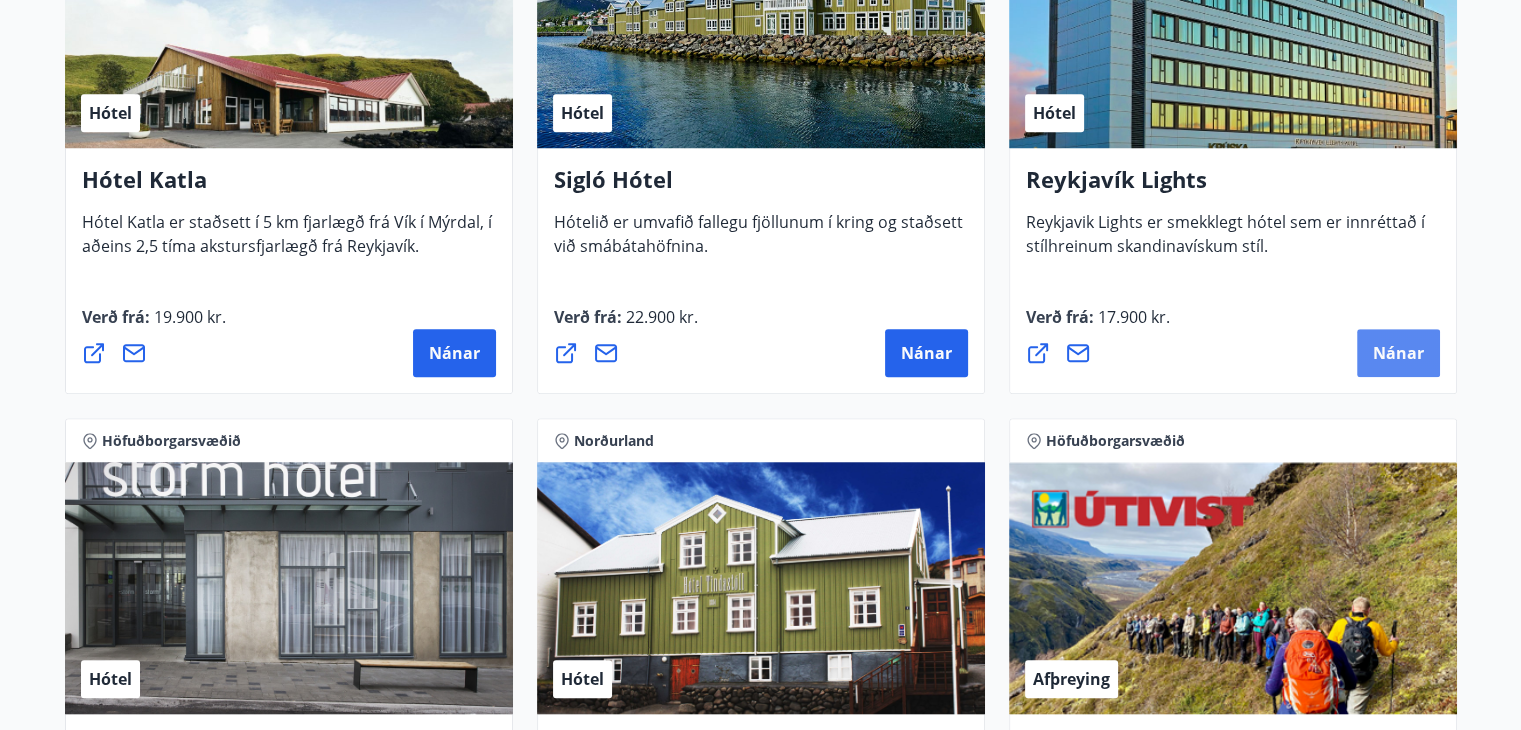 click on "Nánar" at bounding box center [1398, 353] 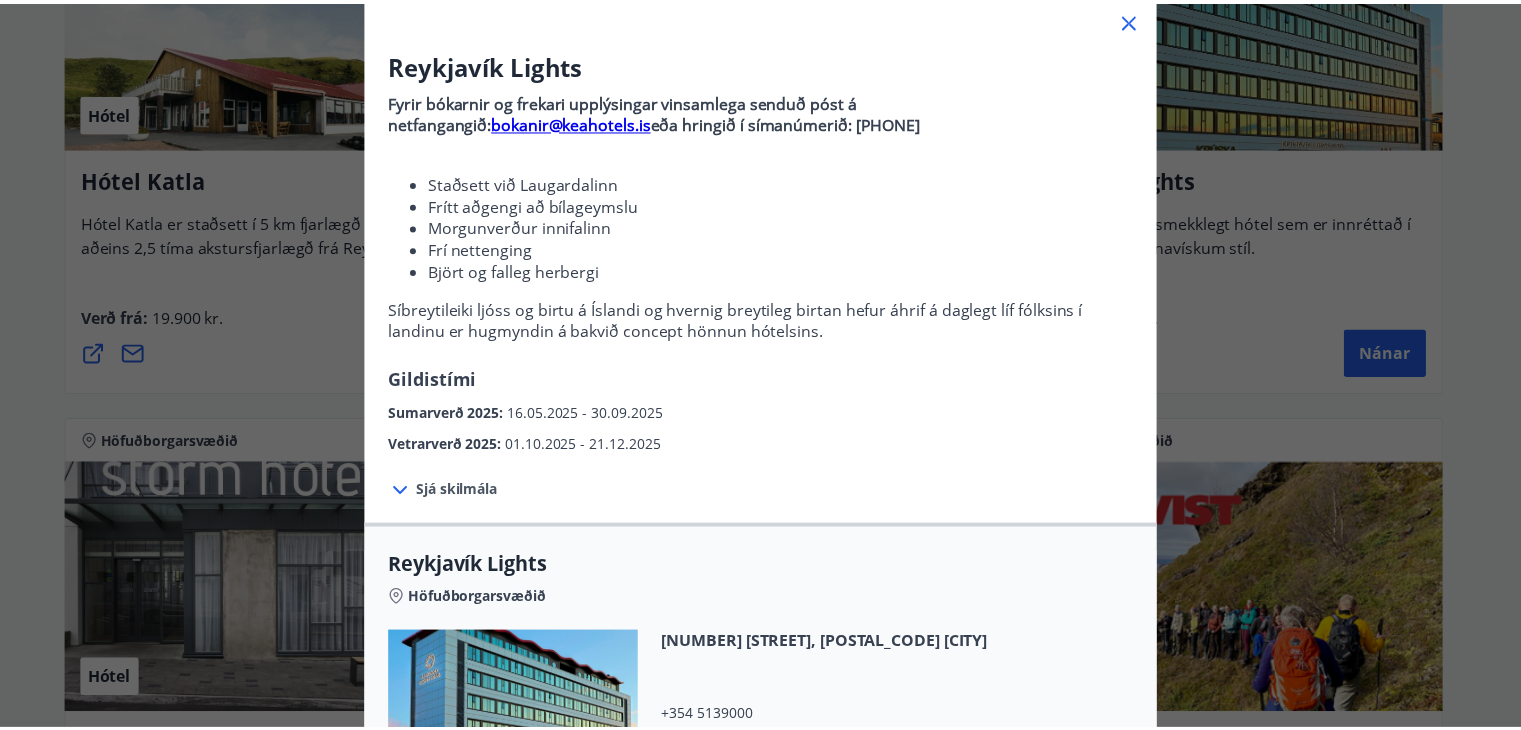 scroll, scrollTop: 64, scrollLeft: 0, axis: vertical 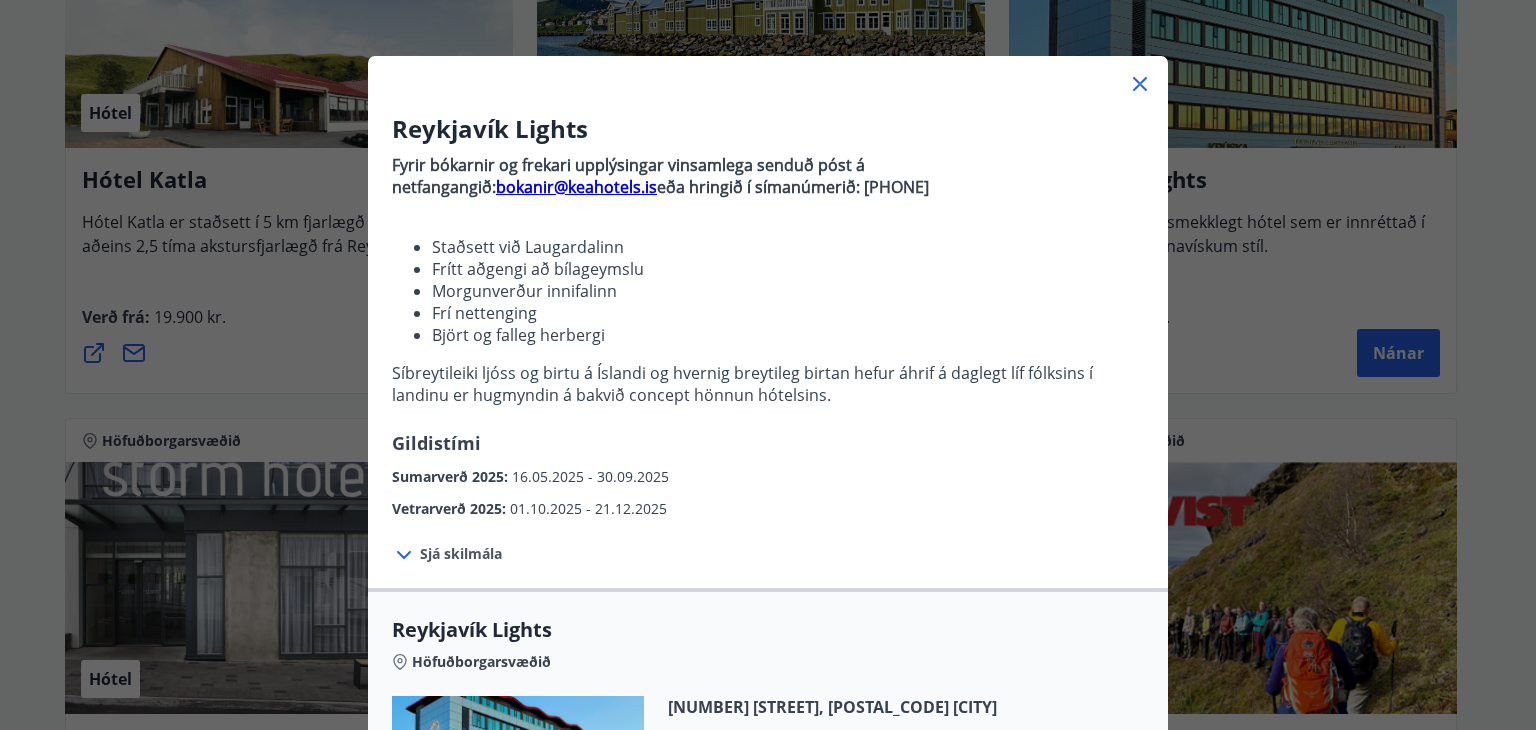 click 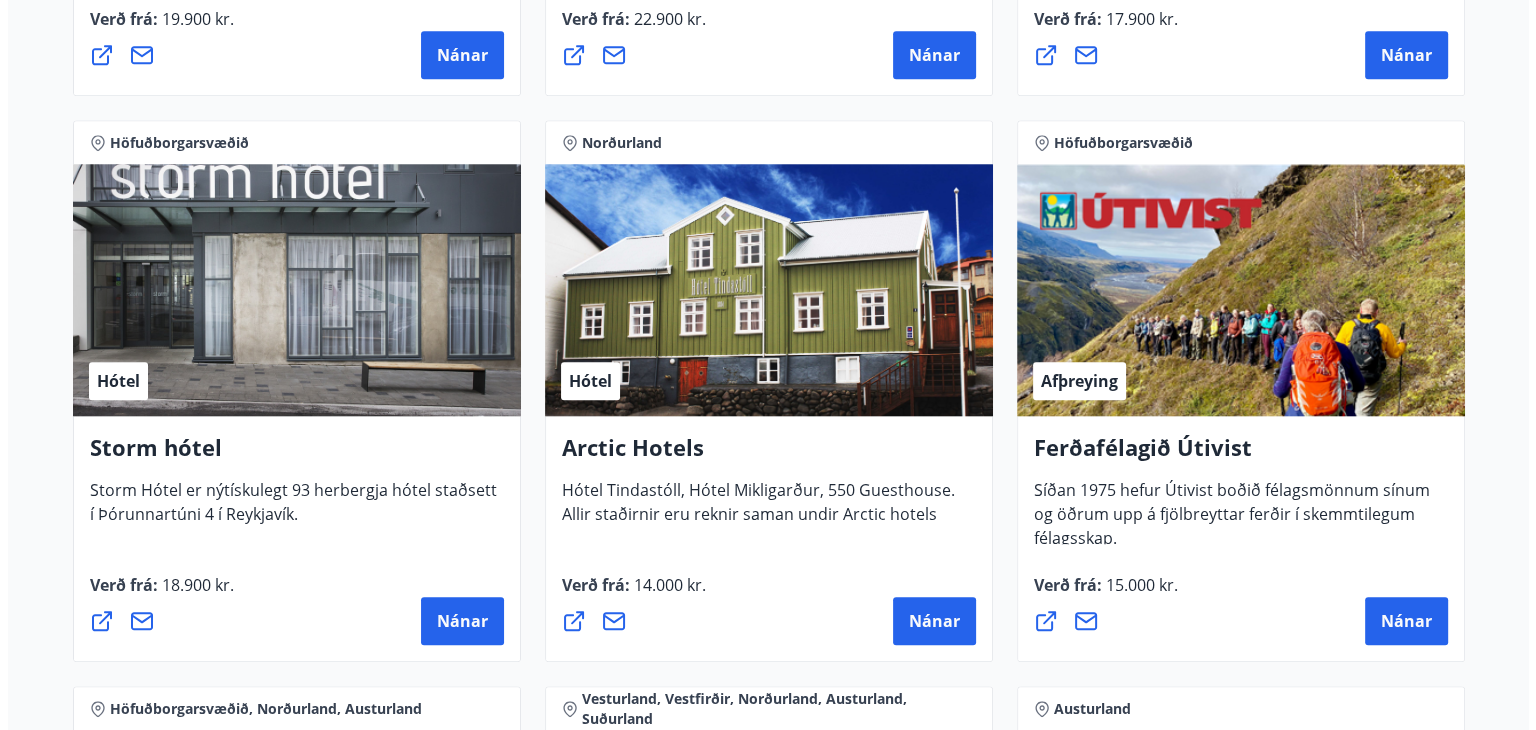 scroll, scrollTop: 2133, scrollLeft: 0, axis: vertical 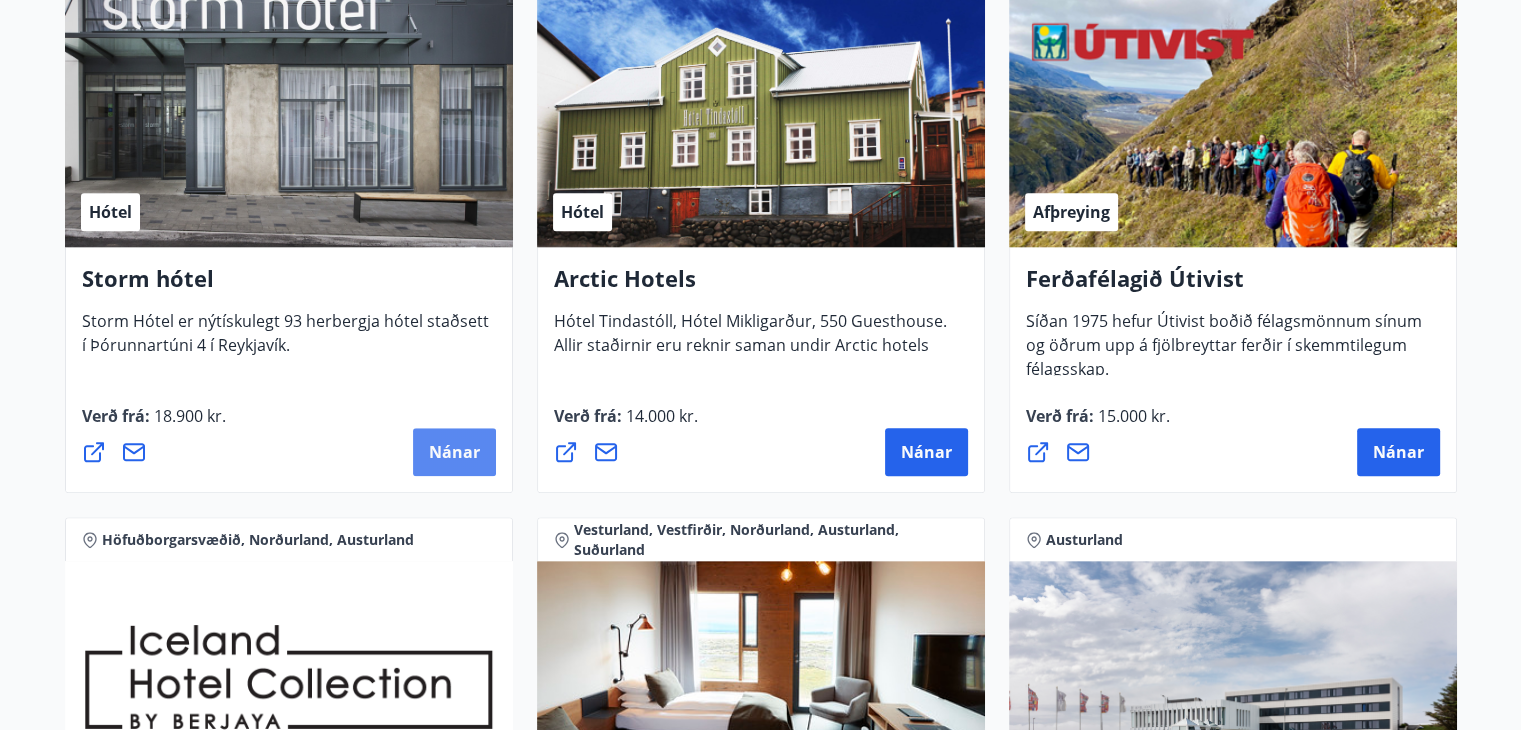 click on "Nánar" at bounding box center [454, 452] 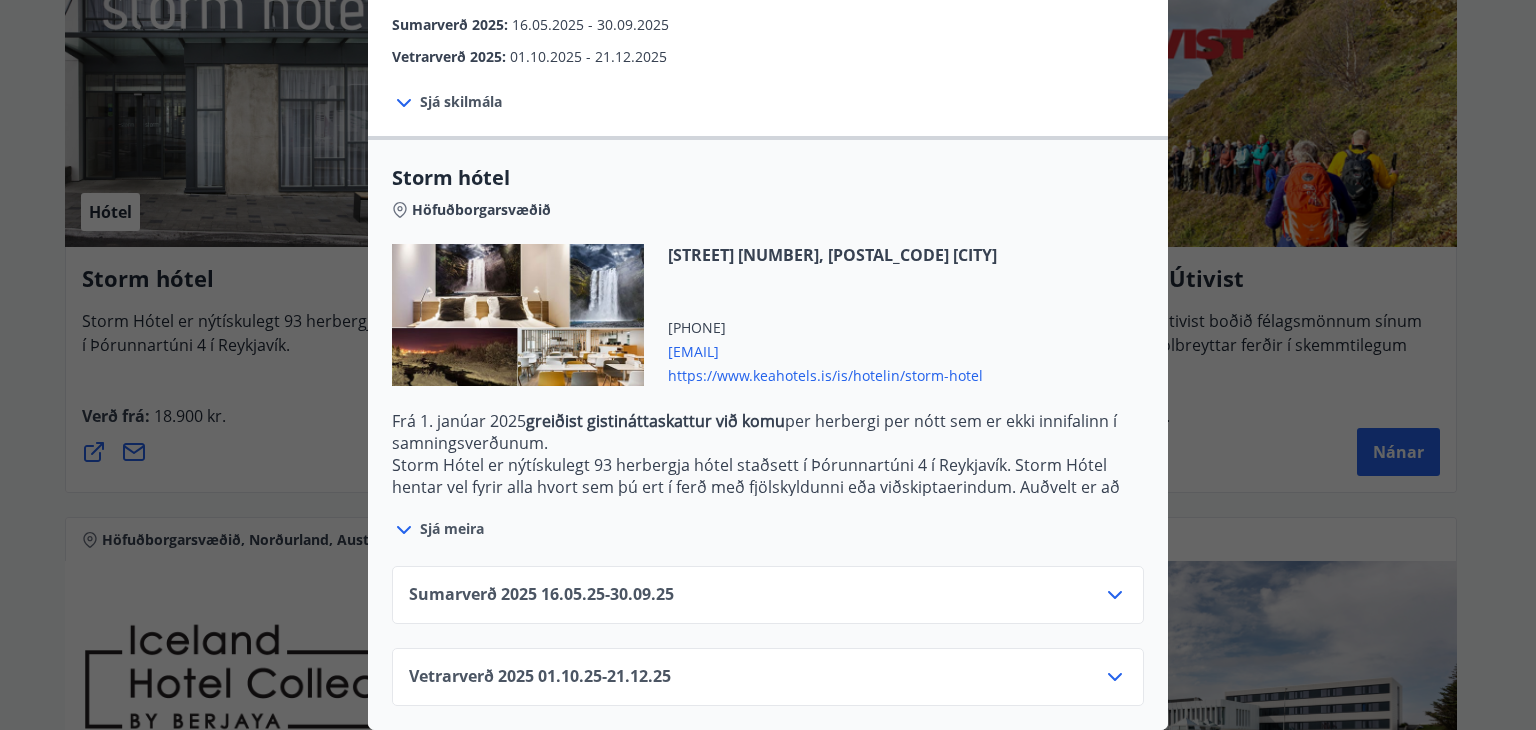 scroll, scrollTop: 388, scrollLeft: 0, axis: vertical 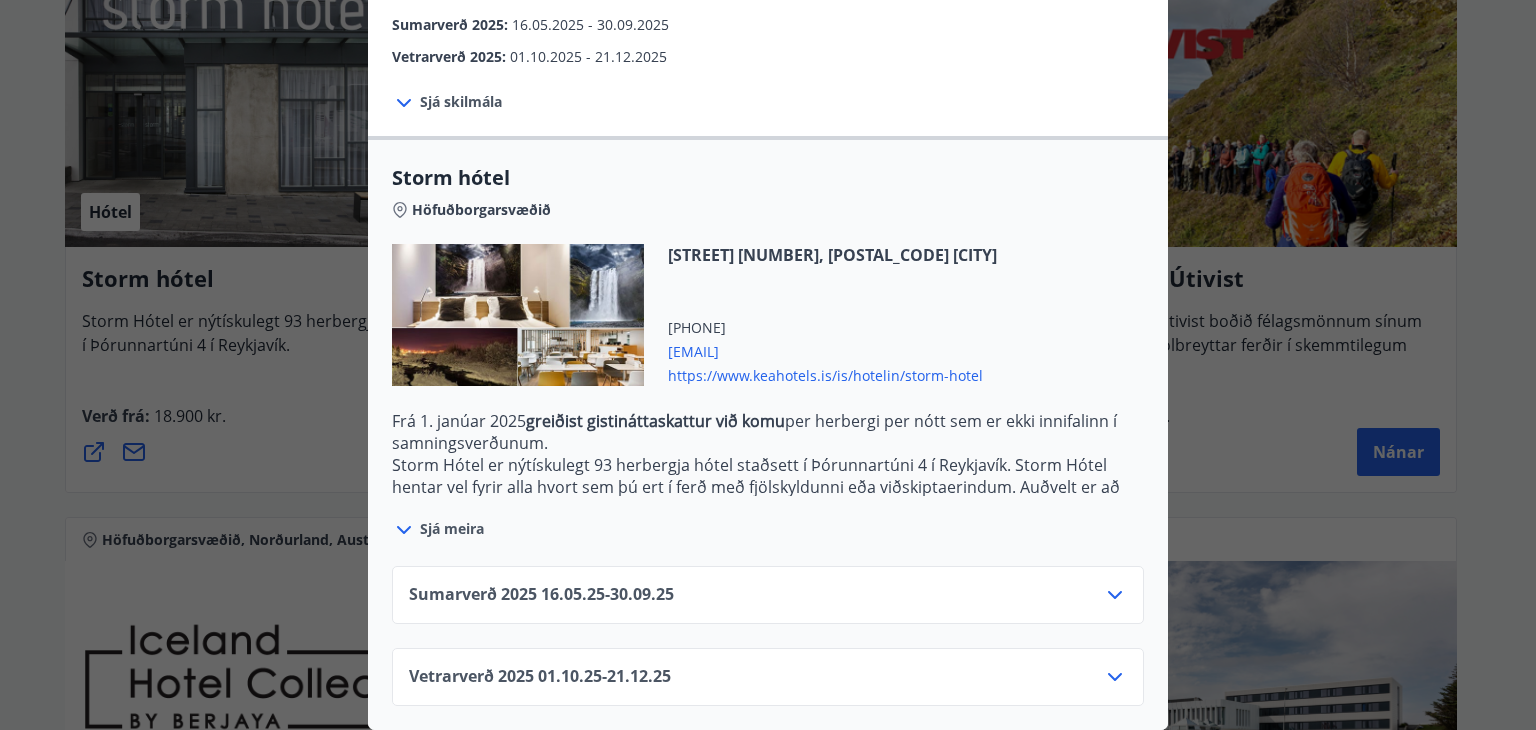 click 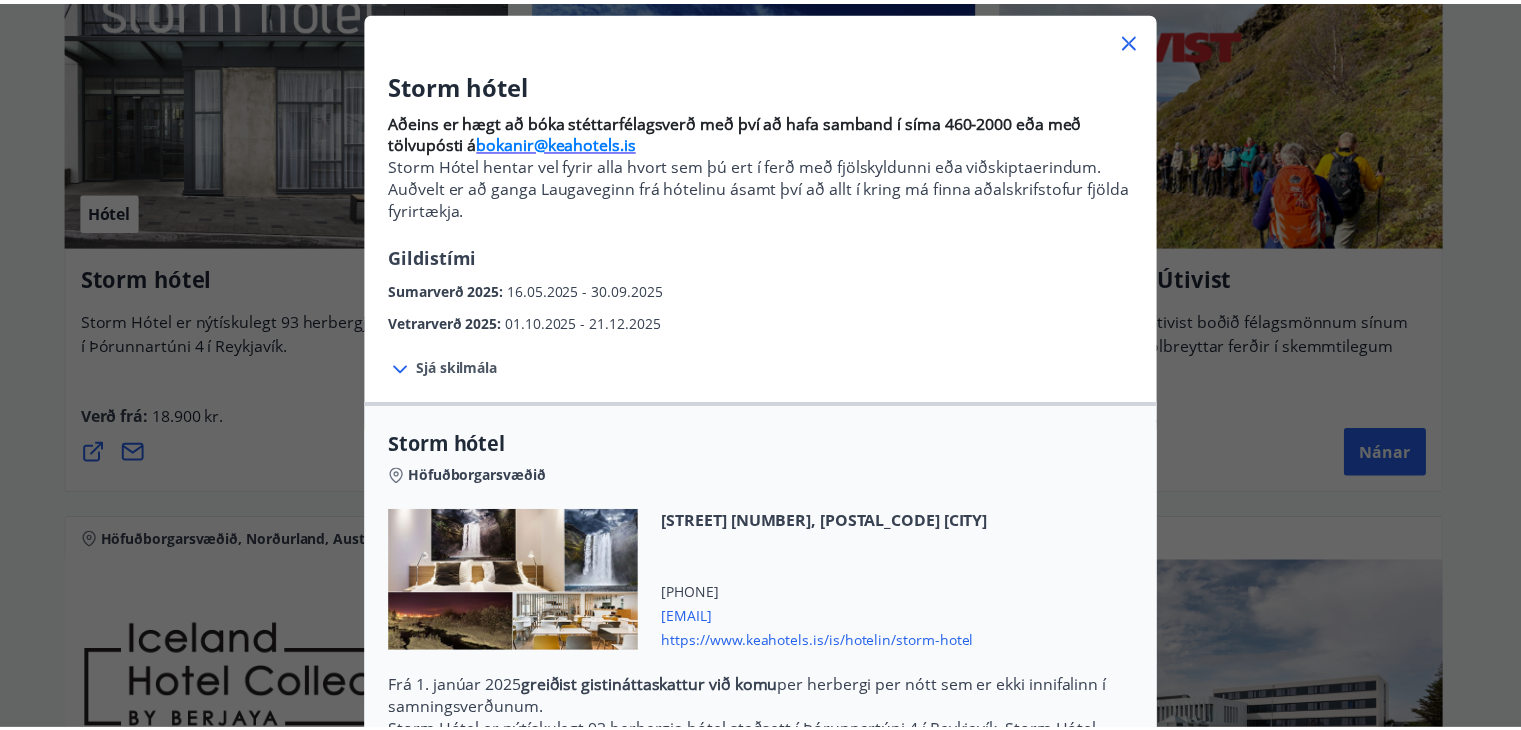 scroll, scrollTop: 0, scrollLeft: 0, axis: both 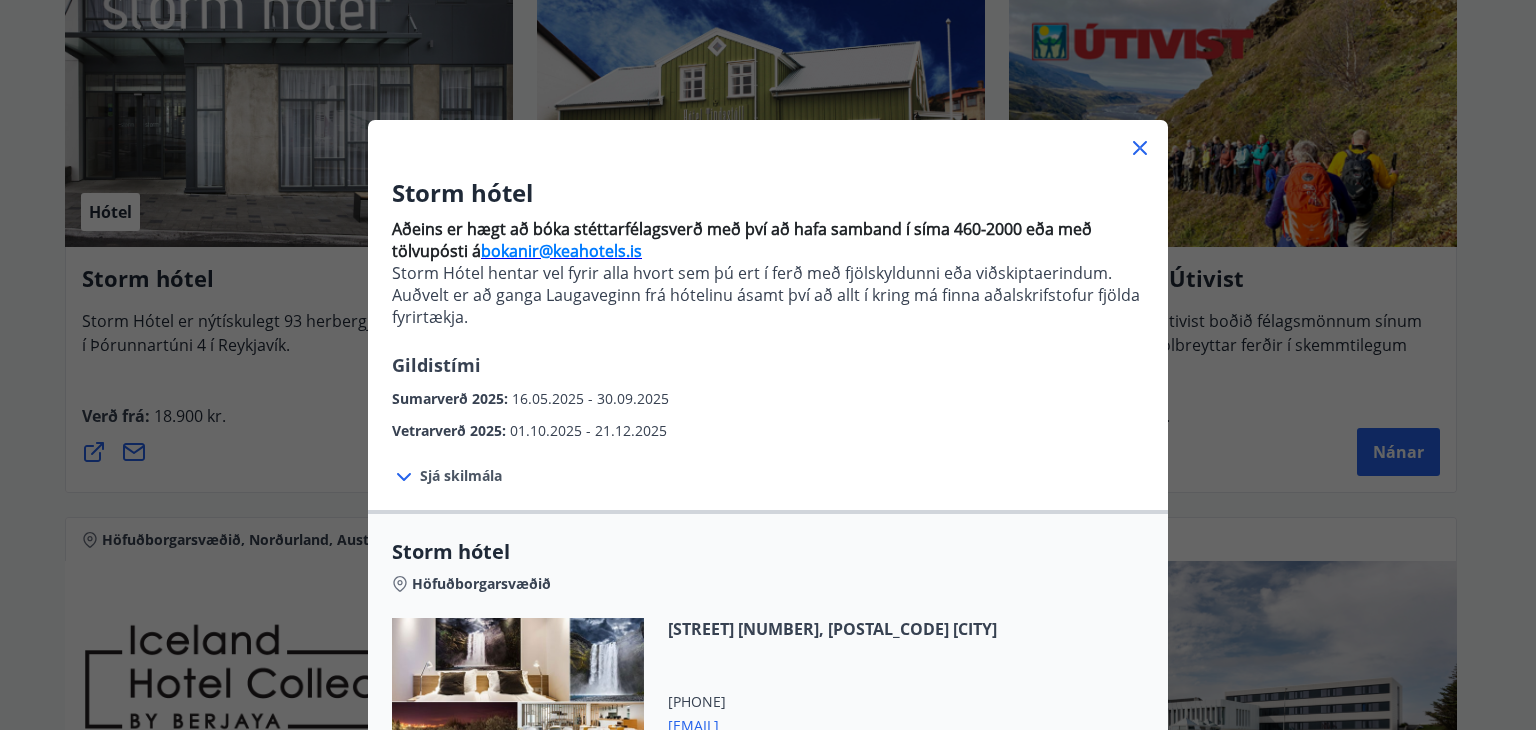click 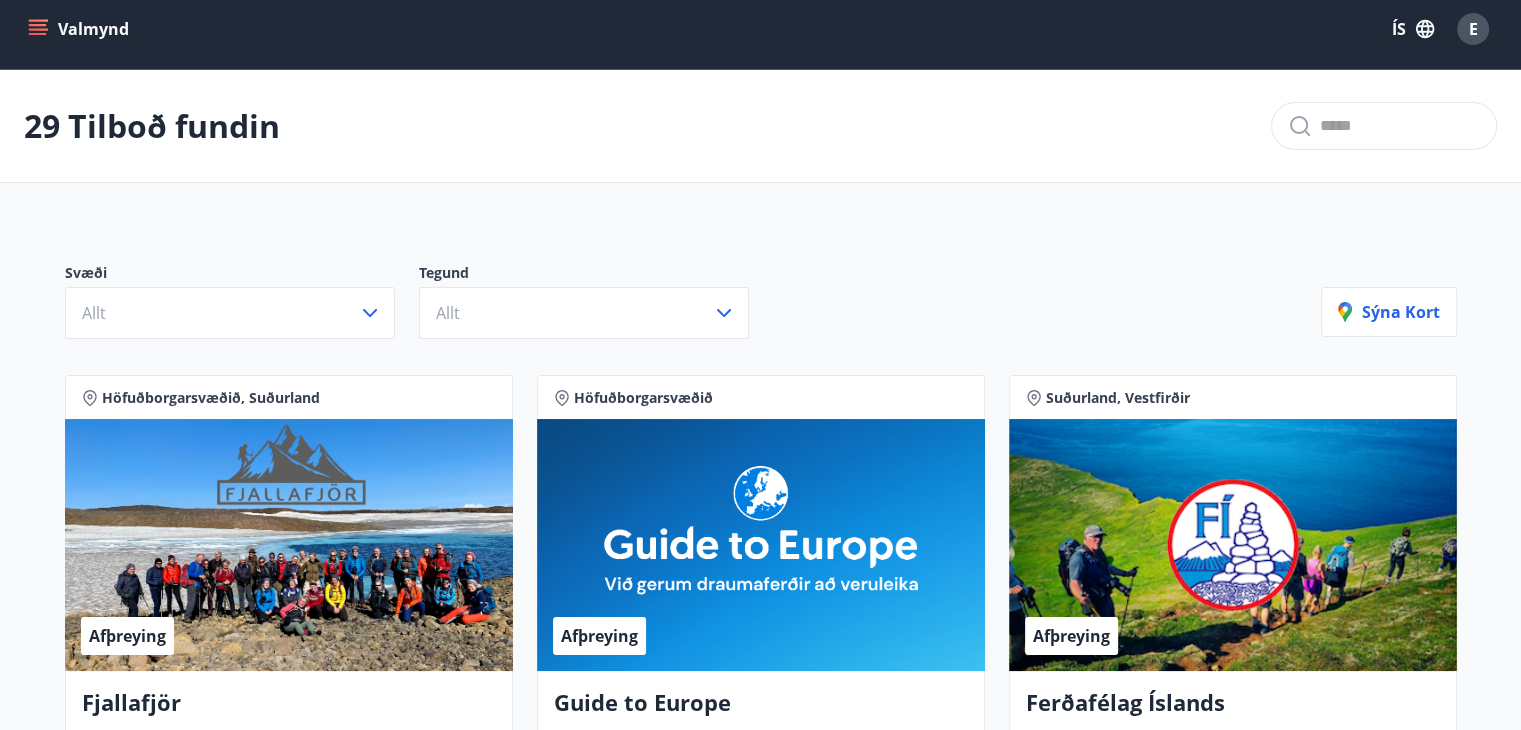 scroll, scrollTop: 0, scrollLeft: 0, axis: both 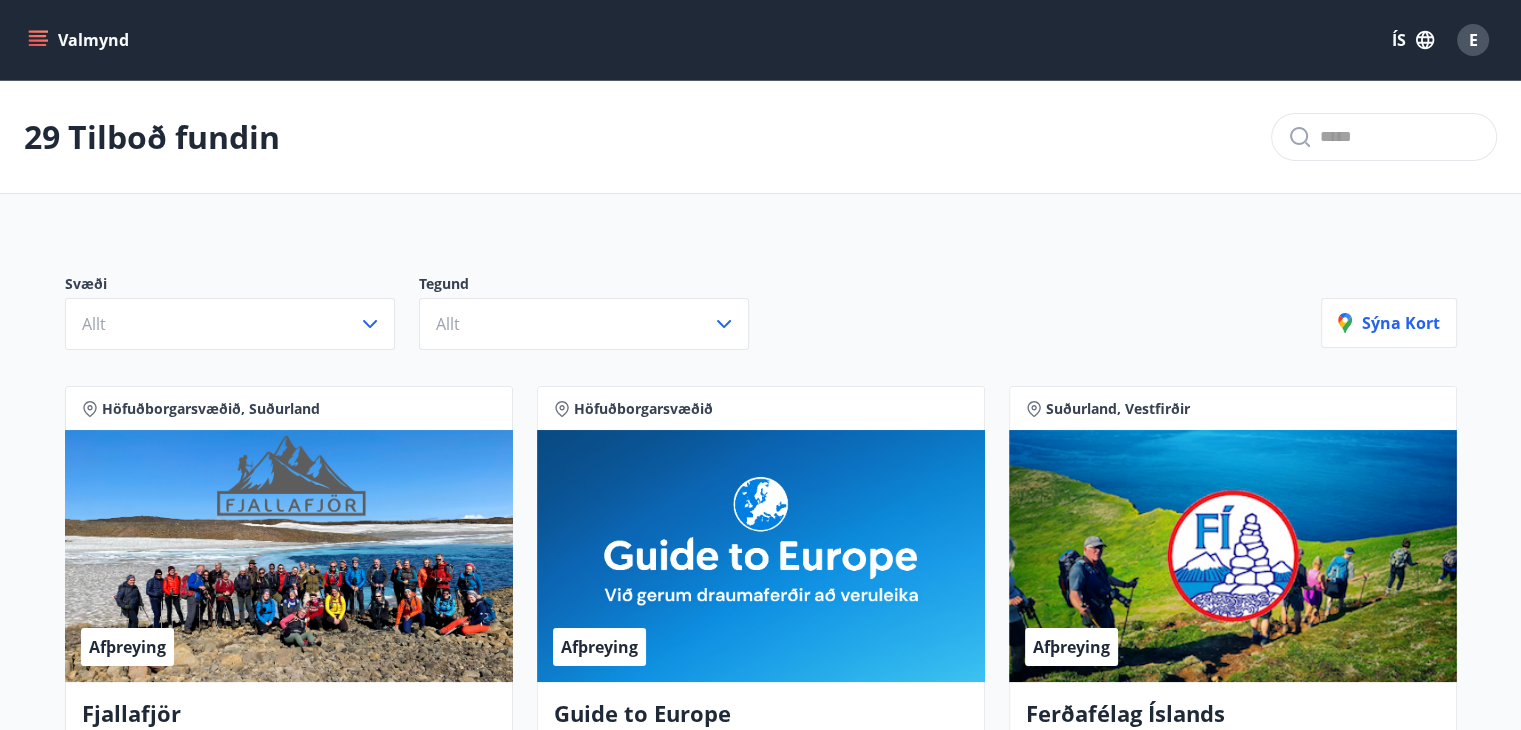 click on "Valmynd" at bounding box center [80, 40] 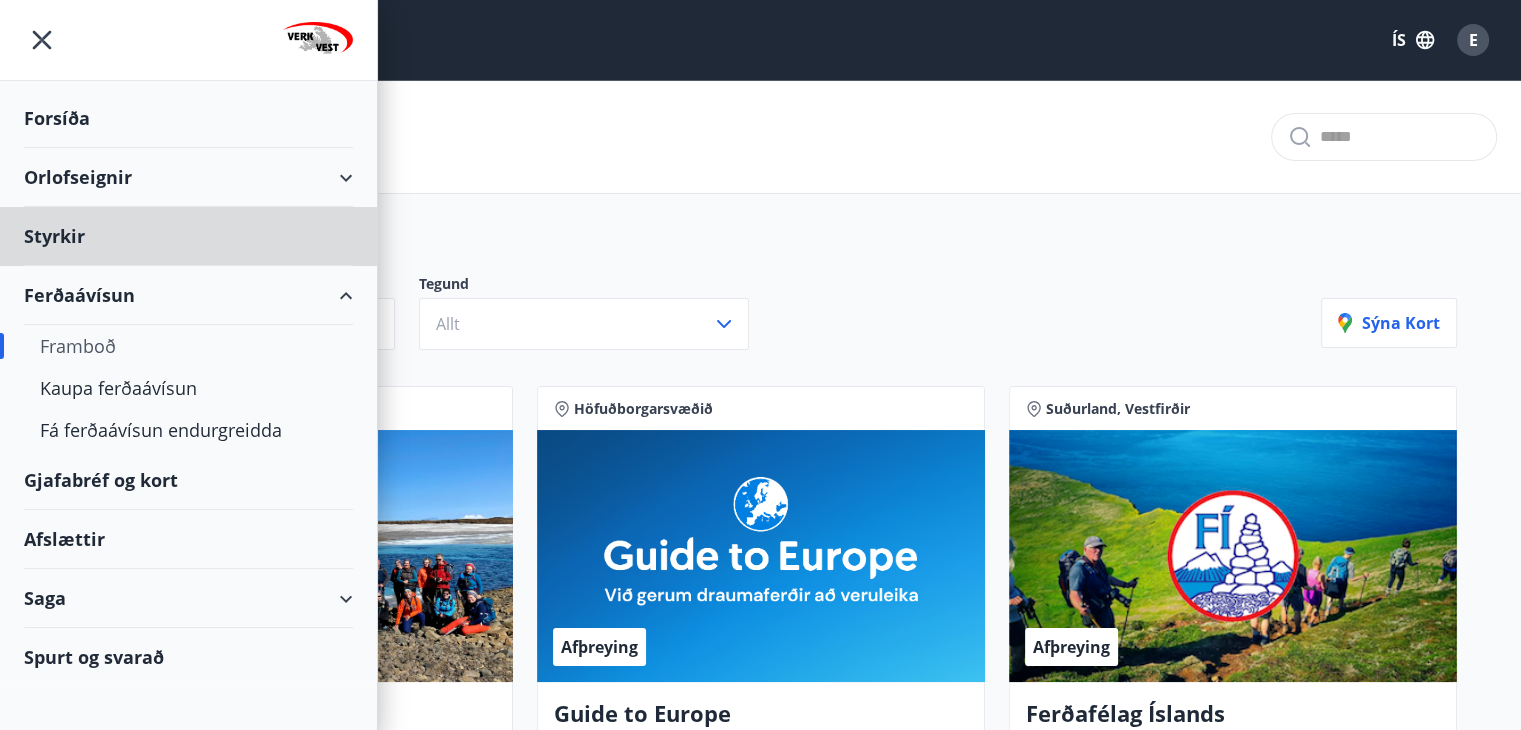 click on "Forsíða" at bounding box center (188, 118) 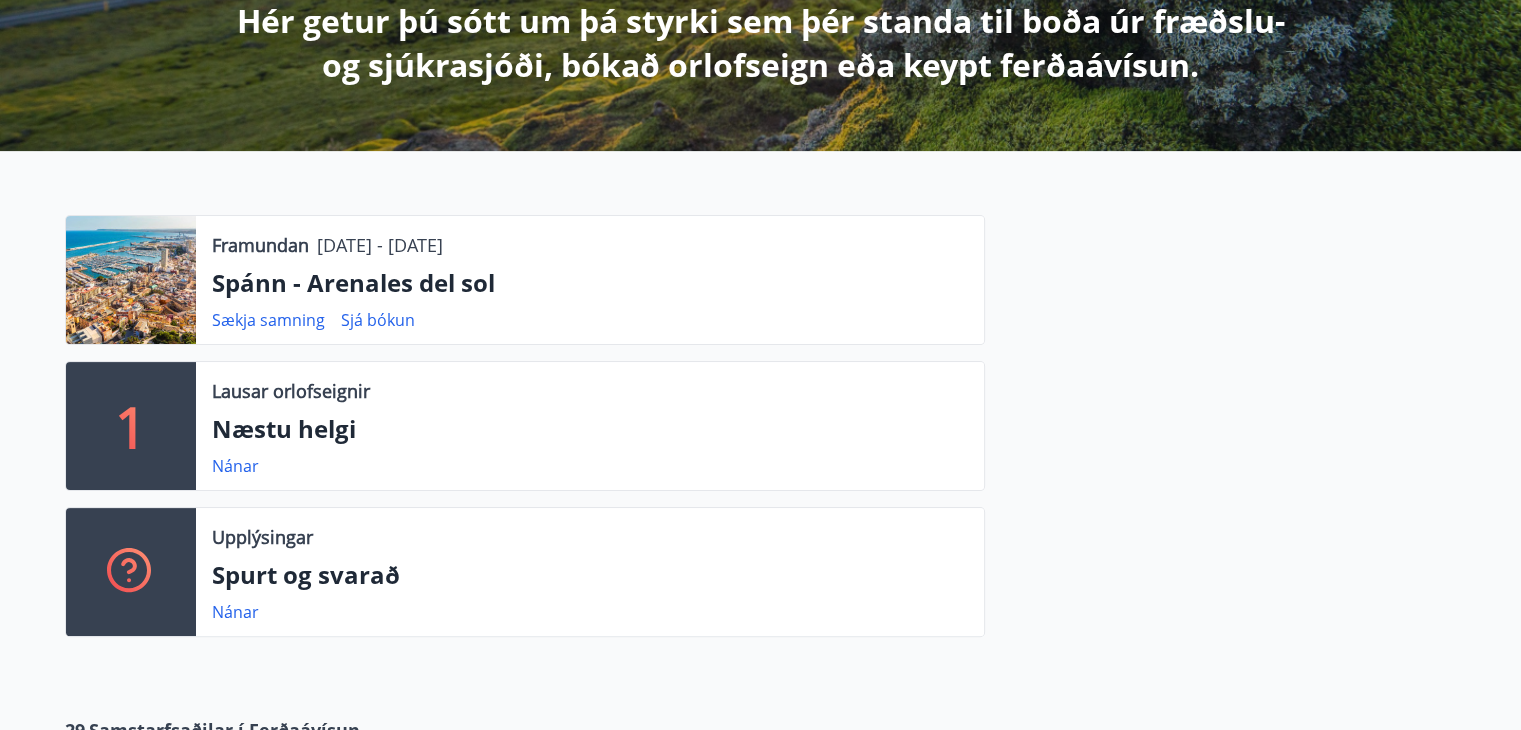 scroll, scrollTop: 400, scrollLeft: 0, axis: vertical 